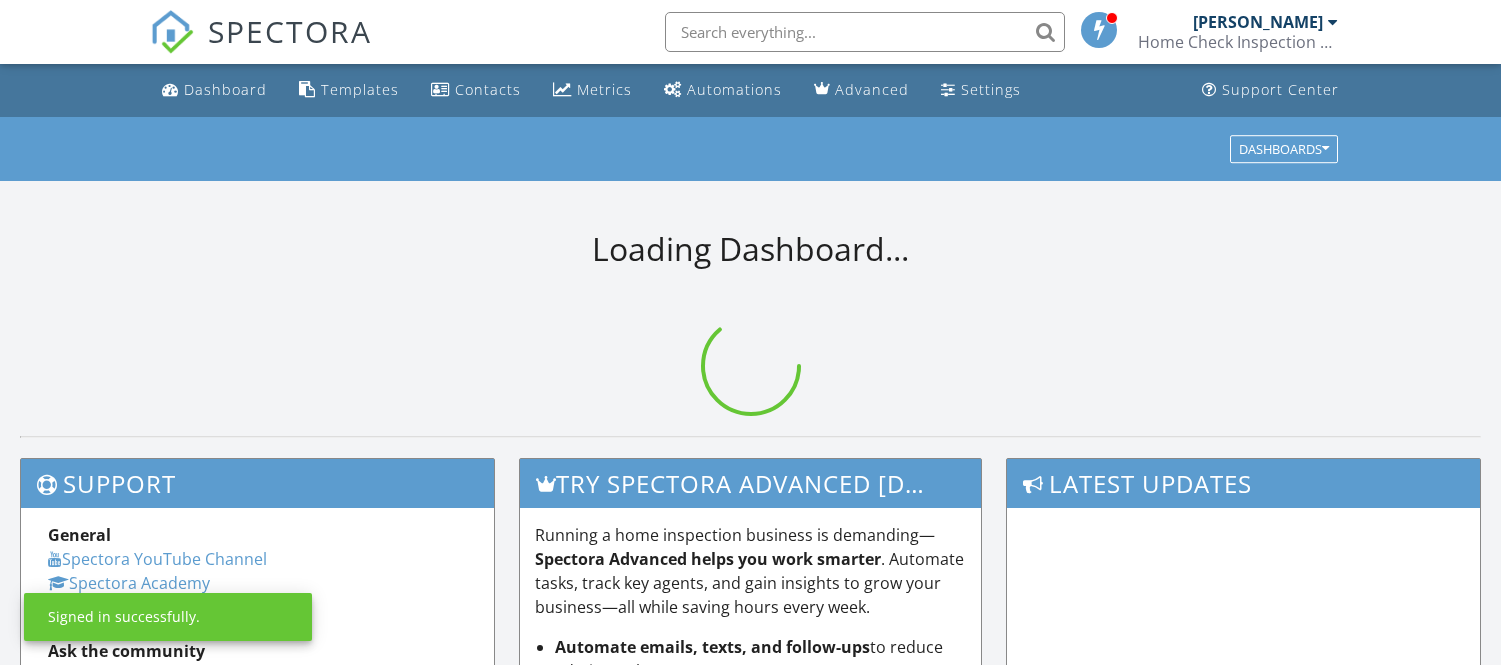 scroll, scrollTop: 0, scrollLeft: 0, axis: both 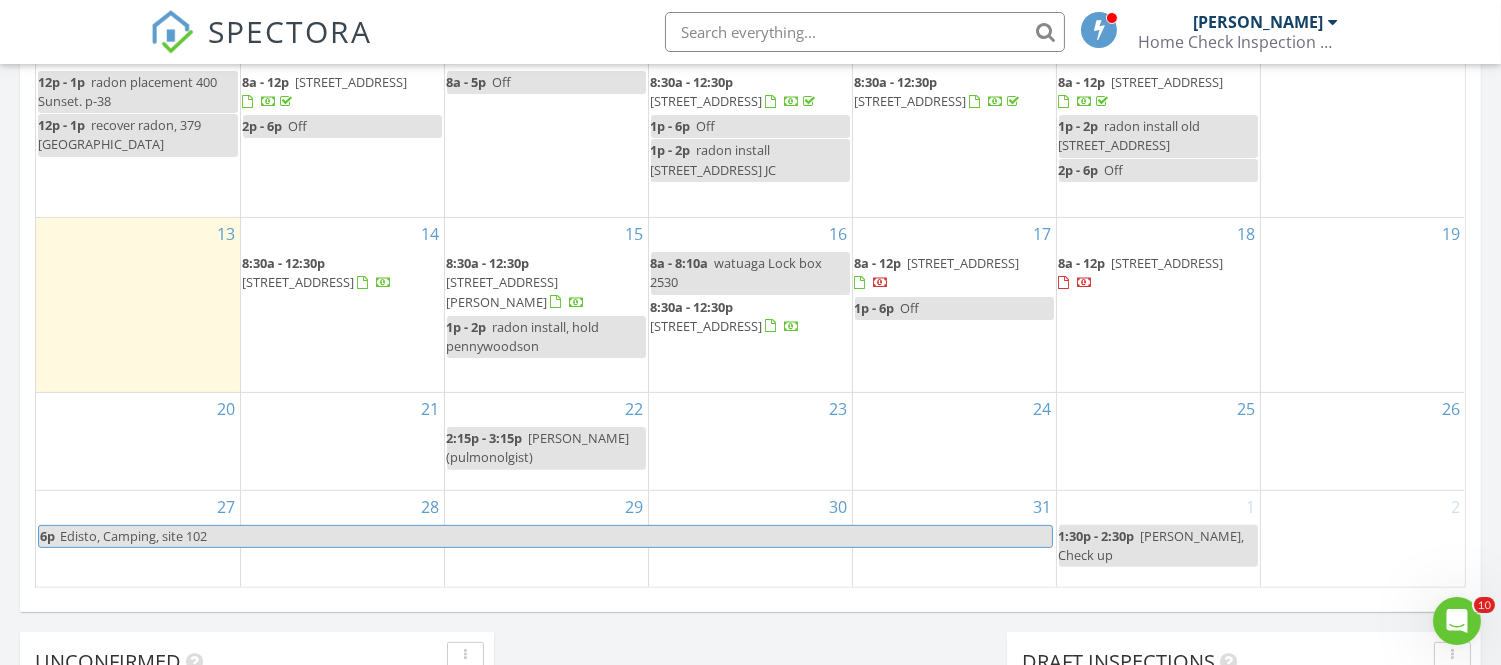 click on "[STREET_ADDRESS][PERSON_NAME]" at bounding box center (503, 291) 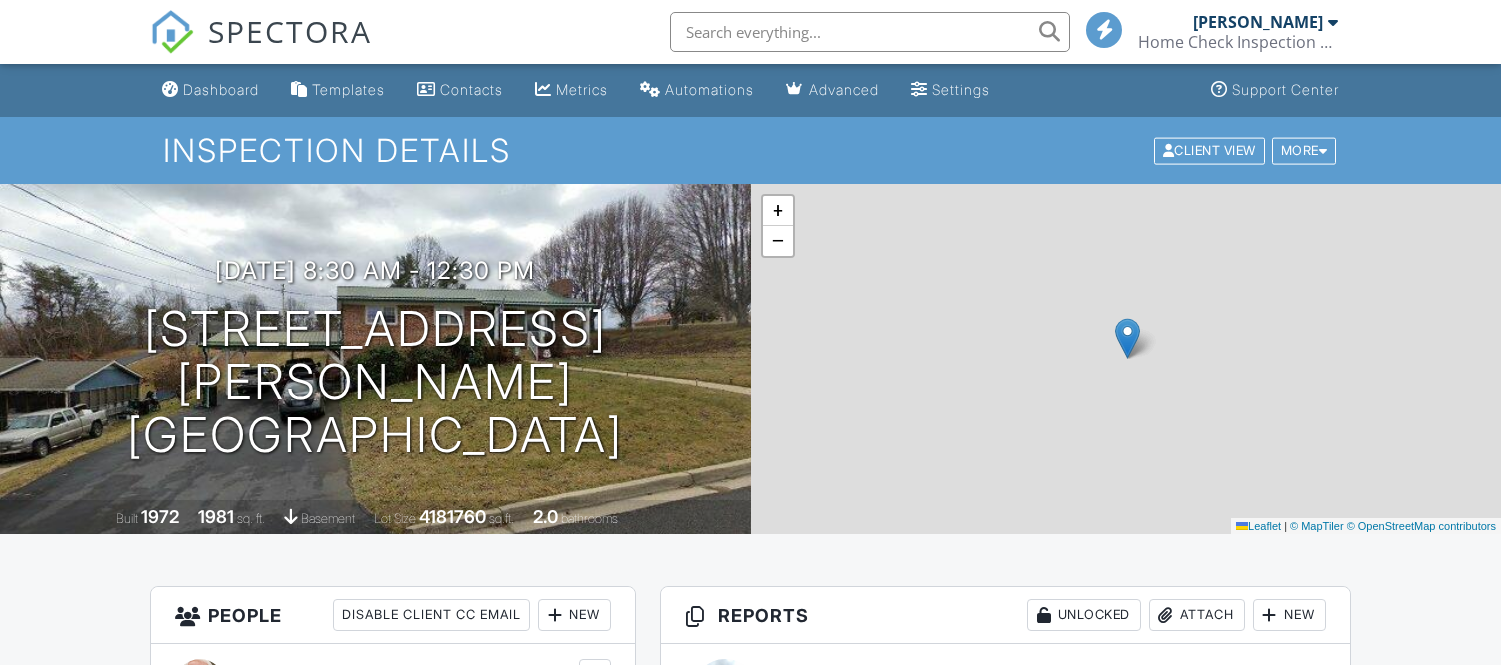 scroll, scrollTop: 0, scrollLeft: 0, axis: both 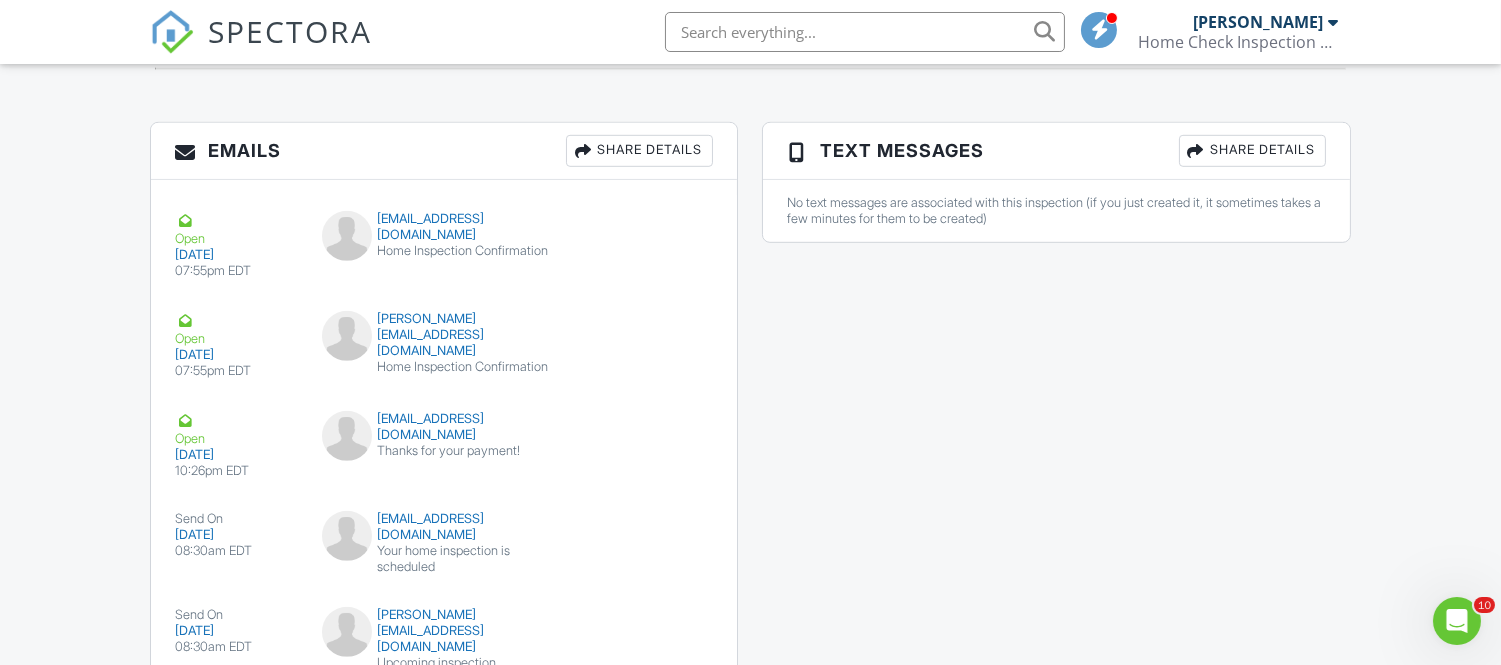 drag, startPoint x: 1513, startPoint y: 92, endPoint x: 1382, endPoint y: 543, distance: 469.6403 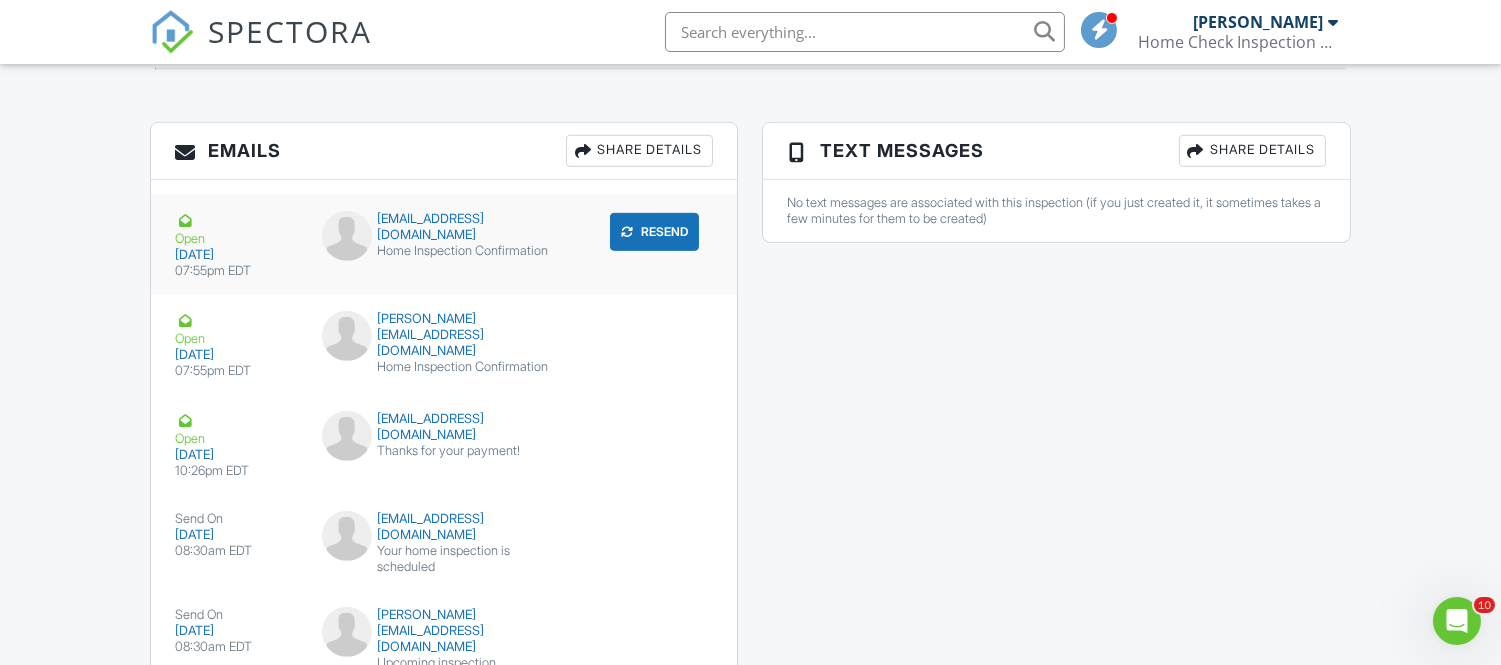 click on "Home Inspection Confirmation" at bounding box center (444, 251) 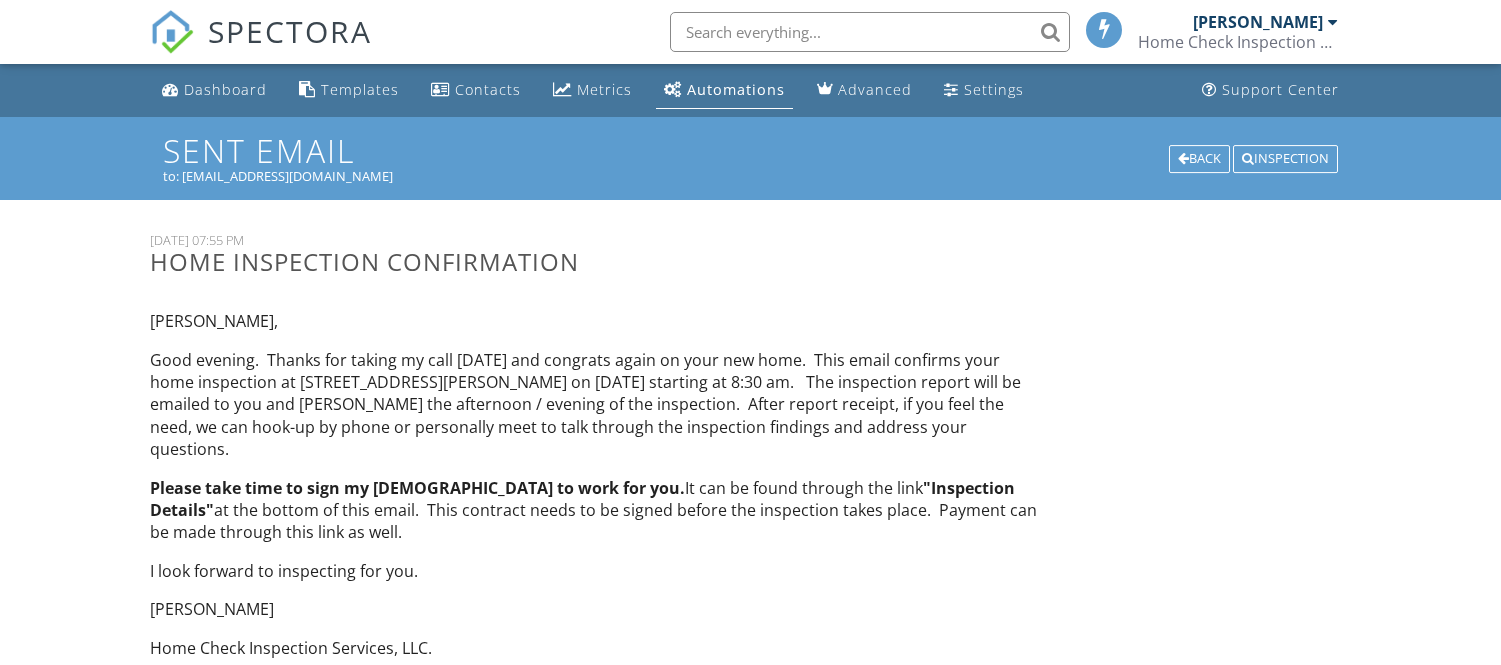 scroll, scrollTop: 0, scrollLeft: 0, axis: both 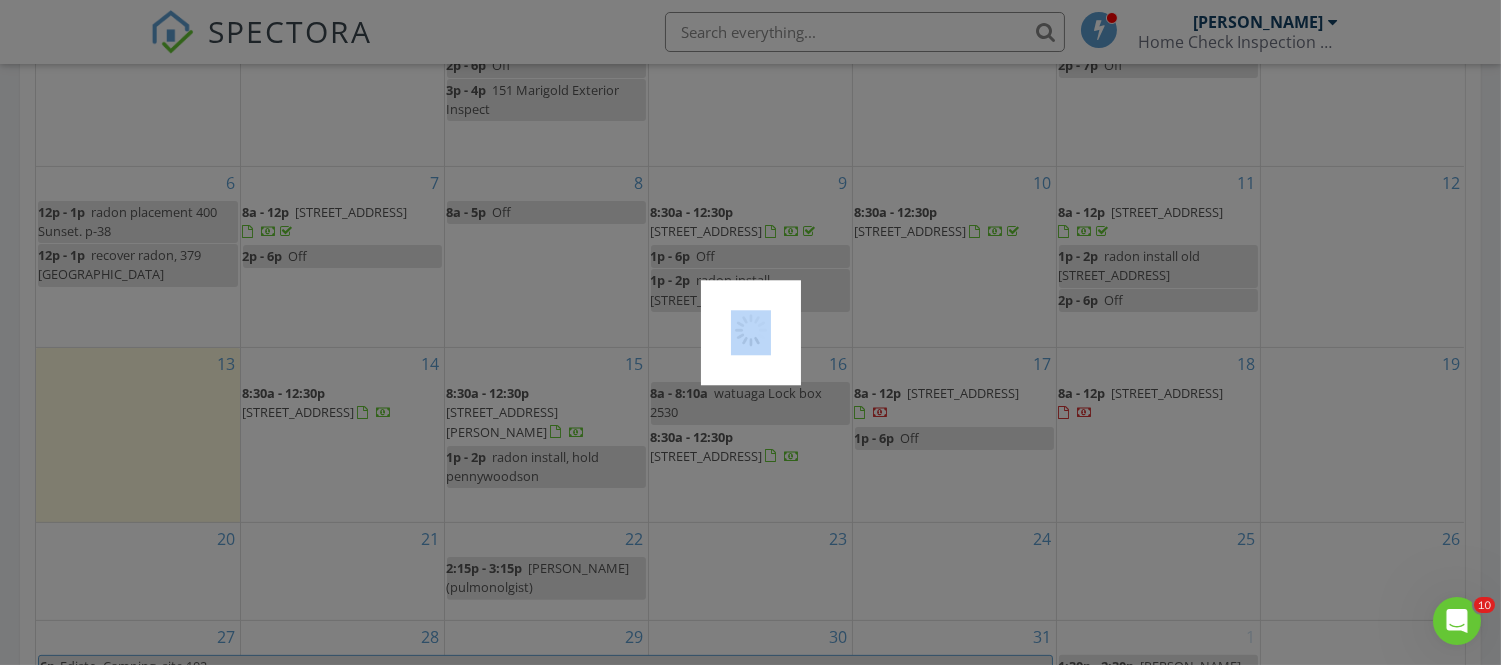 click at bounding box center [750, 332] 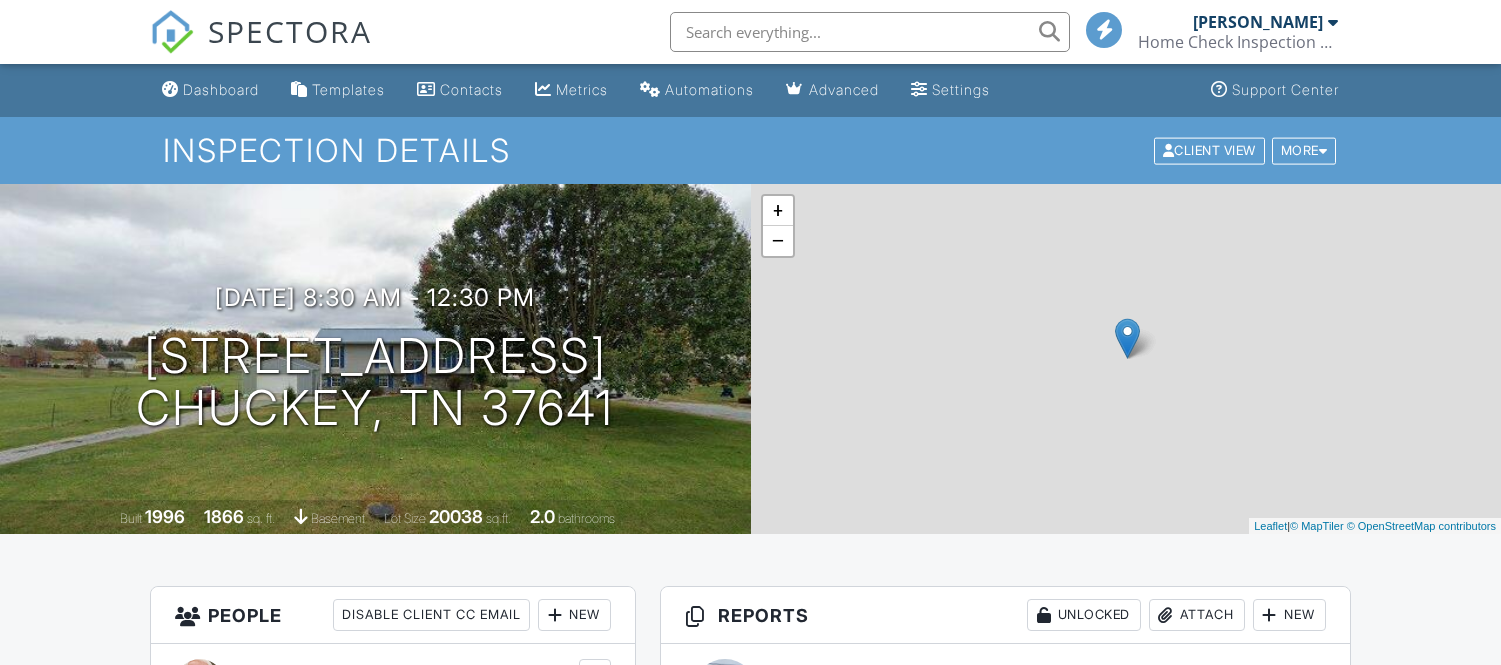 scroll, scrollTop: 0, scrollLeft: 0, axis: both 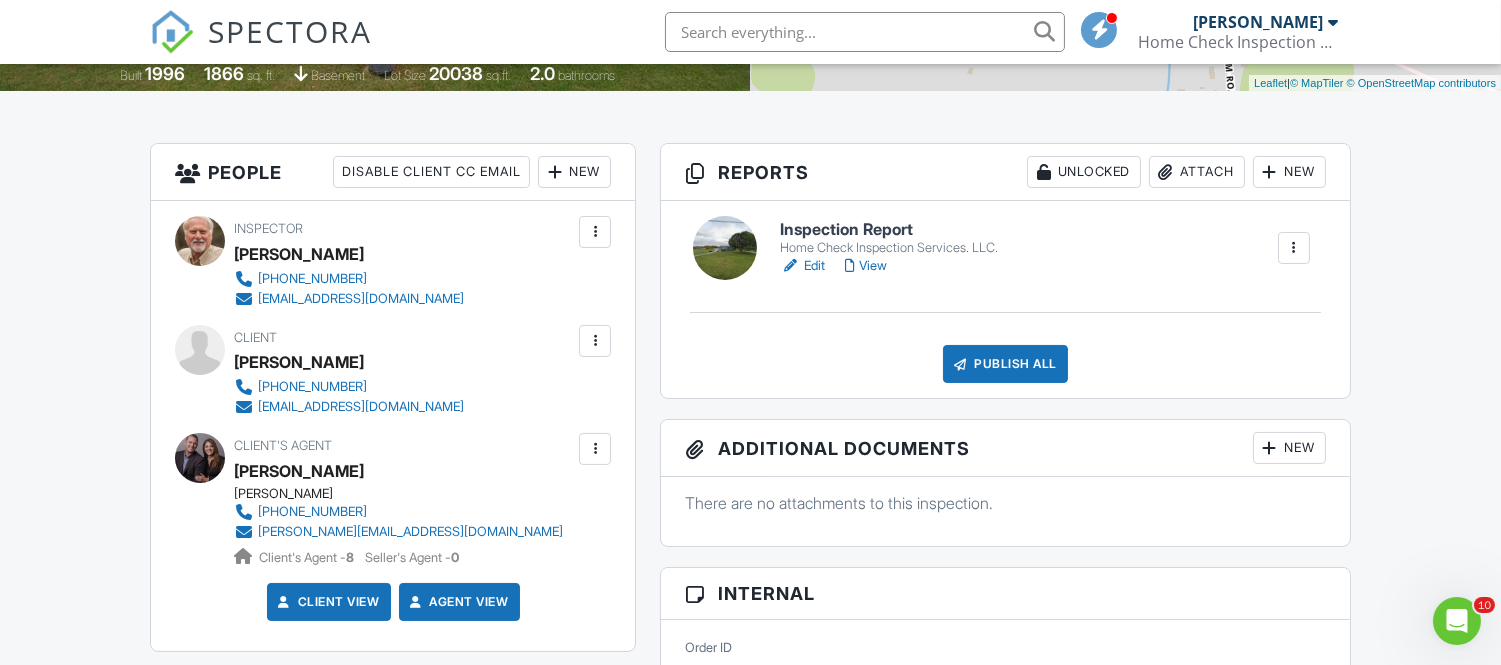click on "Edit" at bounding box center [802, 266] 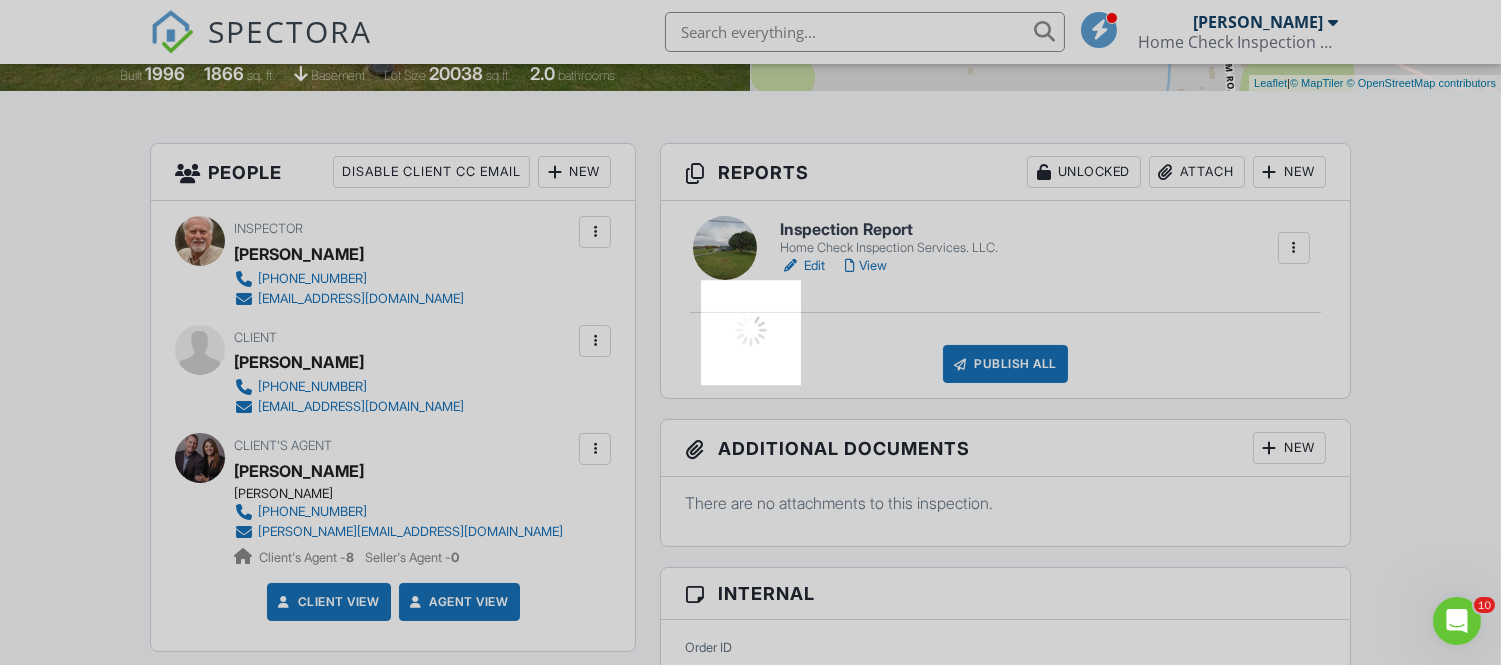 click at bounding box center [750, 332] 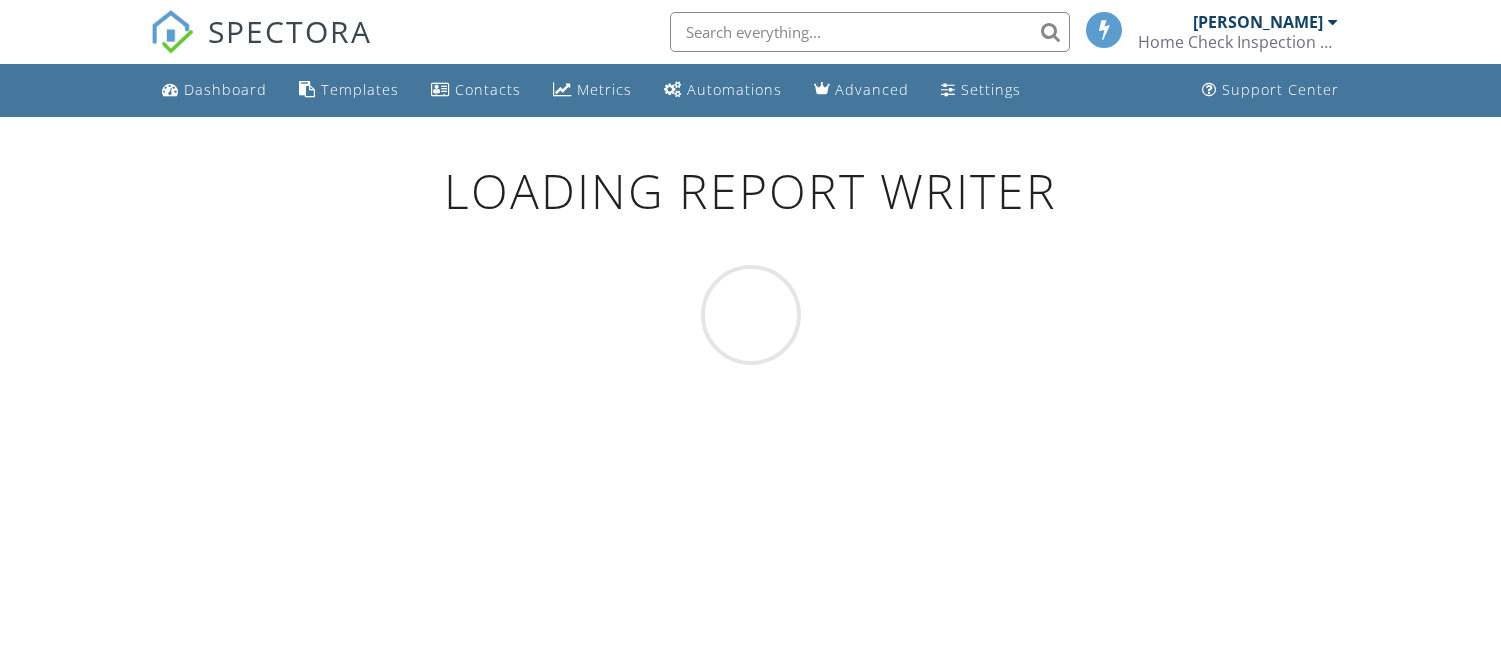 scroll, scrollTop: 0, scrollLeft: 0, axis: both 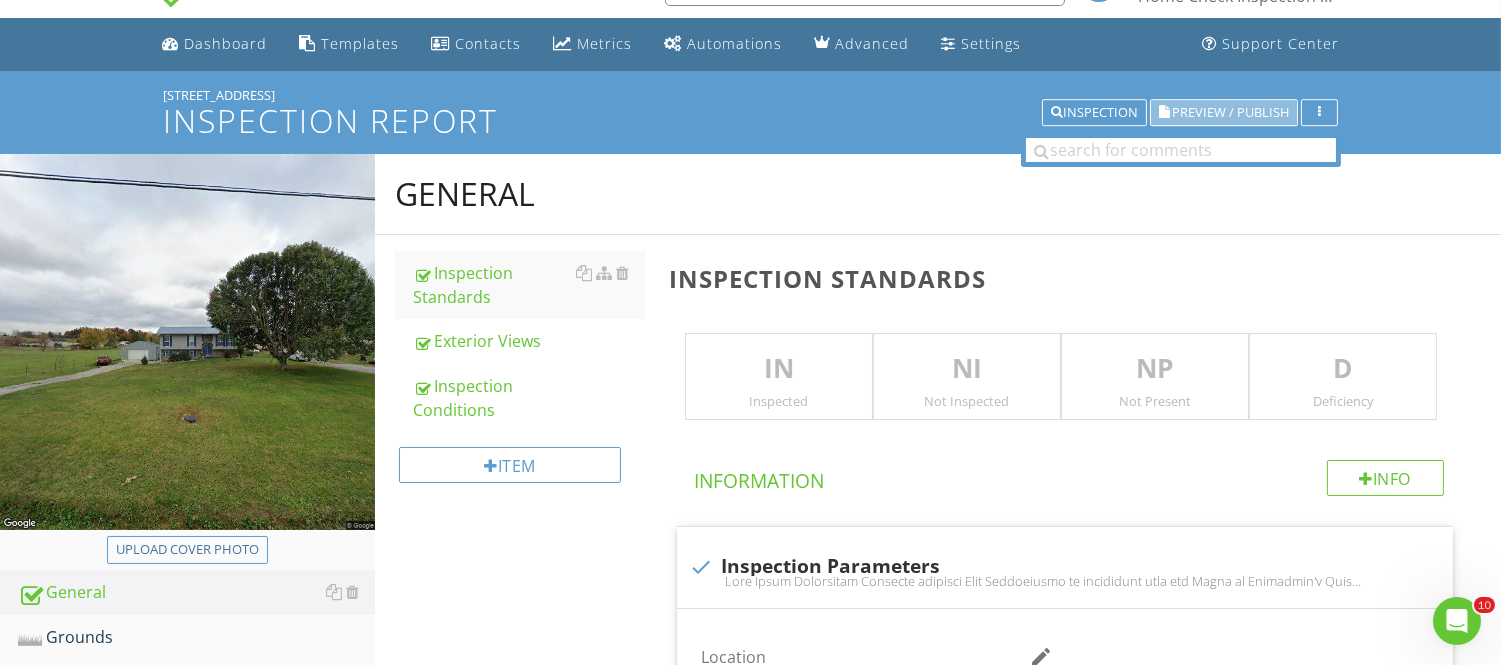 click on "Preview / Publish" at bounding box center (1230, 112) 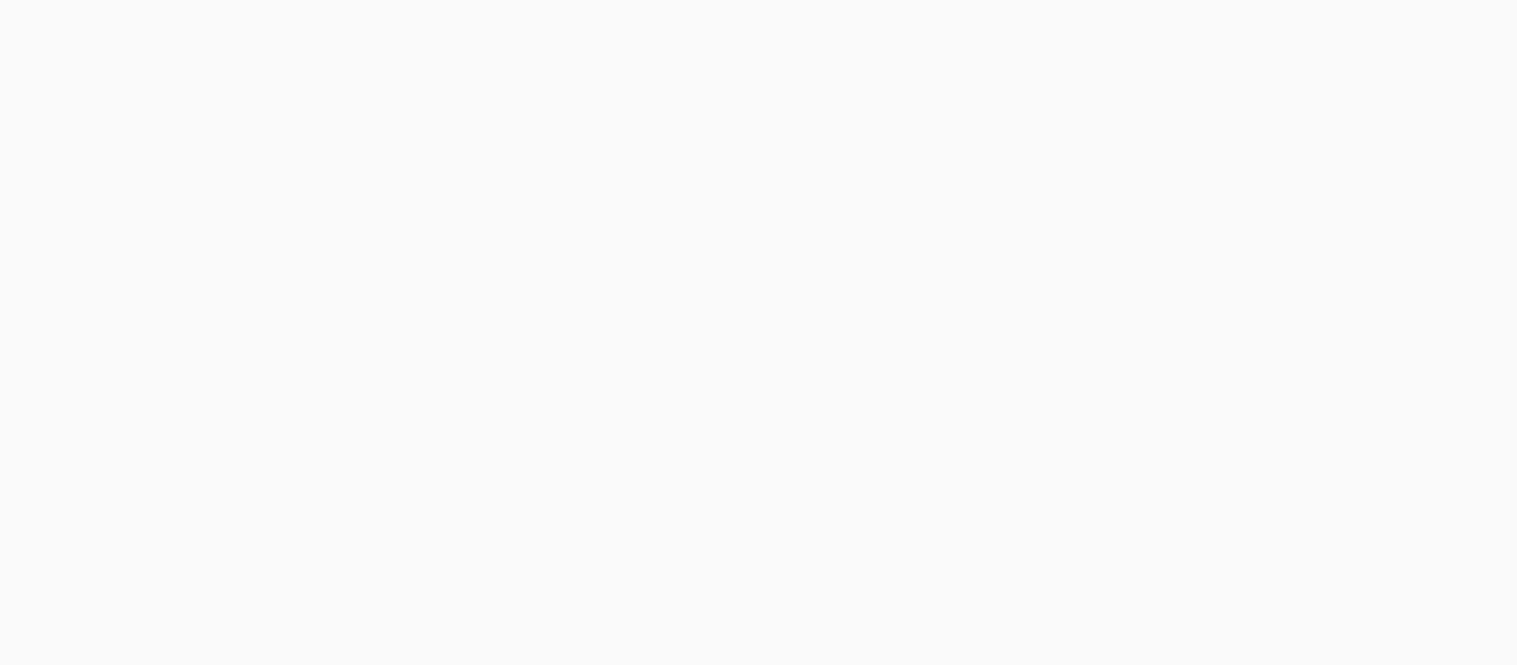scroll, scrollTop: 0, scrollLeft: 0, axis: both 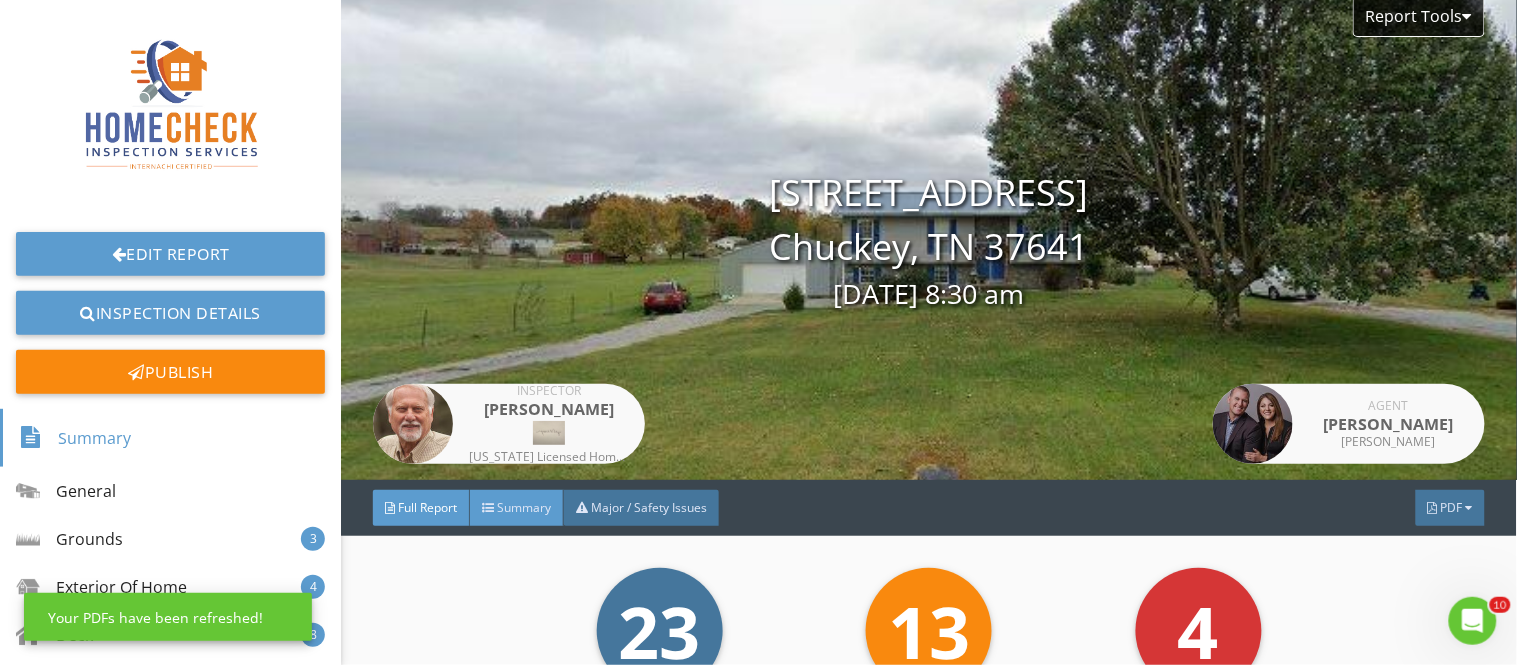 click on "Summary" at bounding box center [517, 508] 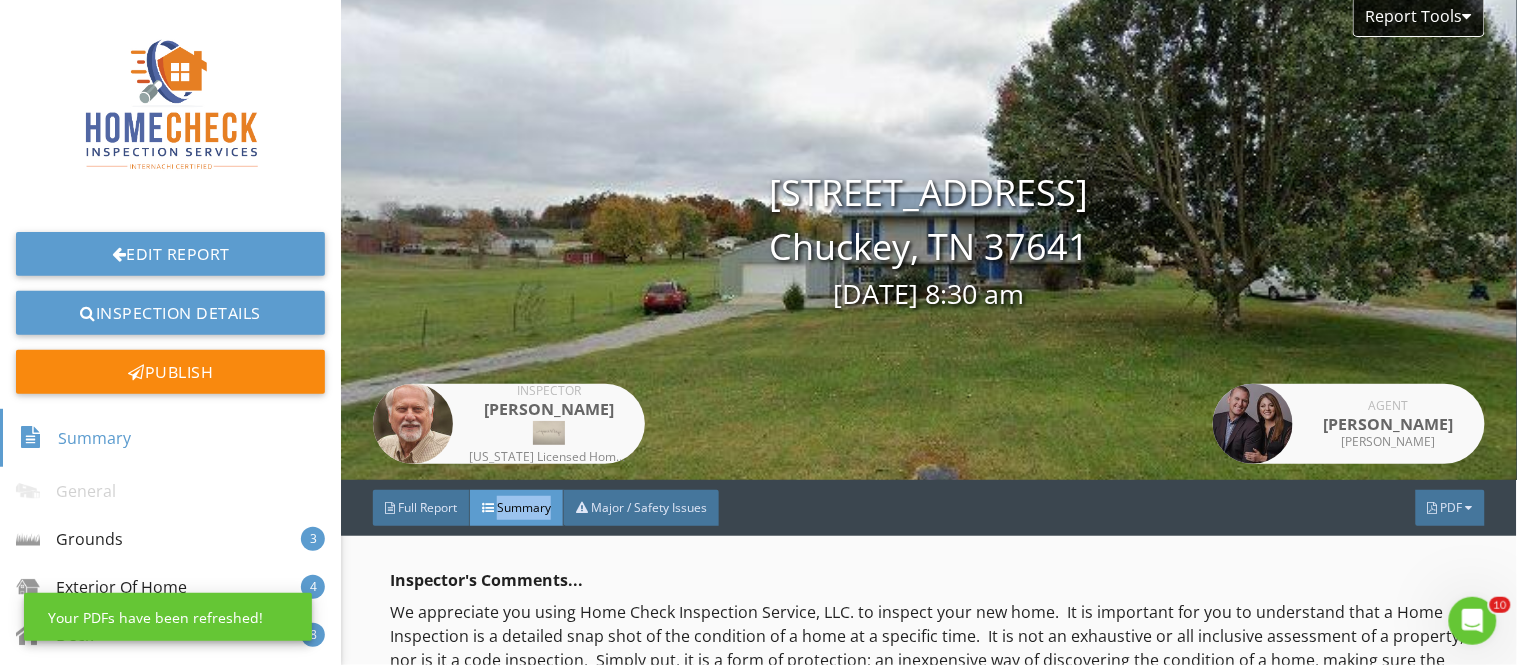 click on "Summary" at bounding box center (517, 508) 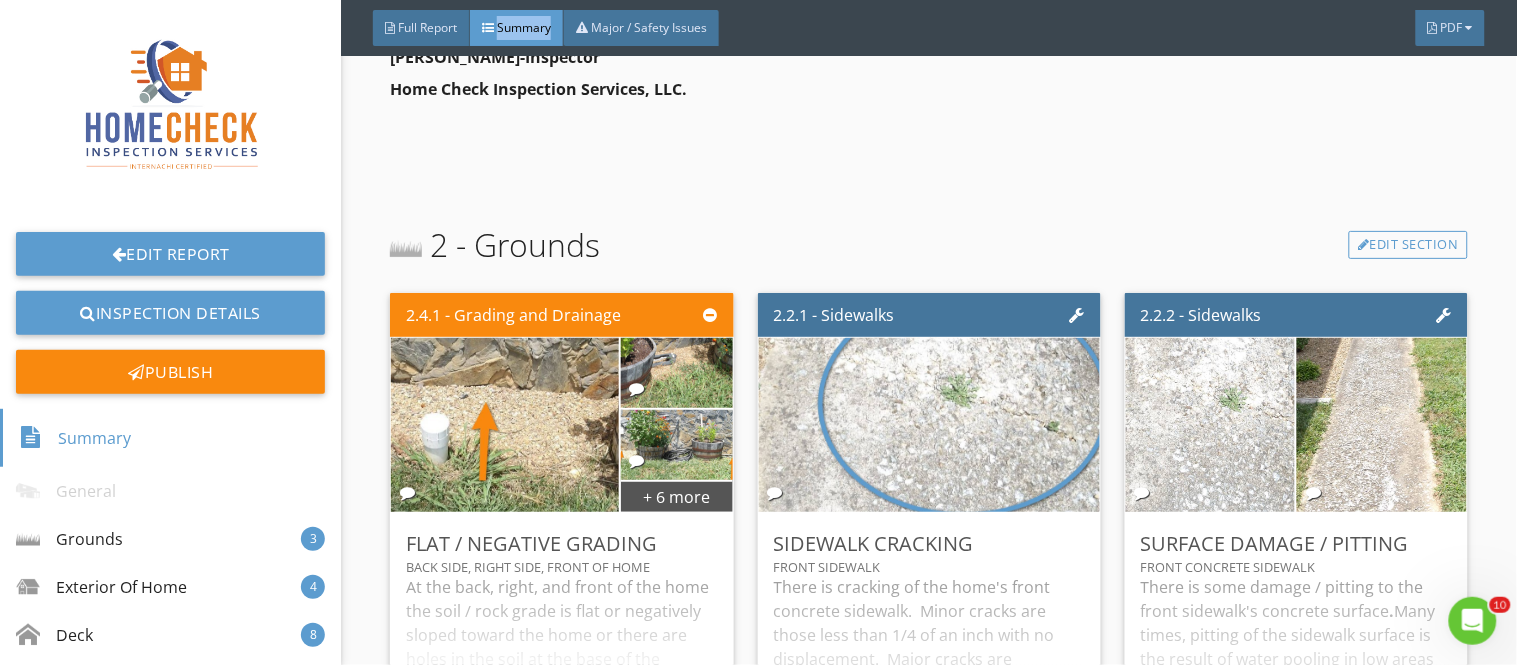 scroll, scrollTop: 1775, scrollLeft: 0, axis: vertical 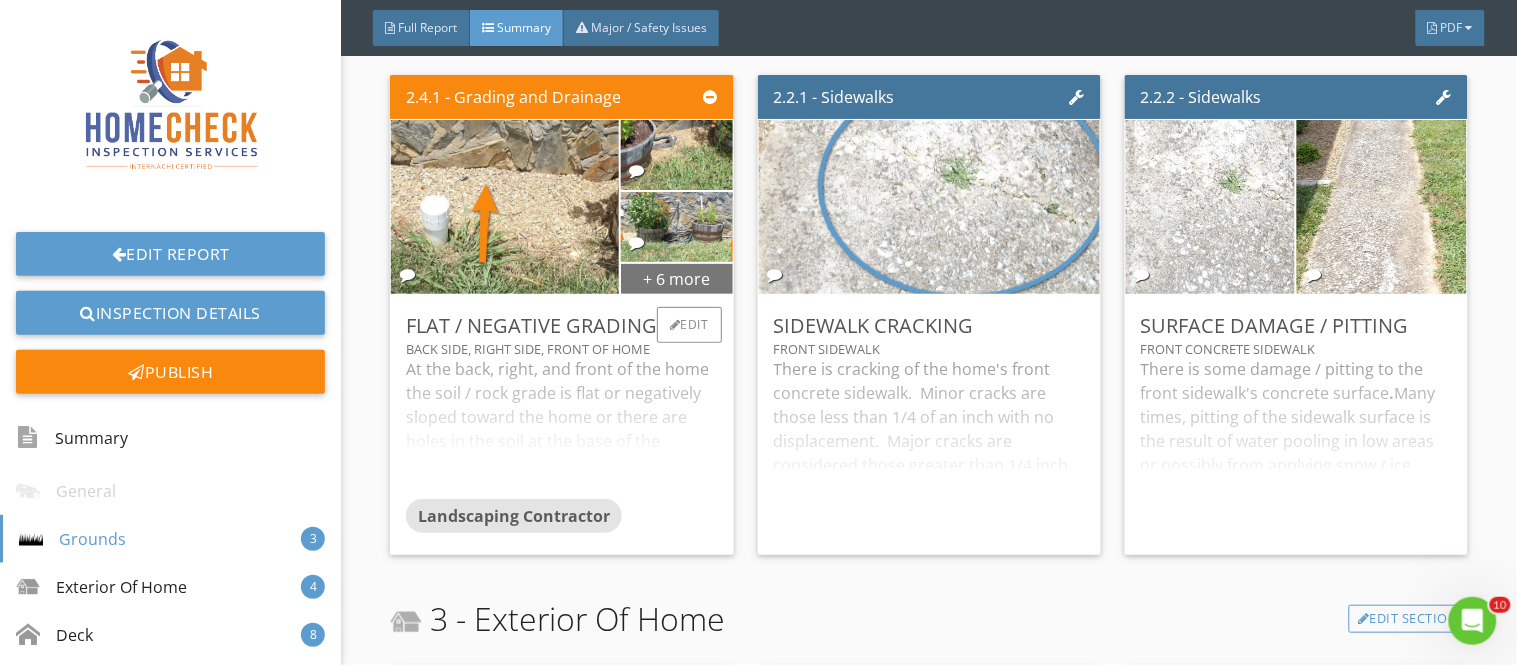 click on "+ 6 more" at bounding box center [677, 278] 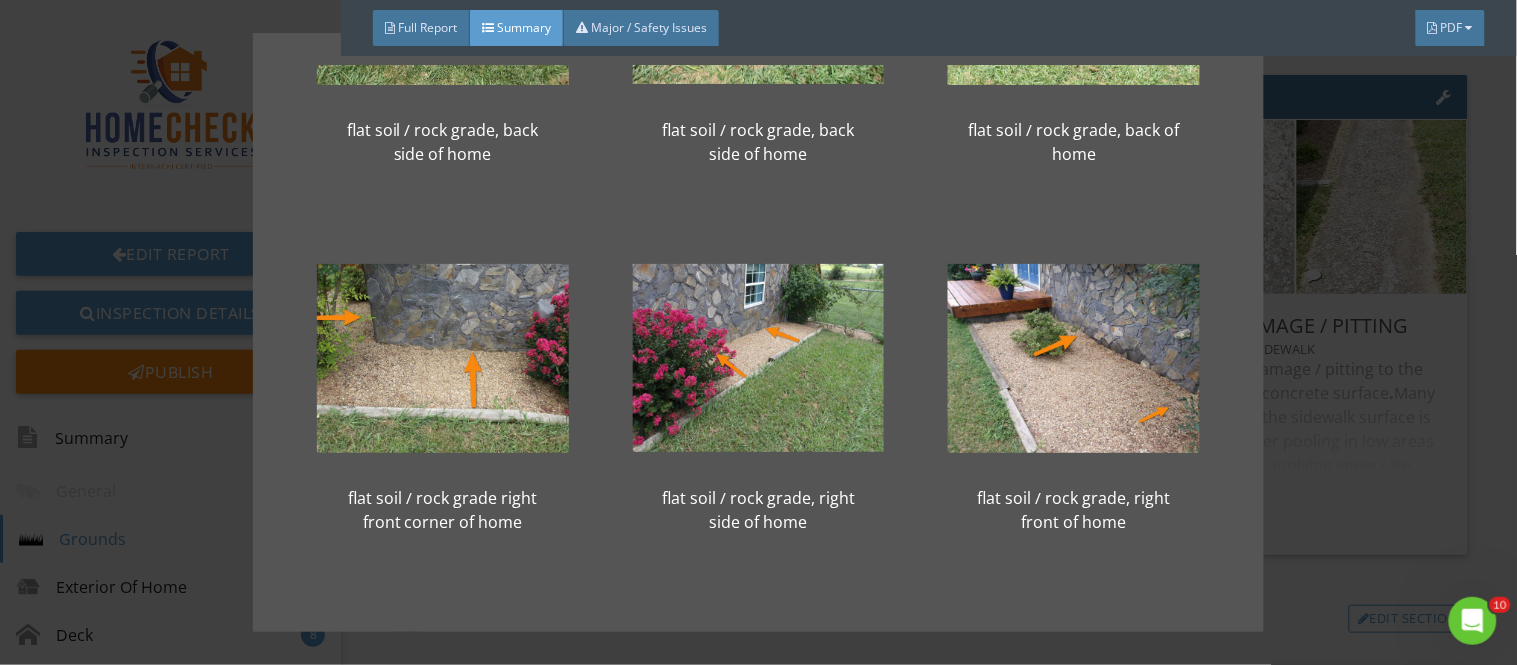 scroll, scrollTop: 231, scrollLeft: 0, axis: vertical 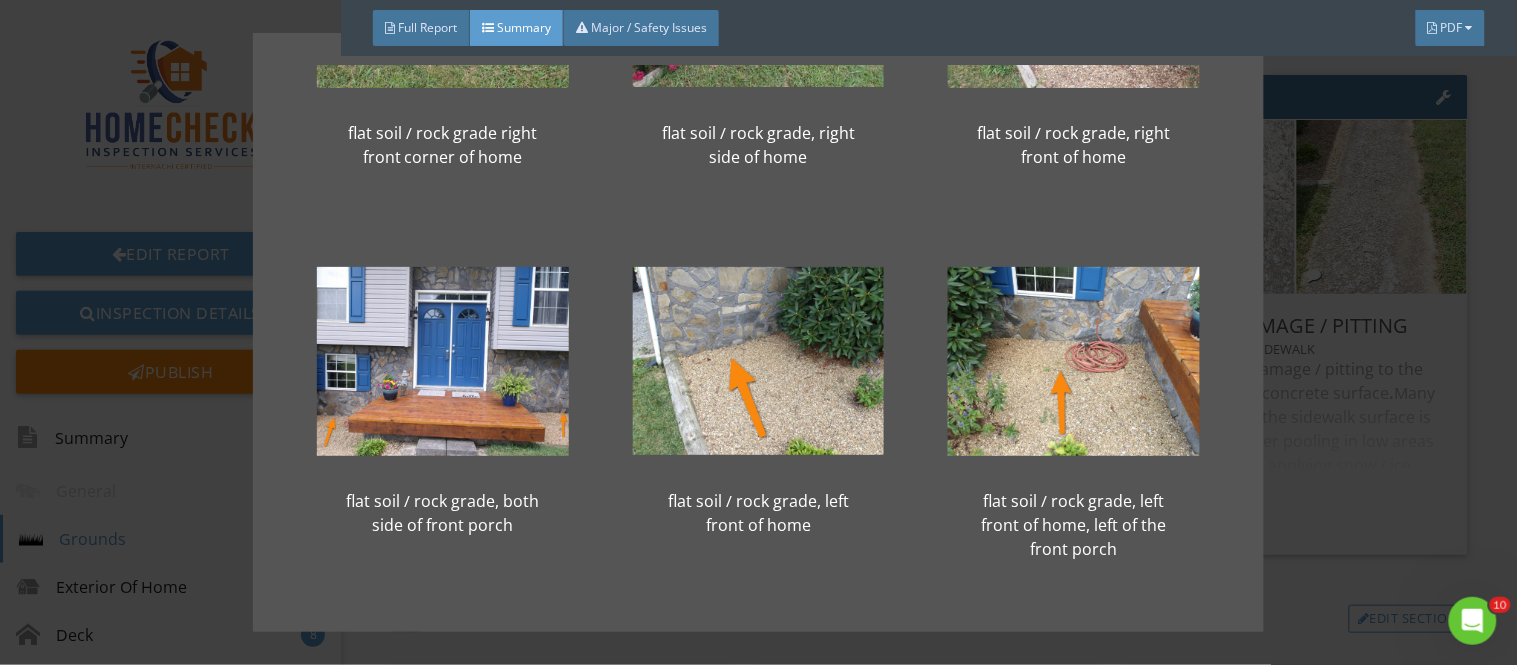 drag, startPoint x: 1184, startPoint y: 374, endPoint x: 1224, endPoint y: 584, distance: 213.77559 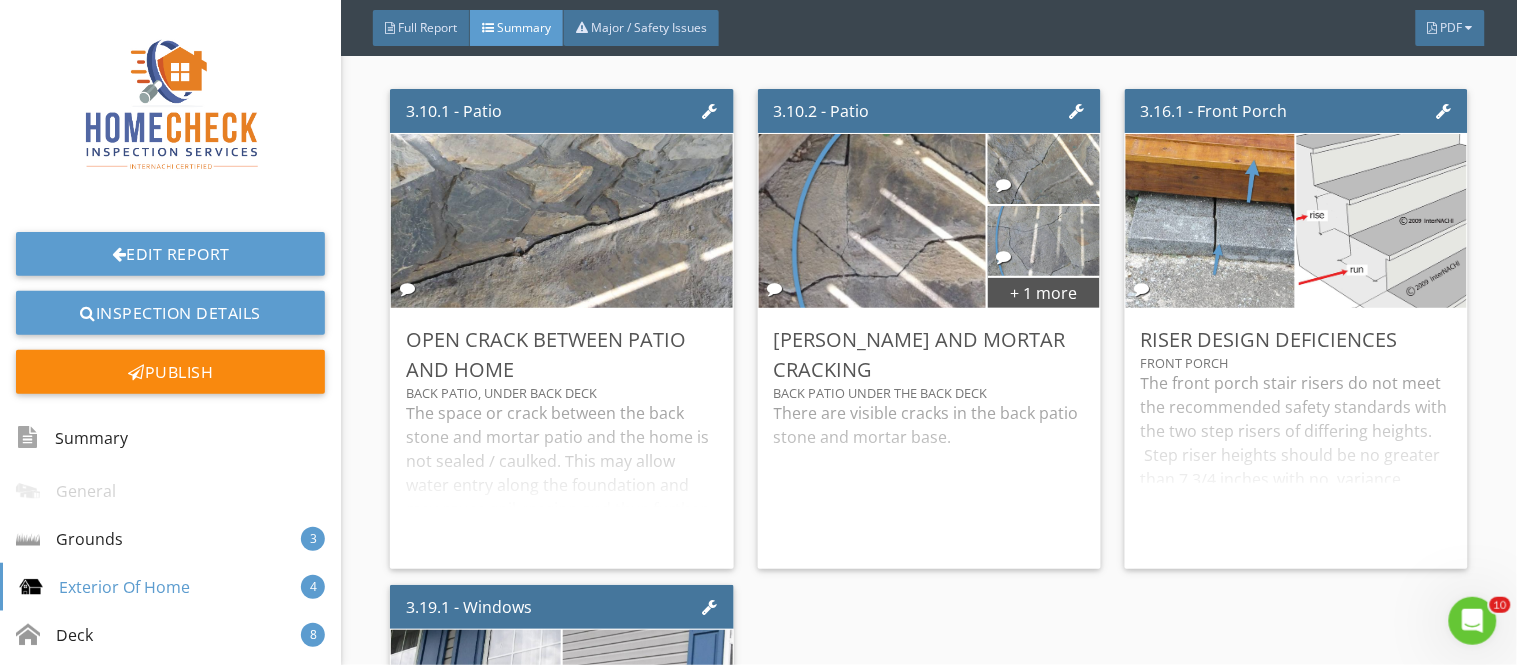 scroll, scrollTop: 2506, scrollLeft: 0, axis: vertical 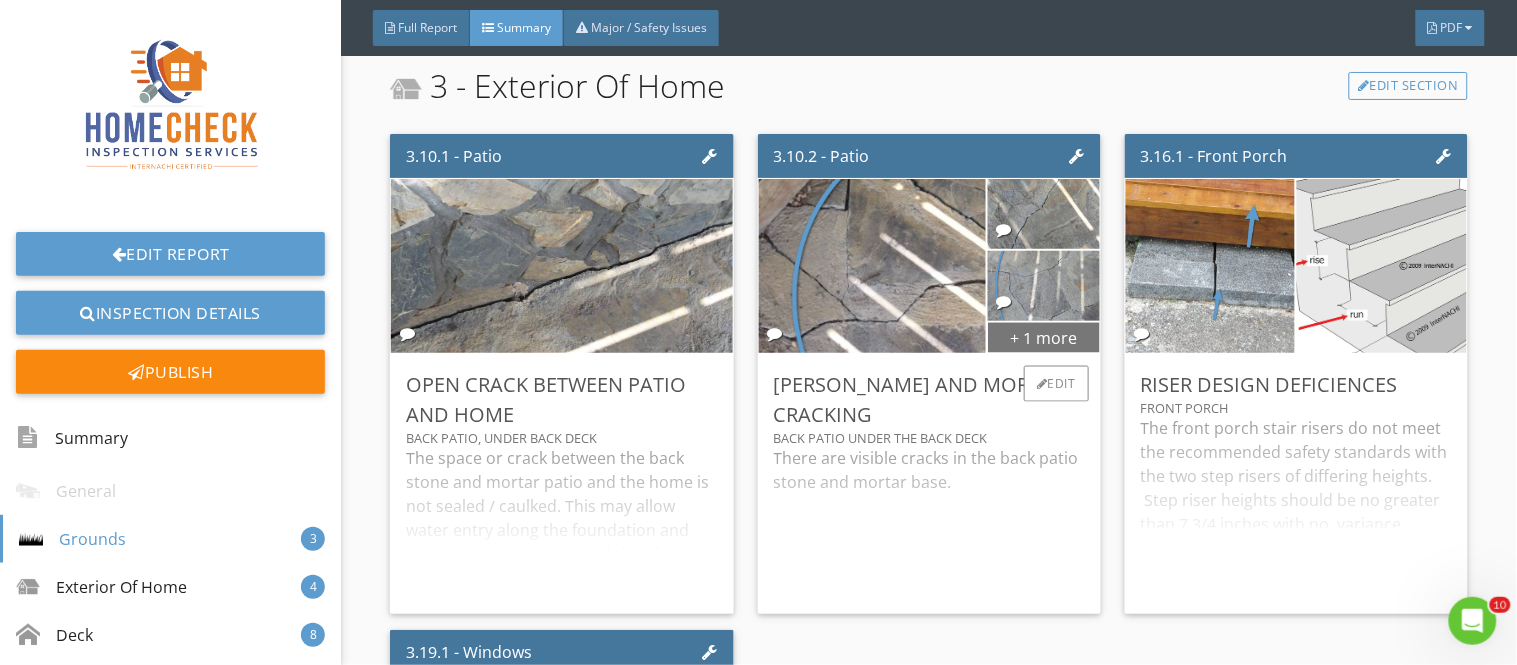 click on "+ 1 more" at bounding box center [1044, 337] 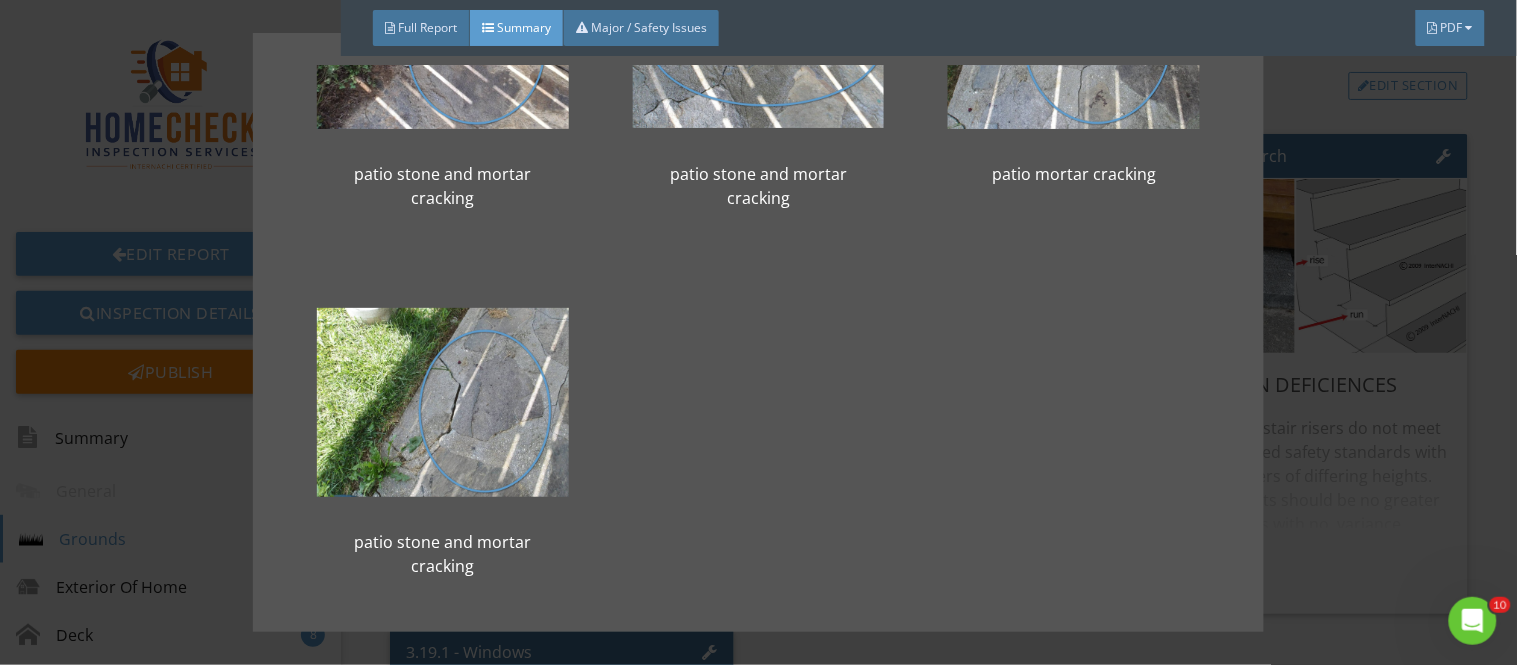scroll, scrollTop: 11, scrollLeft: 0, axis: vertical 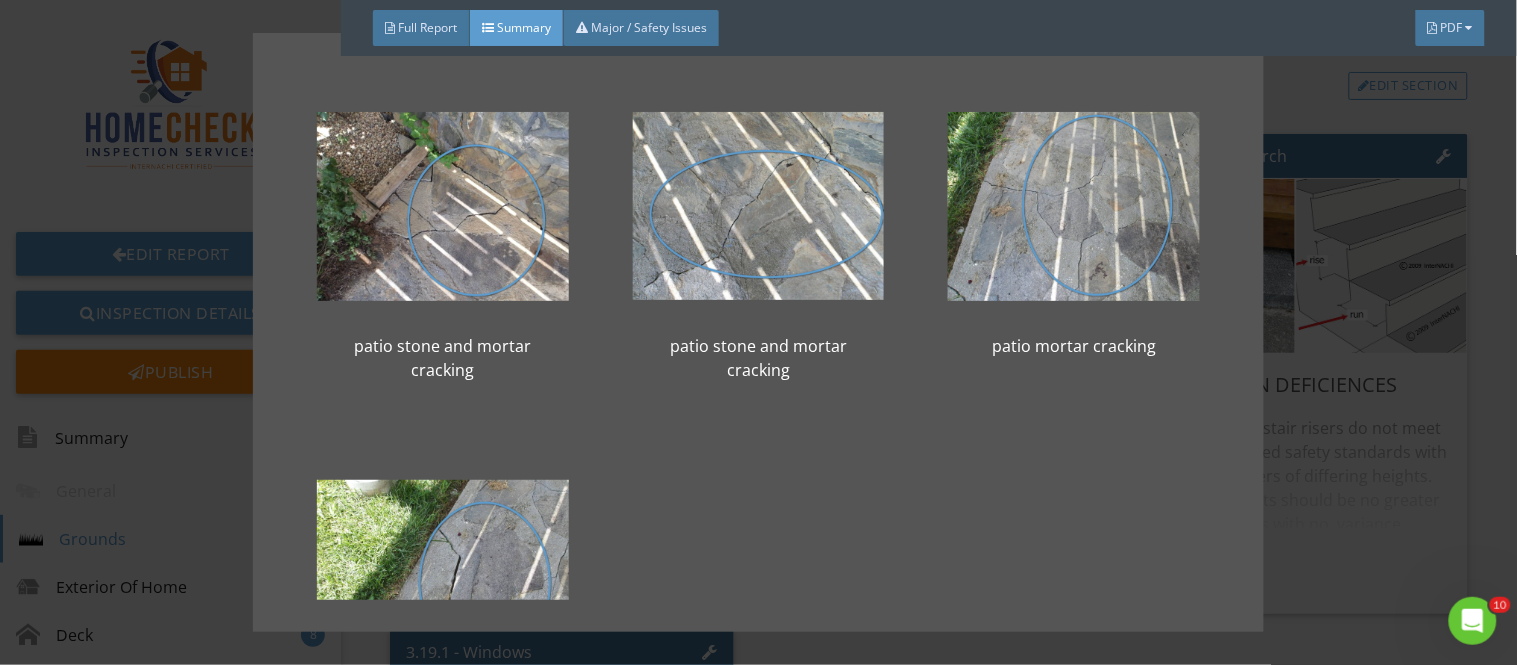 click on "patio stone and mortar cracking
patio stone and mortar cracking
patio mortar cracking
patio stone and mortar cracking" at bounding box center [758, 332] 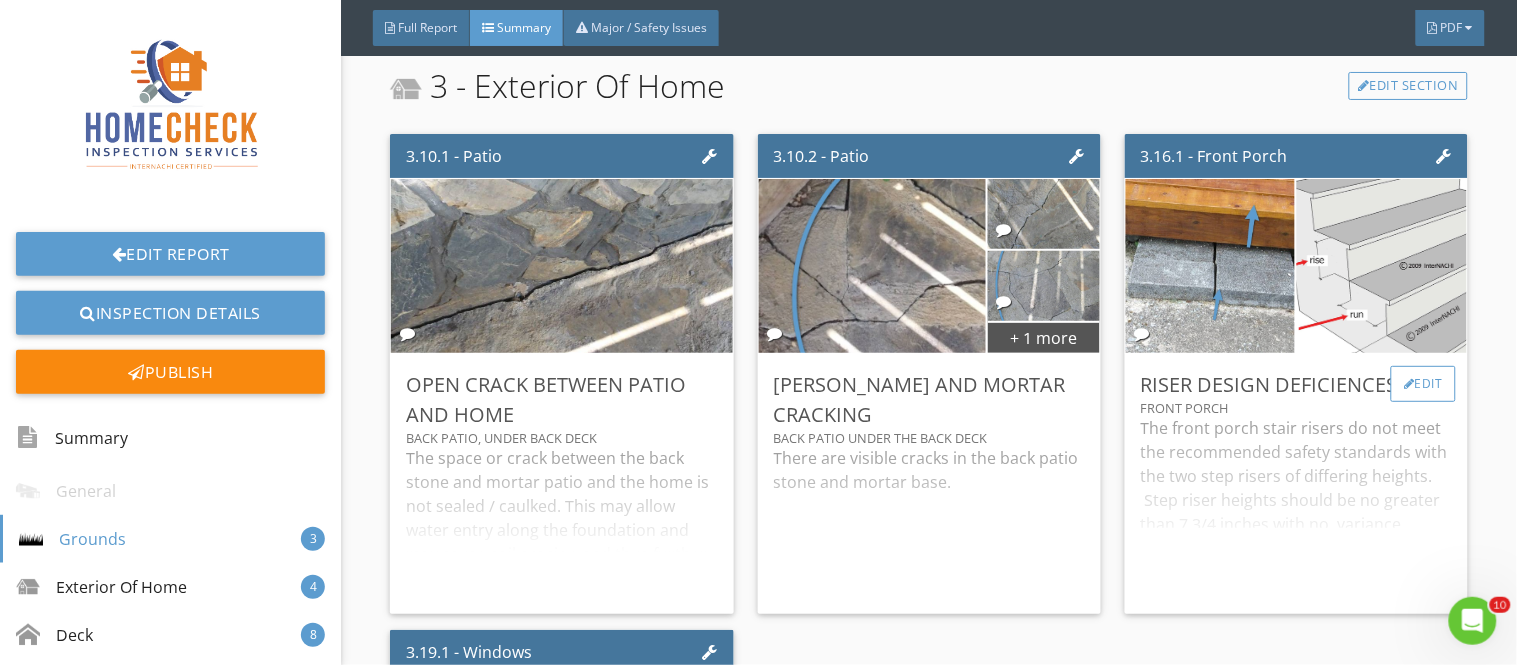 click at bounding box center (1409, 384) 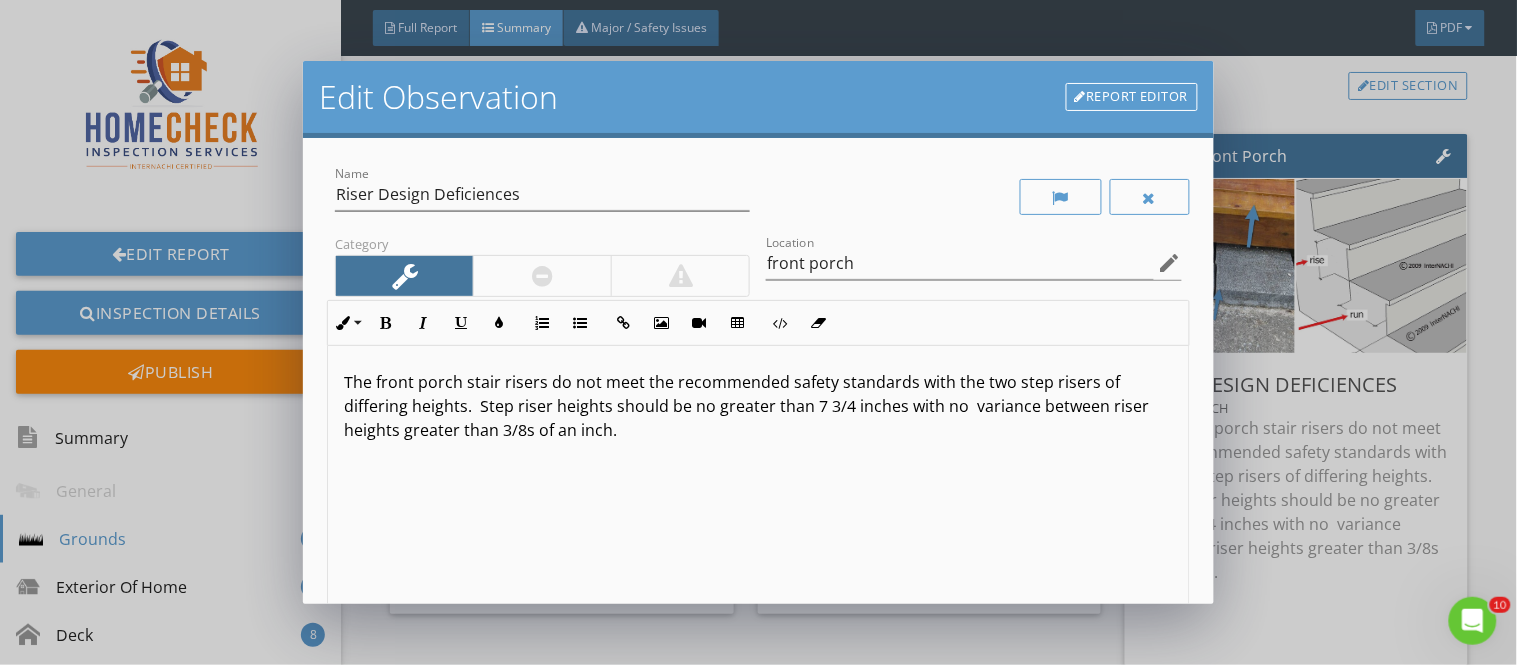 click on "The front porch stair risers do not meet the recommended safety standards with the two step risers of differing heights.  Step riser heights should be no greater than 7 3/4 inches with no  variance between riser heights greater than 3/8s of an inch." at bounding box center (758, 406) 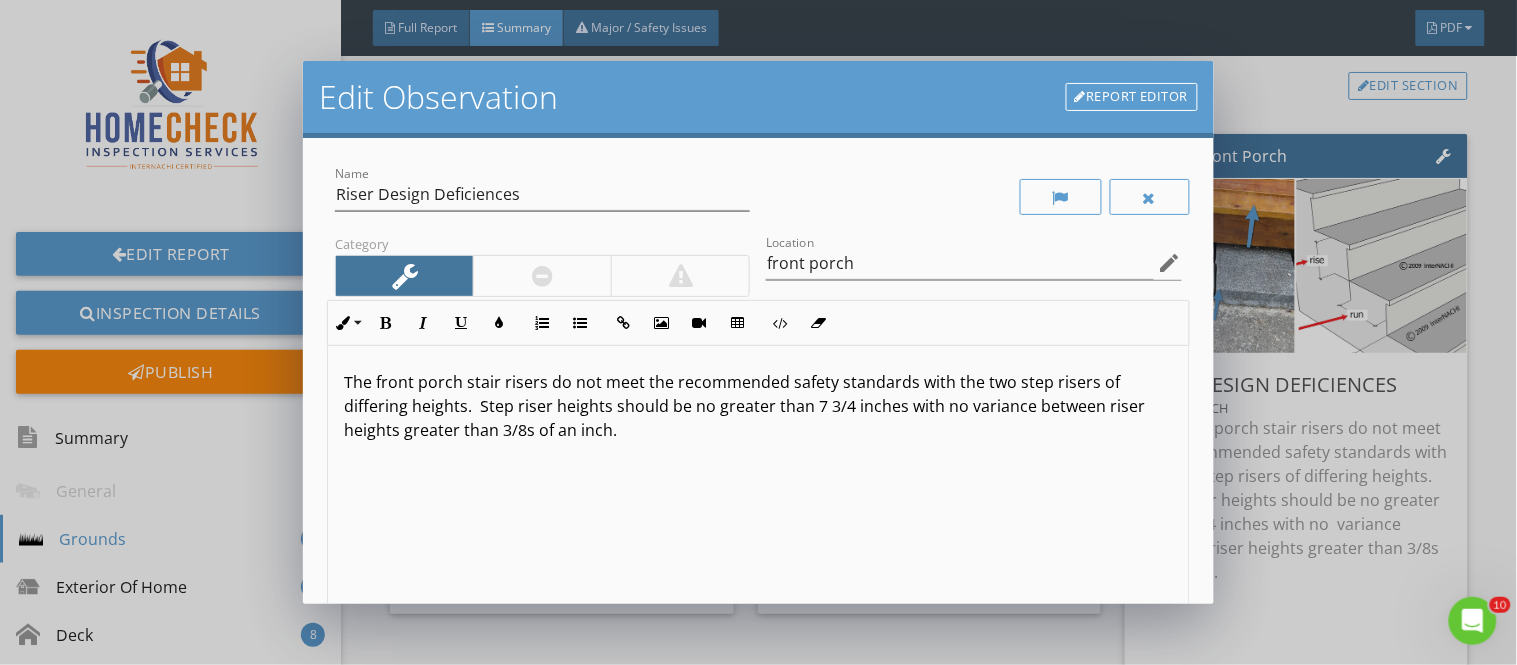 scroll, scrollTop: 322, scrollLeft: 0, axis: vertical 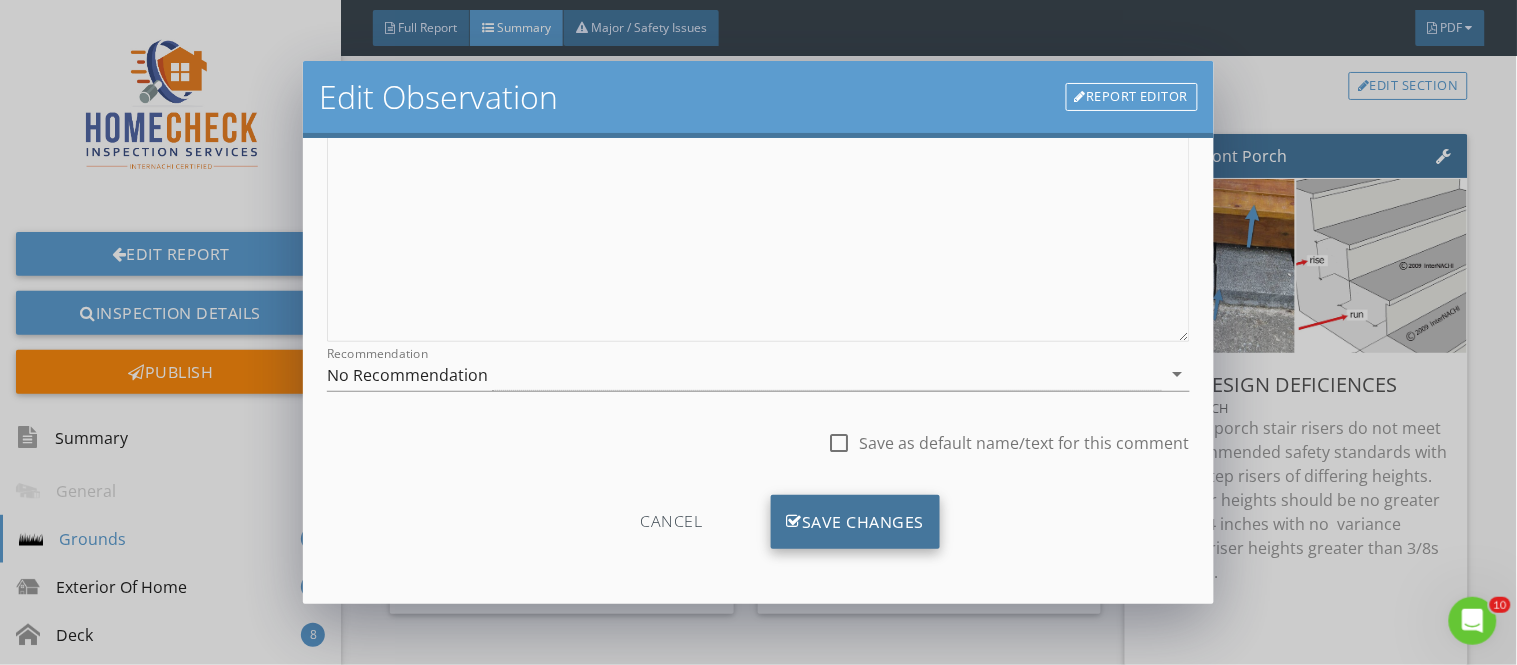 click on "Save Changes" at bounding box center (856, 522) 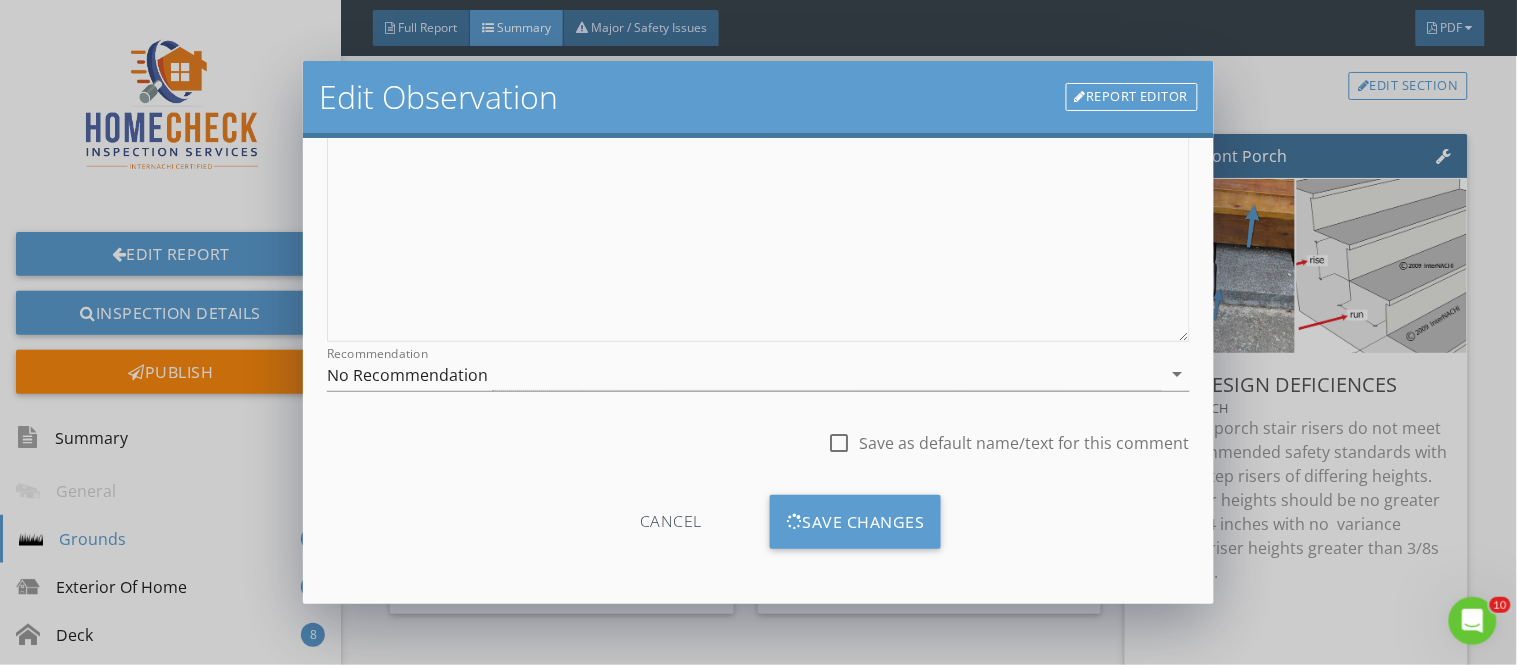 scroll, scrollTop: 84, scrollLeft: 0, axis: vertical 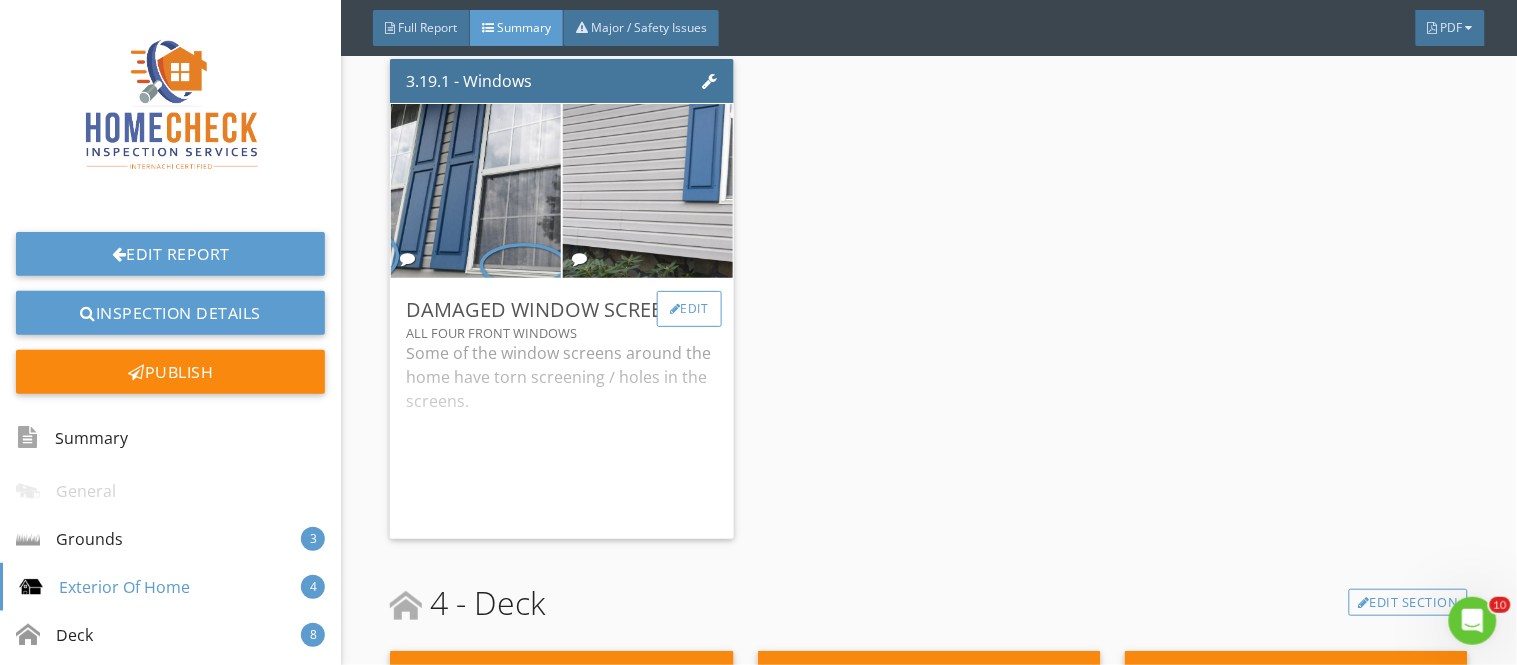 click on "Edit" at bounding box center [689, 309] 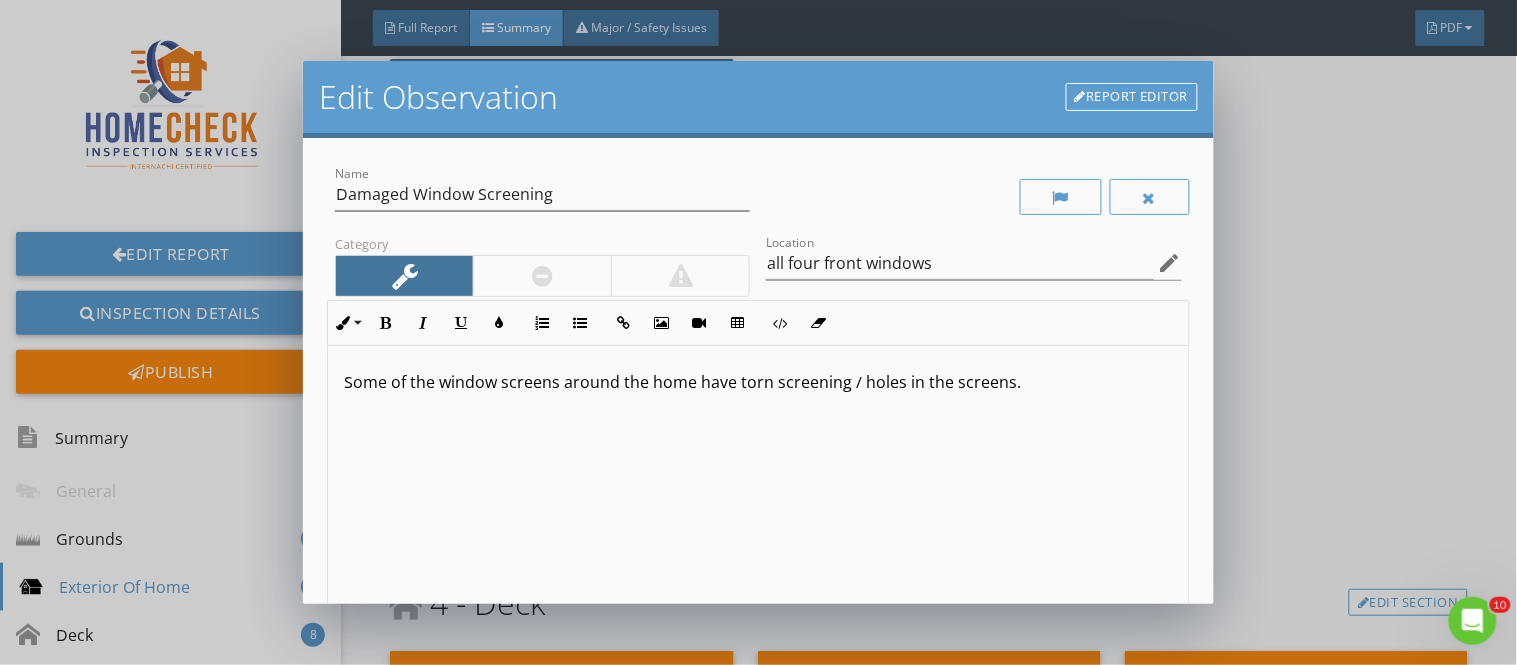 click on "Some of the window screens around the home have torn screening / holes in the screens." at bounding box center (758, 382) 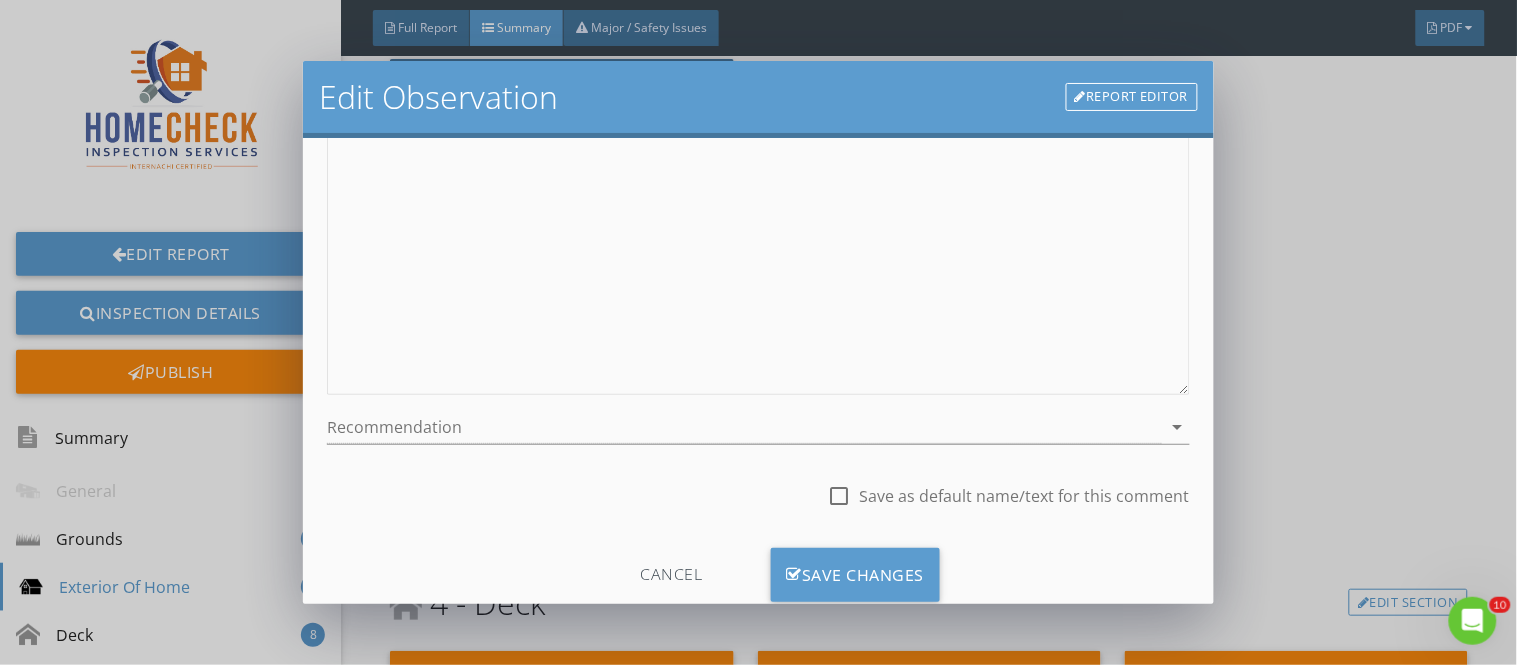 scroll, scrollTop: 322, scrollLeft: 0, axis: vertical 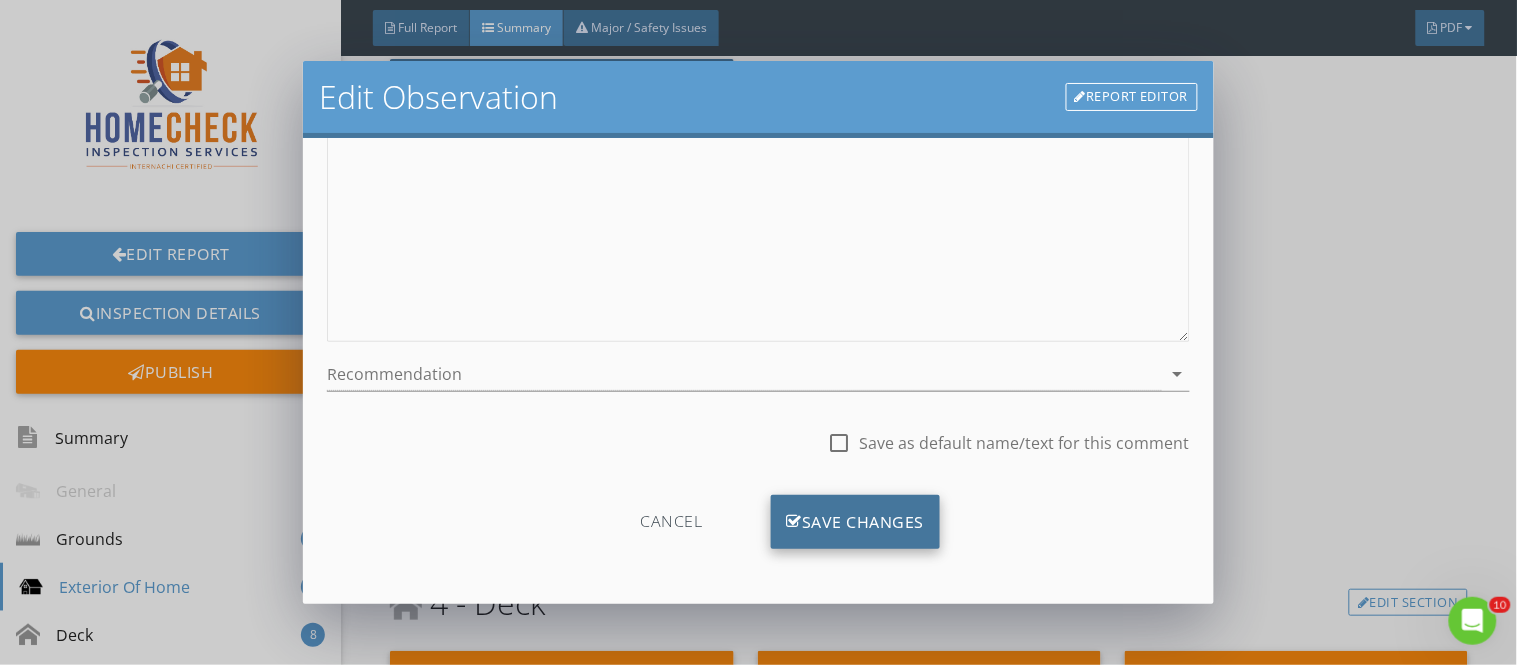 click on "Save Changes" at bounding box center (856, 522) 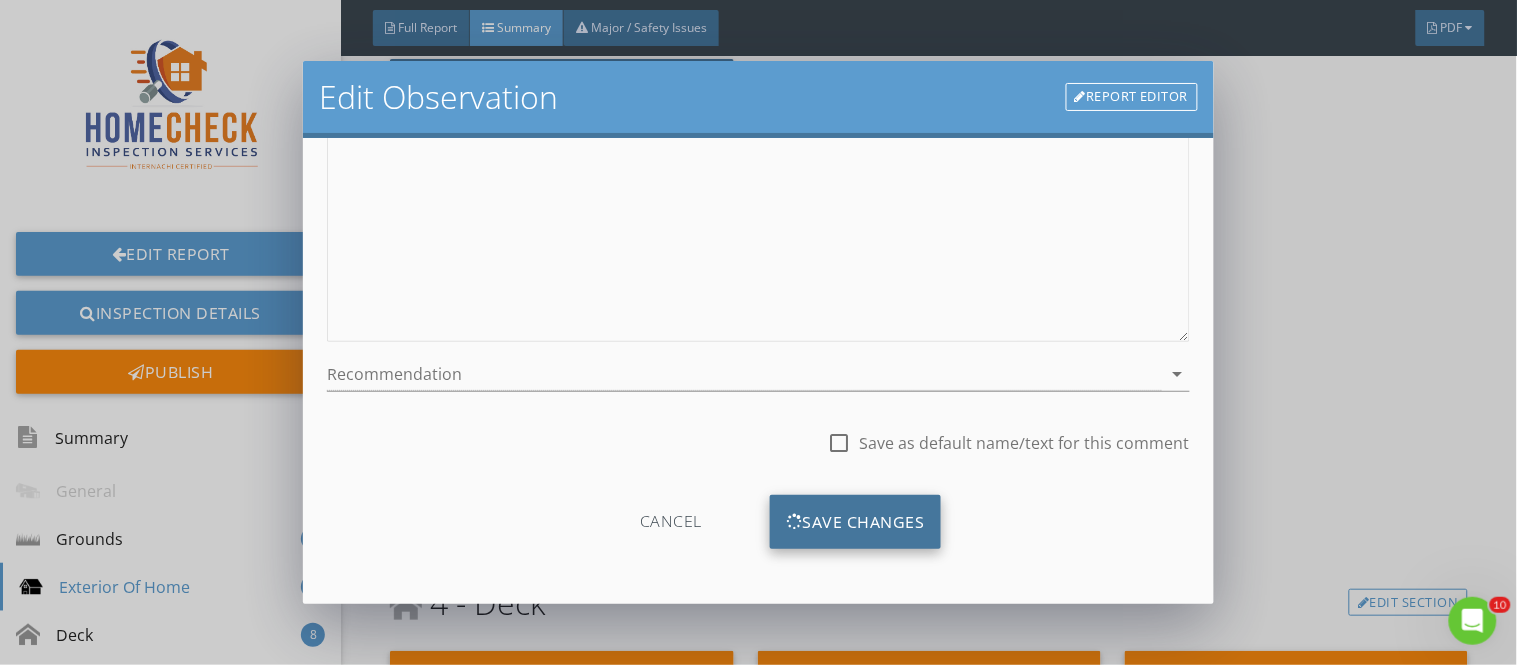 scroll, scrollTop: 84, scrollLeft: 0, axis: vertical 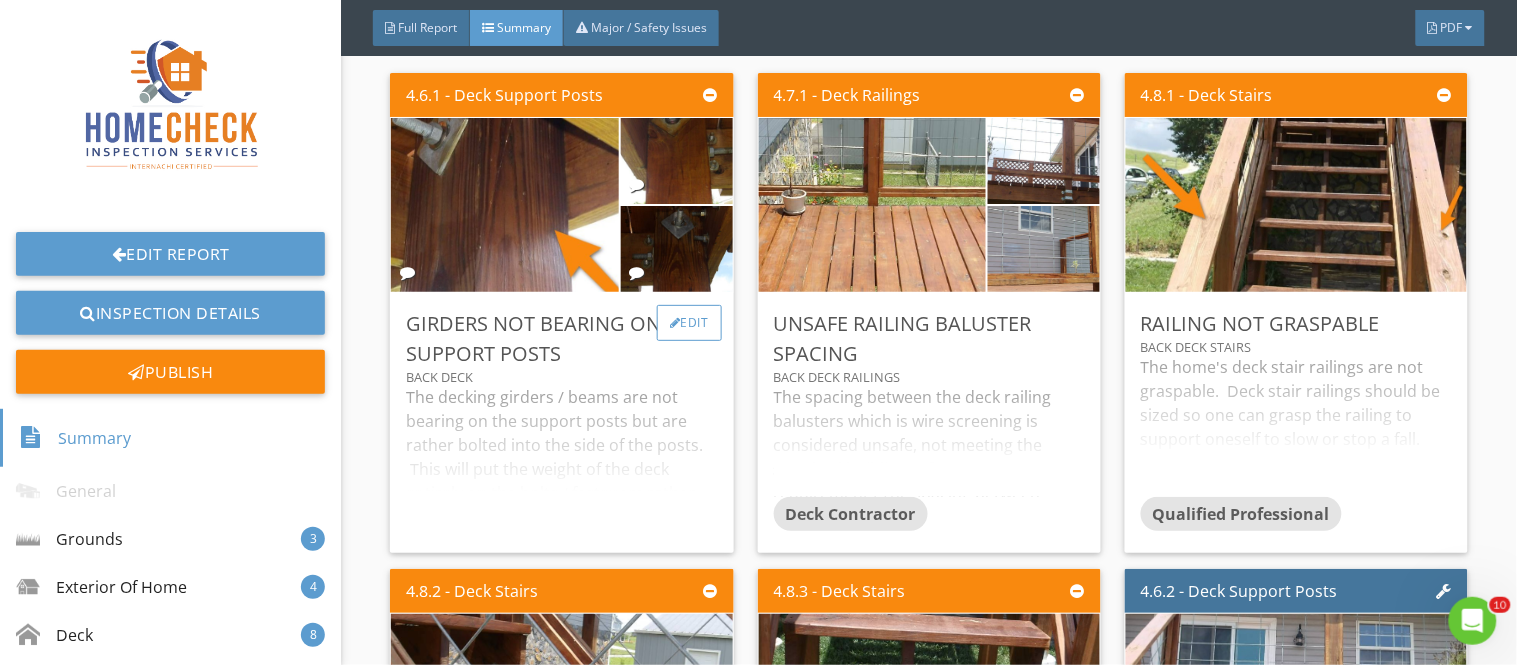 click on "Edit" at bounding box center (689, 323) 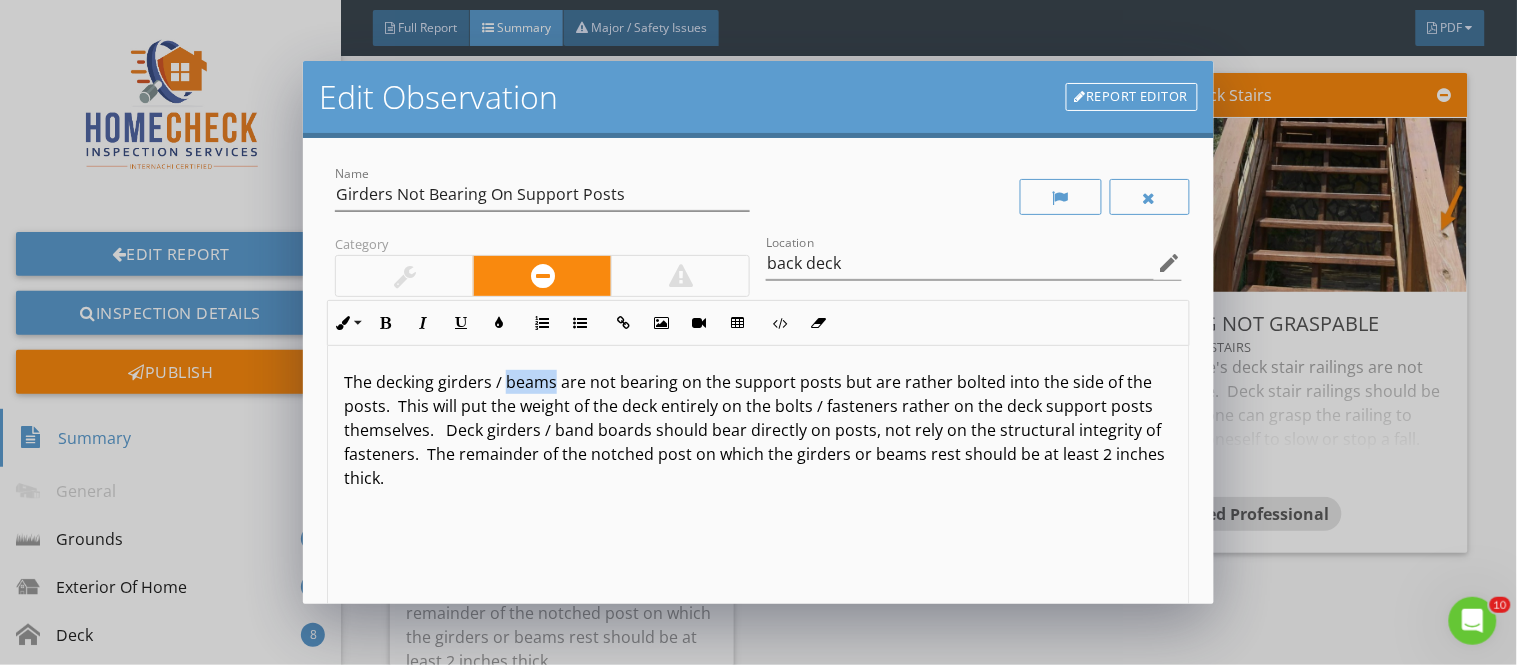drag, startPoint x: 503, startPoint y: 385, endPoint x: 553, endPoint y: 383, distance: 50.039986 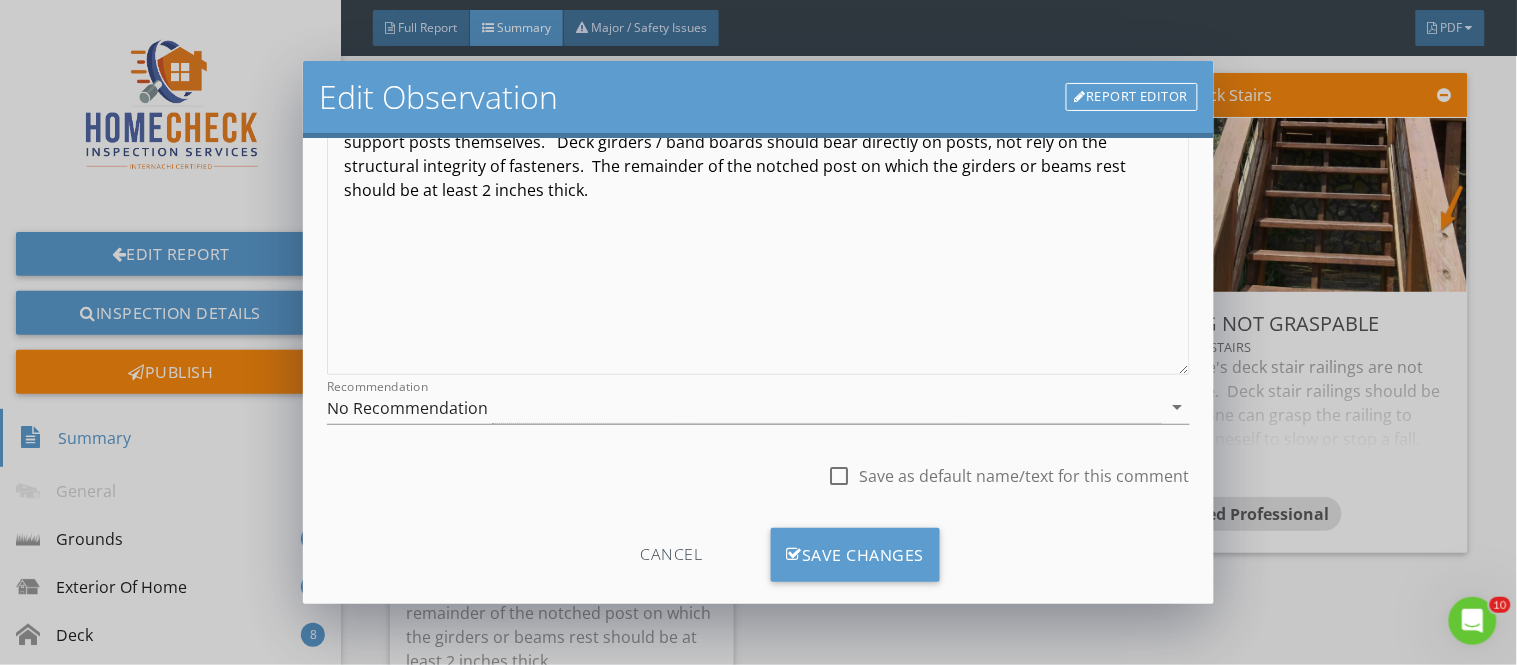 scroll, scrollTop: 317, scrollLeft: 0, axis: vertical 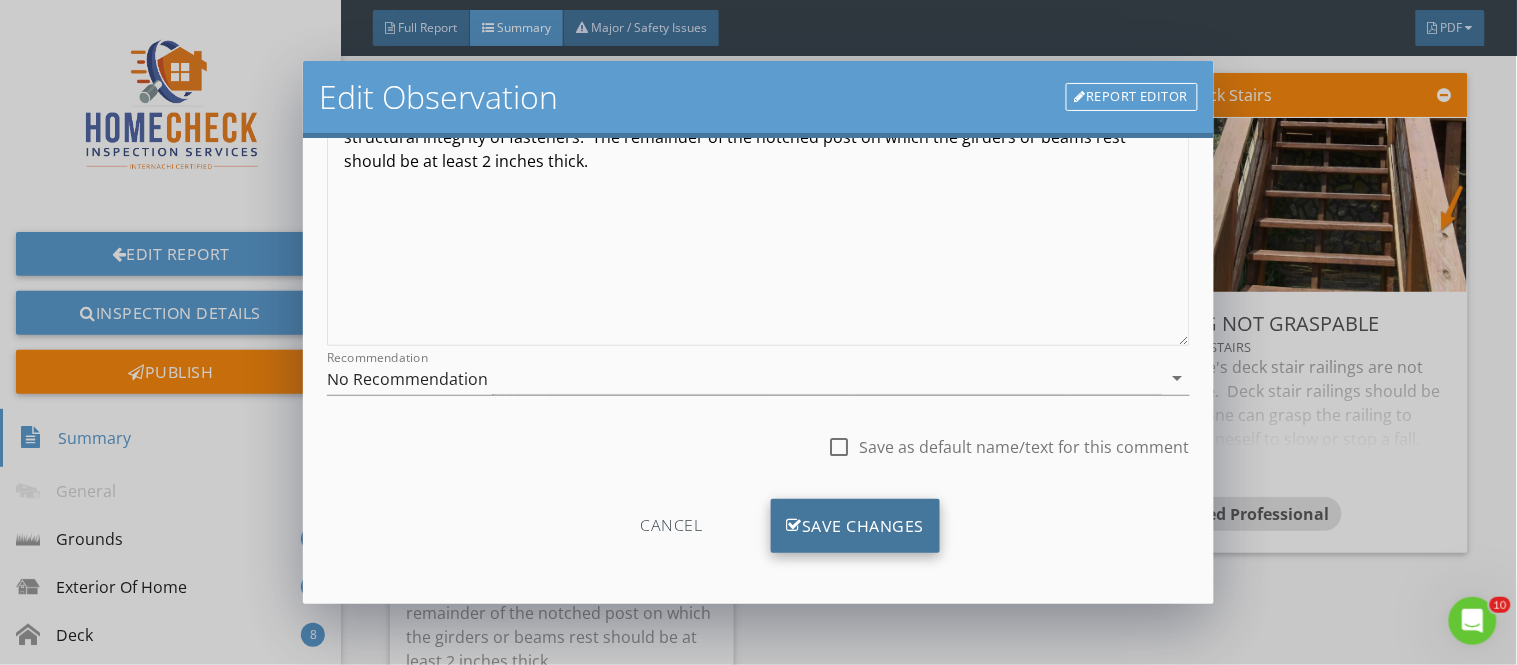 click on "Save Changes" at bounding box center [856, 526] 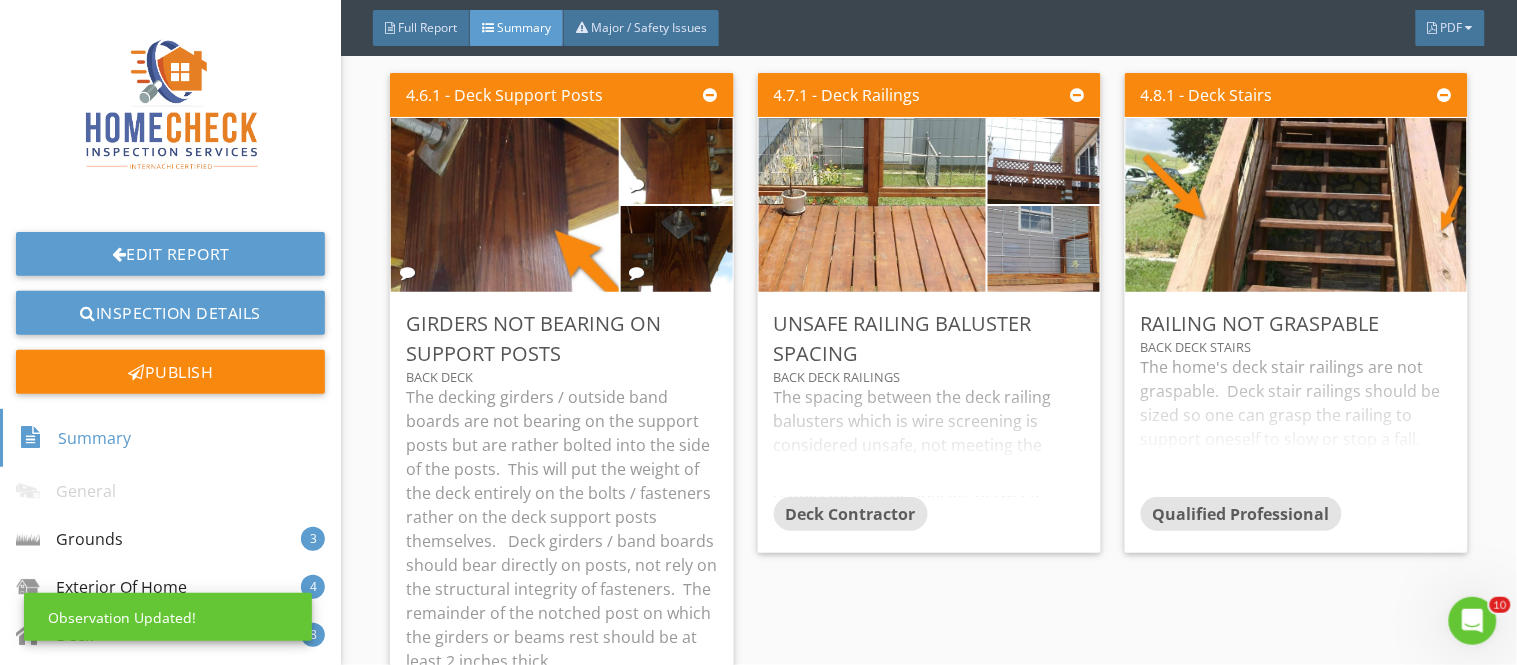 scroll, scrollTop: 84, scrollLeft: 0, axis: vertical 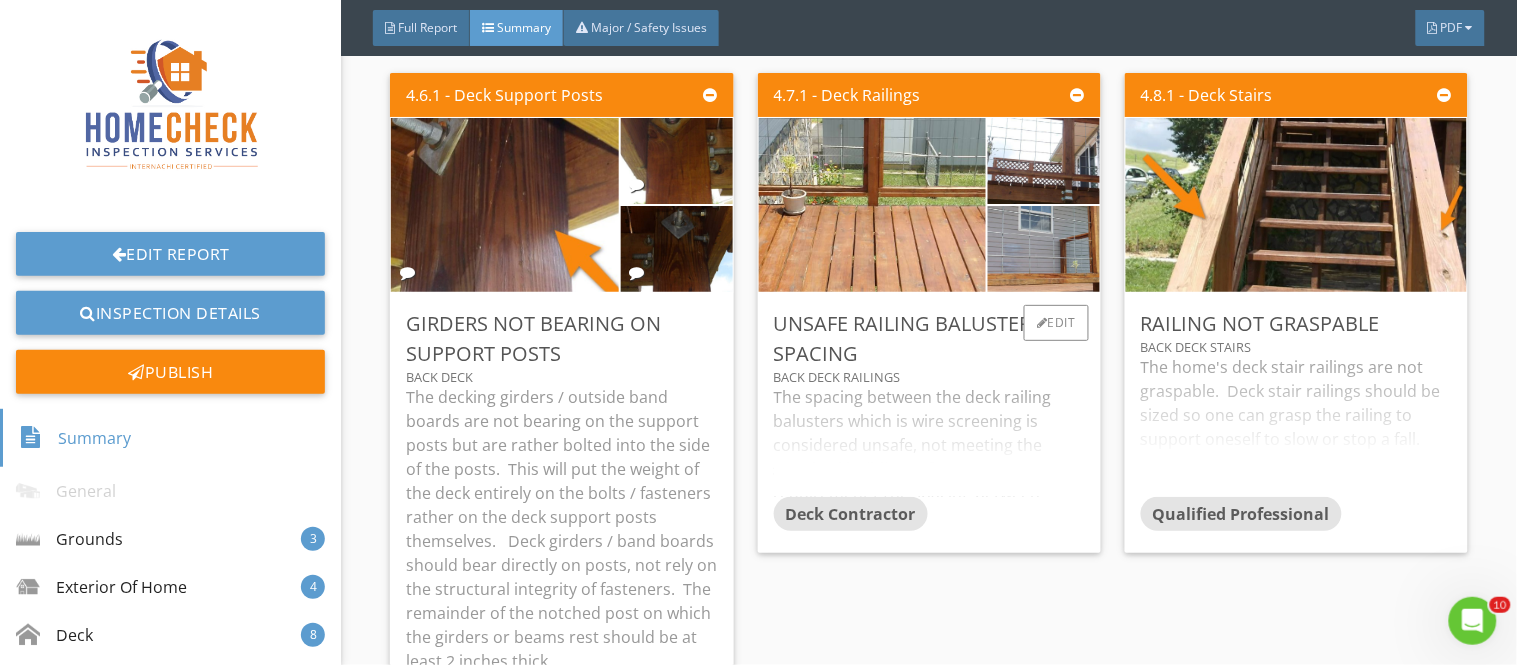 click on "The spacing between the deck railing balusters which is wire screening is considered unsafe, not meeting the standard building safety requirements.    The spacing between balusters or deck railing fillers should not exceed 4".  An opening greater than 4" is a safety concern for children.  Additionally, horizontal fillers or in this case screening is not recommended since it can be climbed, which is also a safety concern for childern.  Recommend correction." at bounding box center [929, 441] 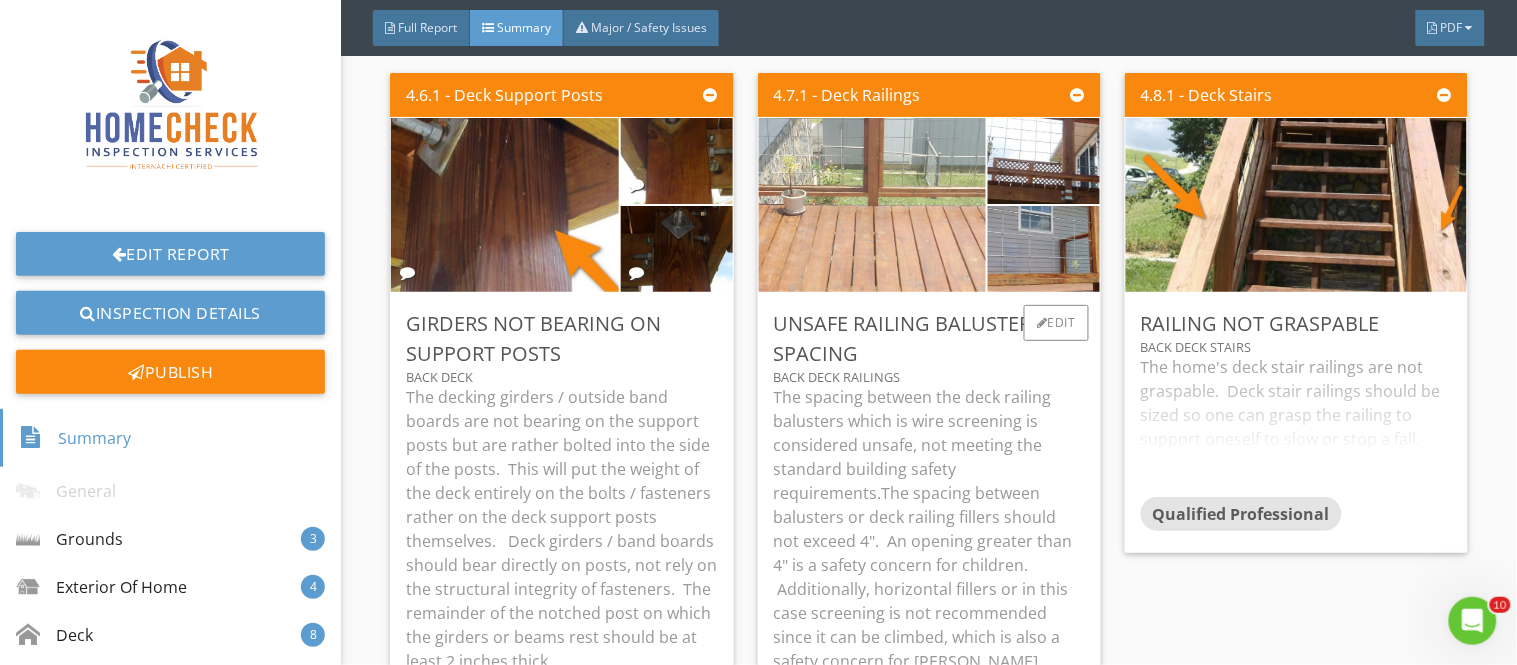 click at bounding box center [872, 204] 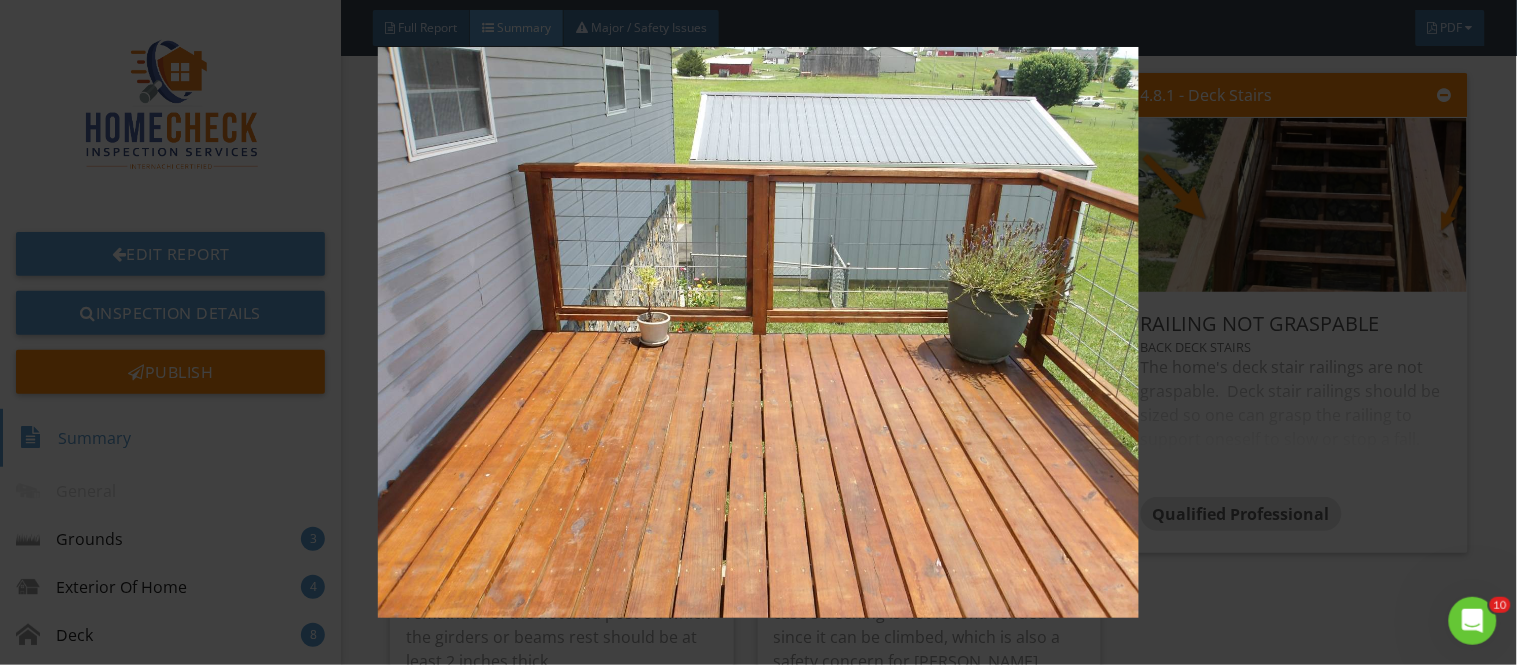 click at bounding box center [758, 332] 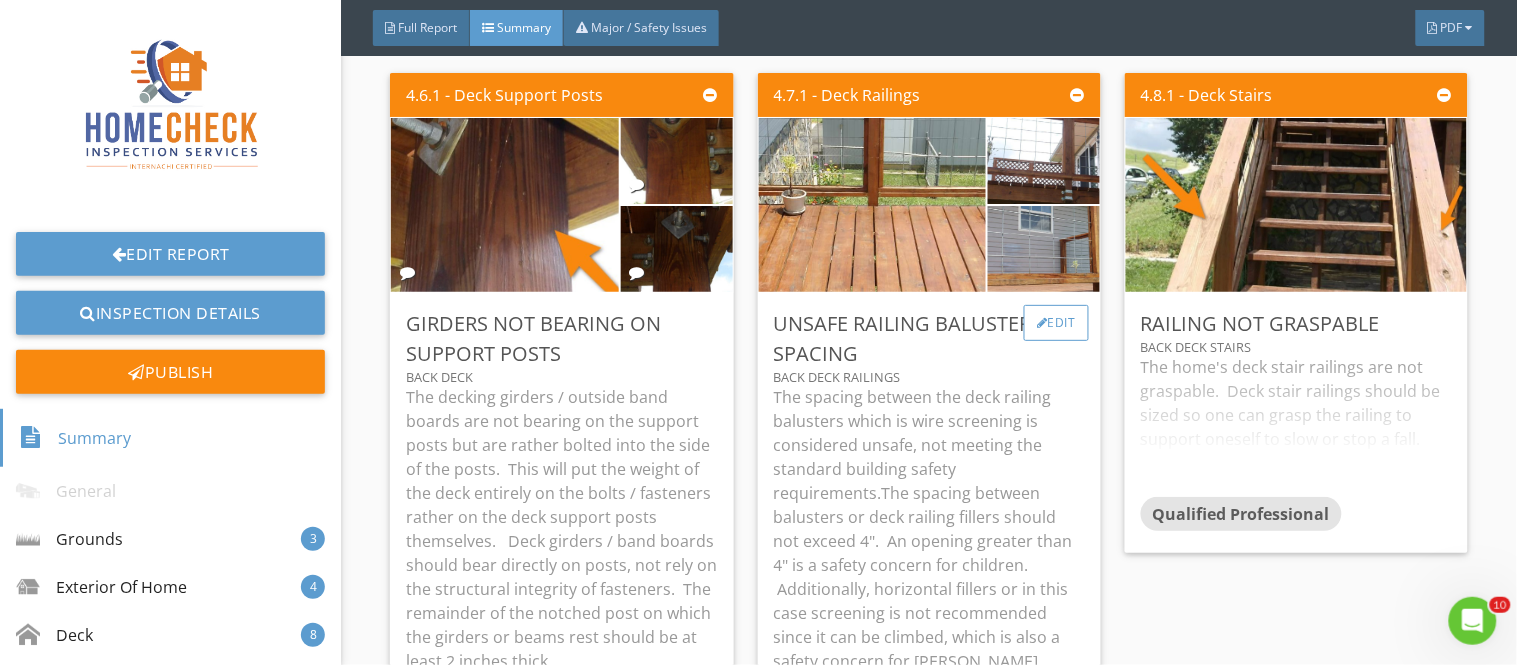 click on "Edit" at bounding box center [1056, 323] 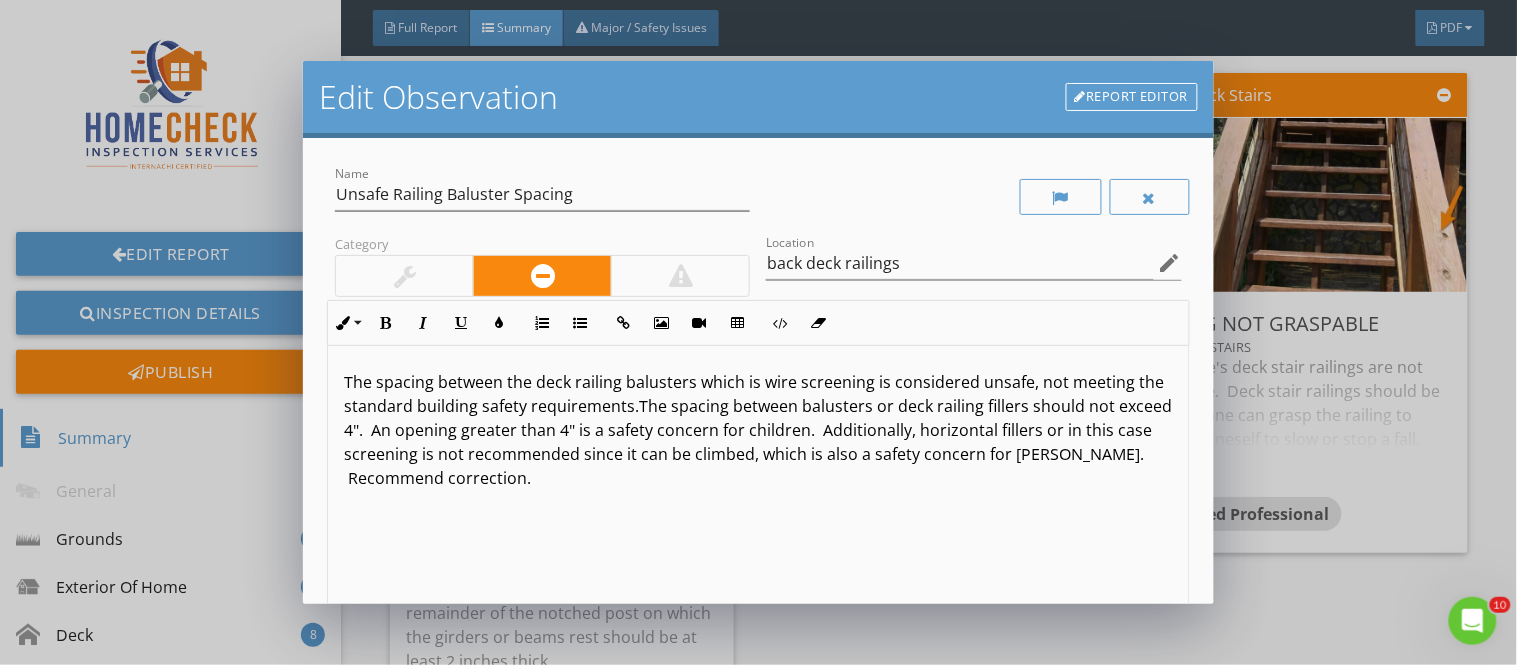 click on "Report Editor" at bounding box center [1132, 97] 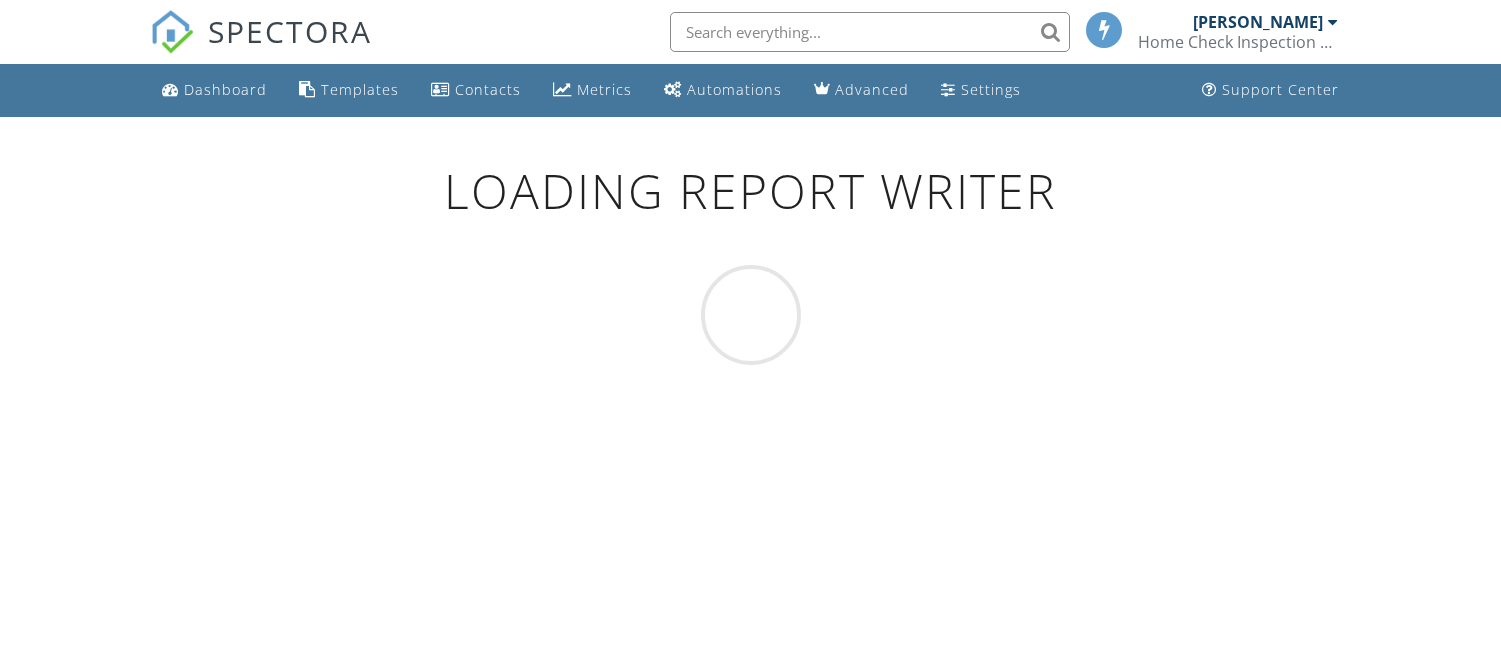 scroll, scrollTop: 0, scrollLeft: 0, axis: both 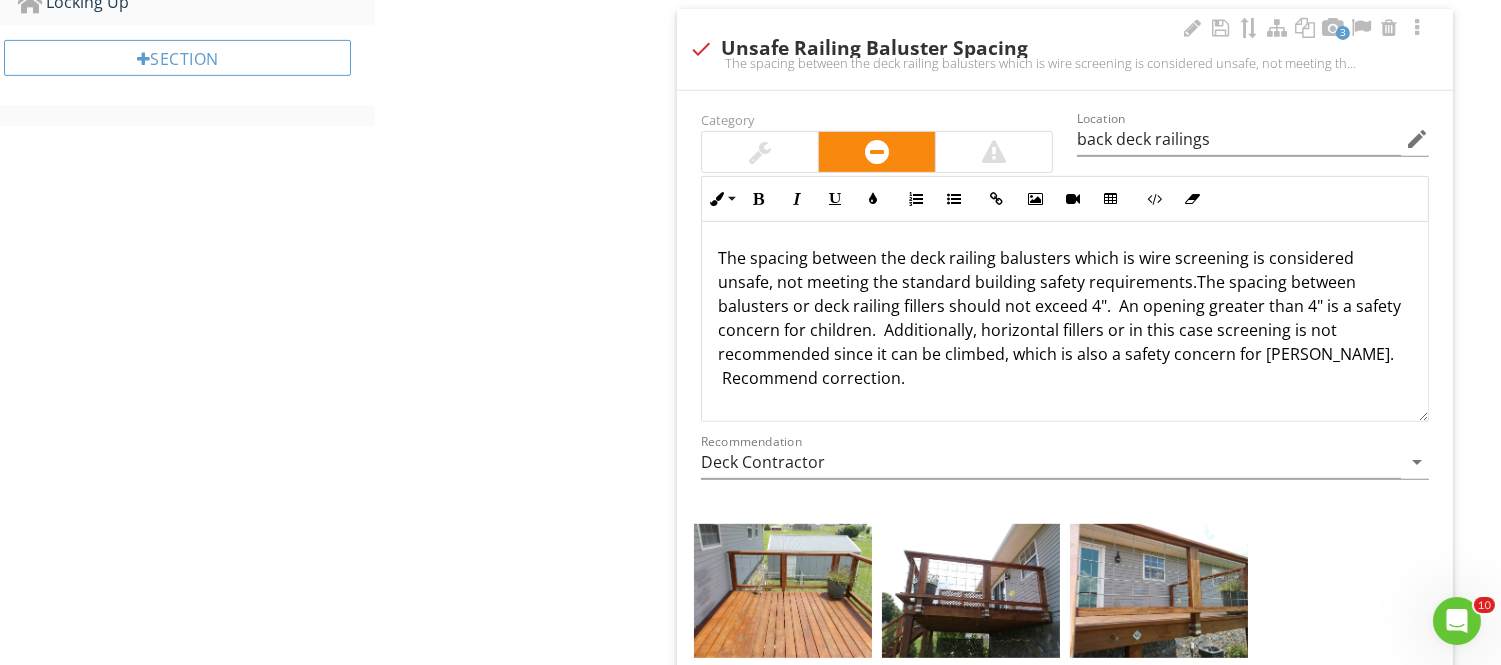 drag, startPoint x: 783, startPoint y: 593, endPoint x: 1090, endPoint y: 434, distance: 345.7311 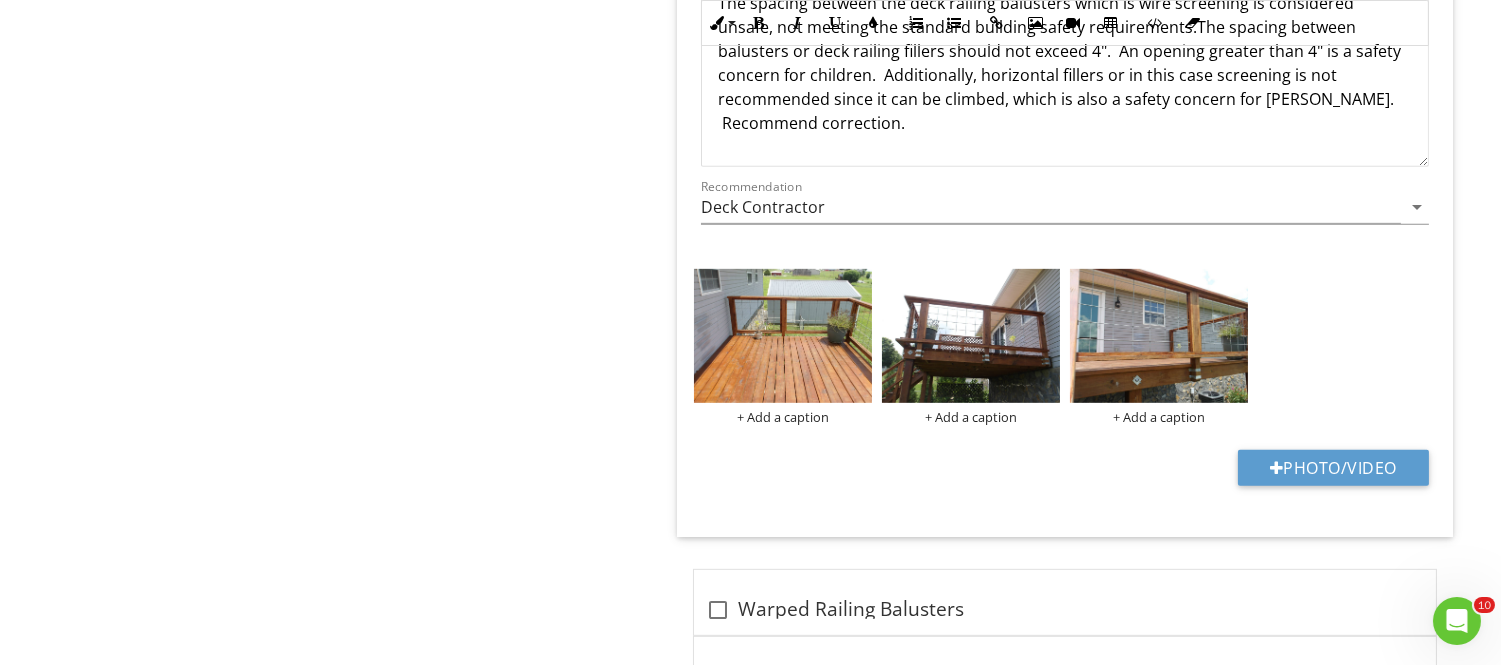 scroll, scrollTop: 1886, scrollLeft: 0, axis: vertical 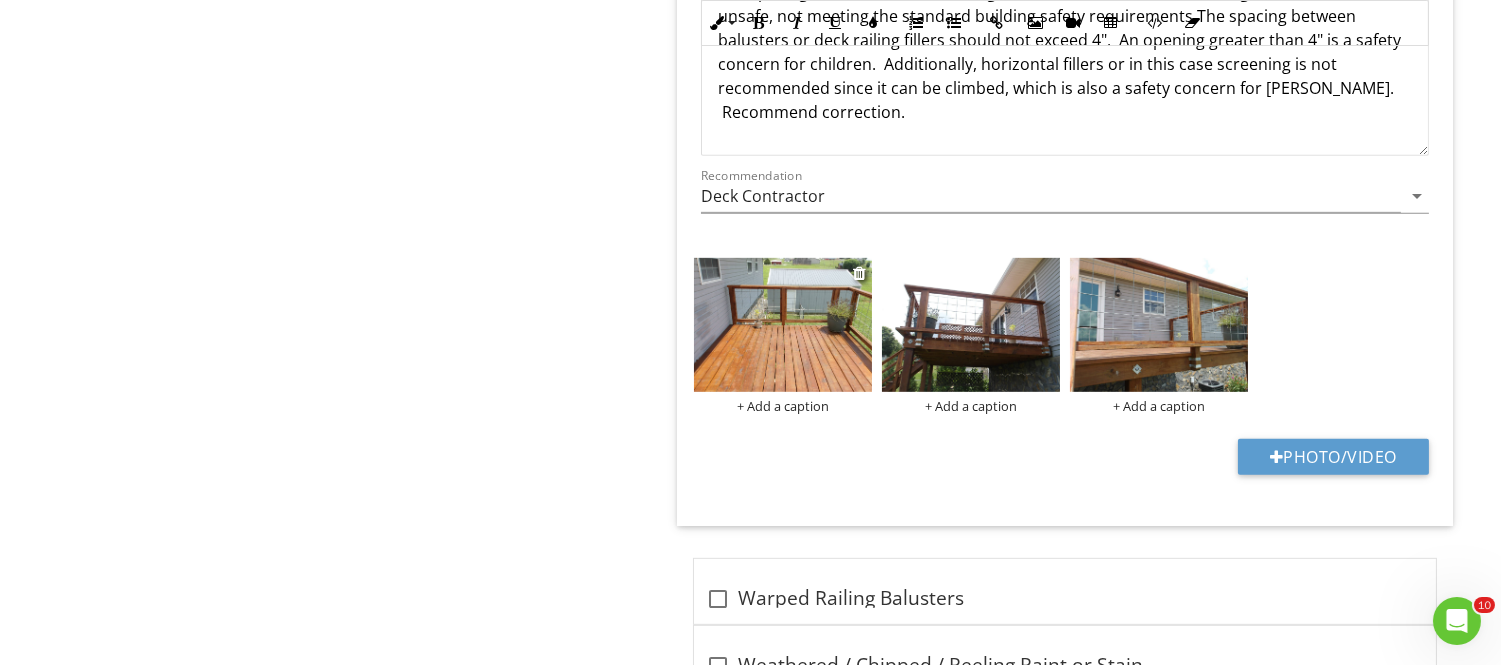 click at bounding box center (783, 325) 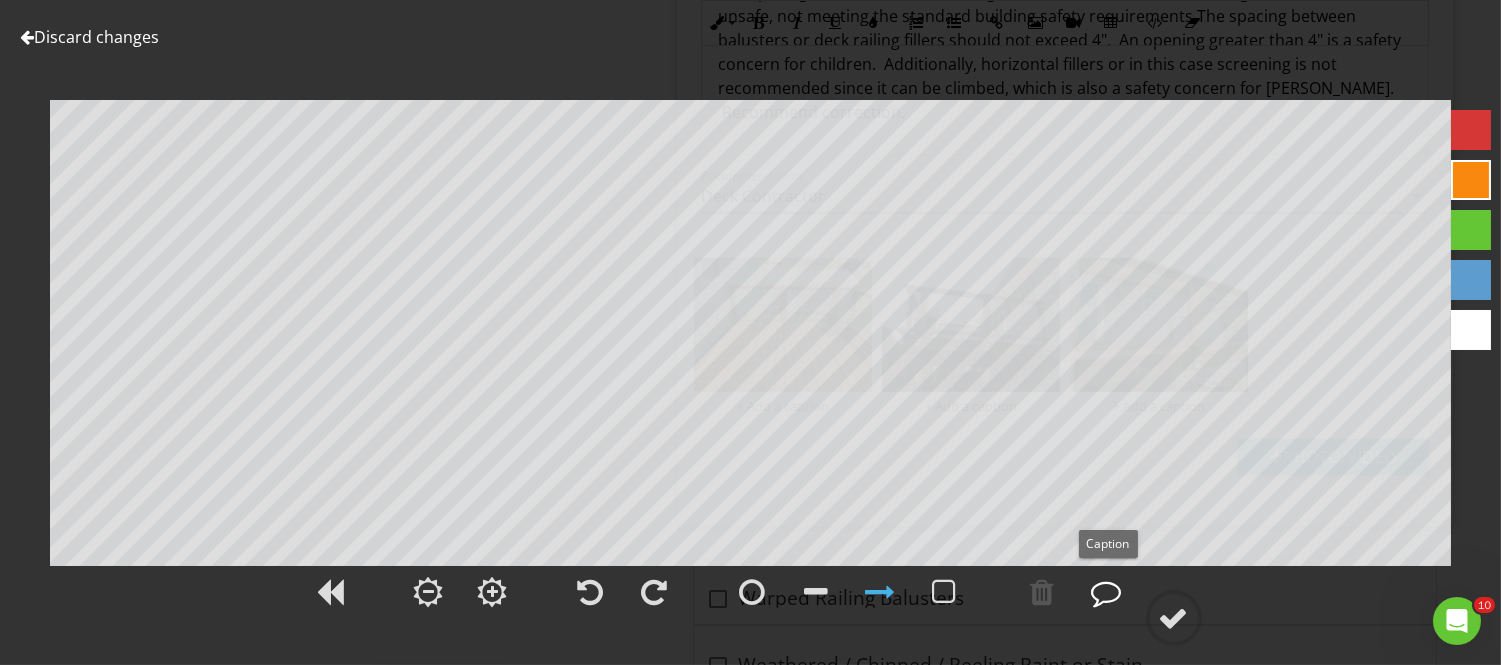 click at bounding box center (1107, 592) 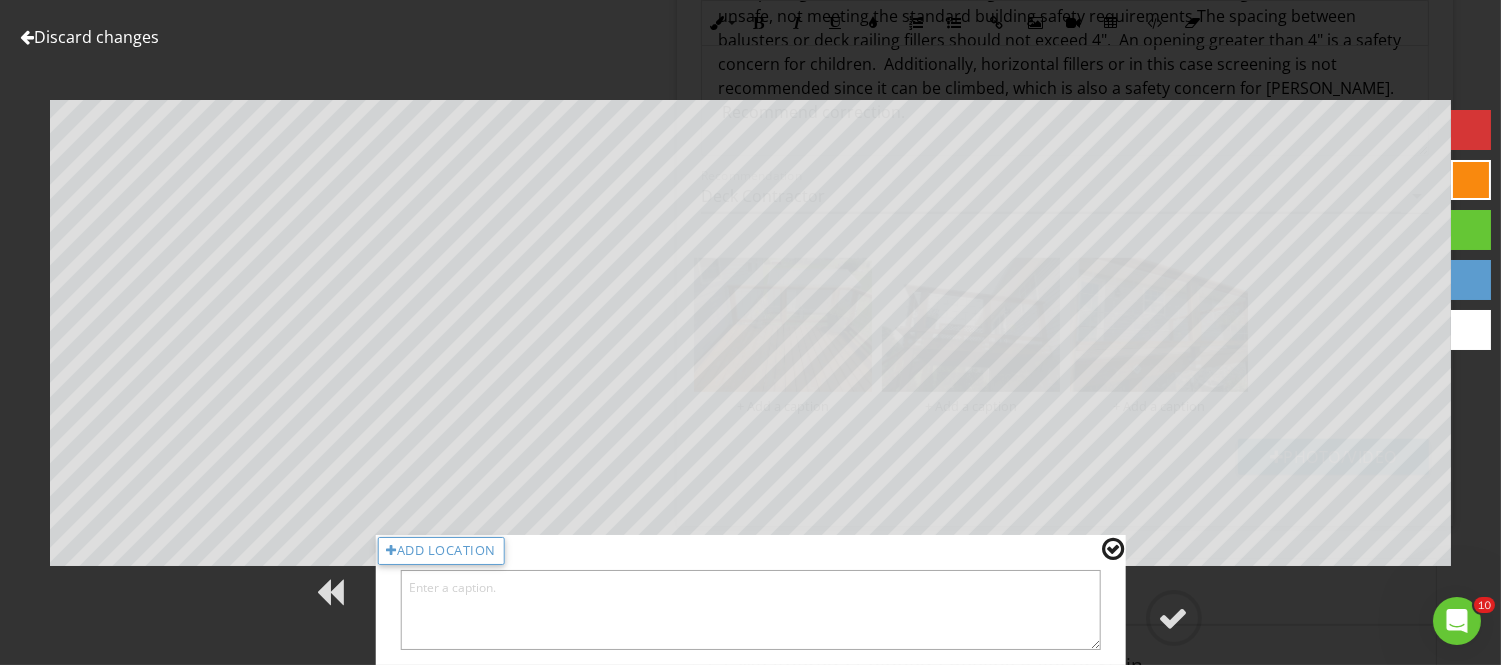 click at bounding box center [750, 610] 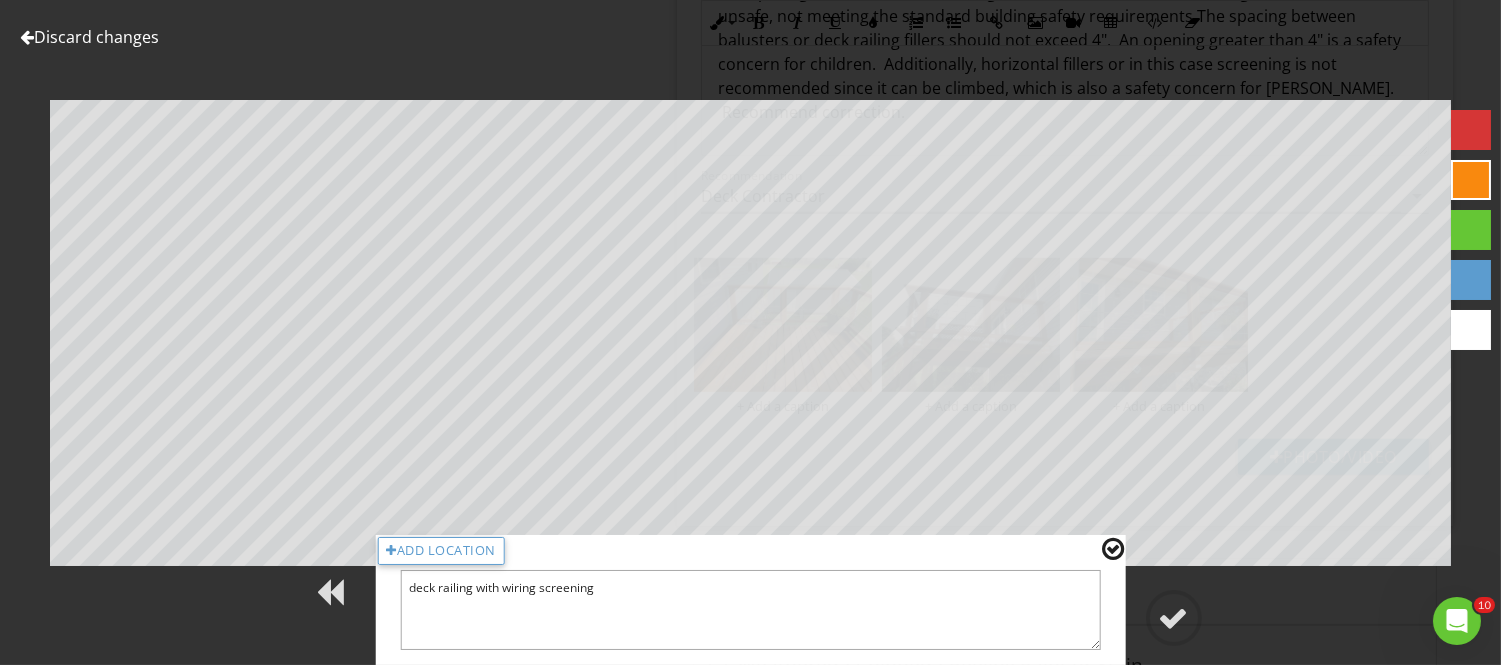 type on "deck railing with wiring screening" 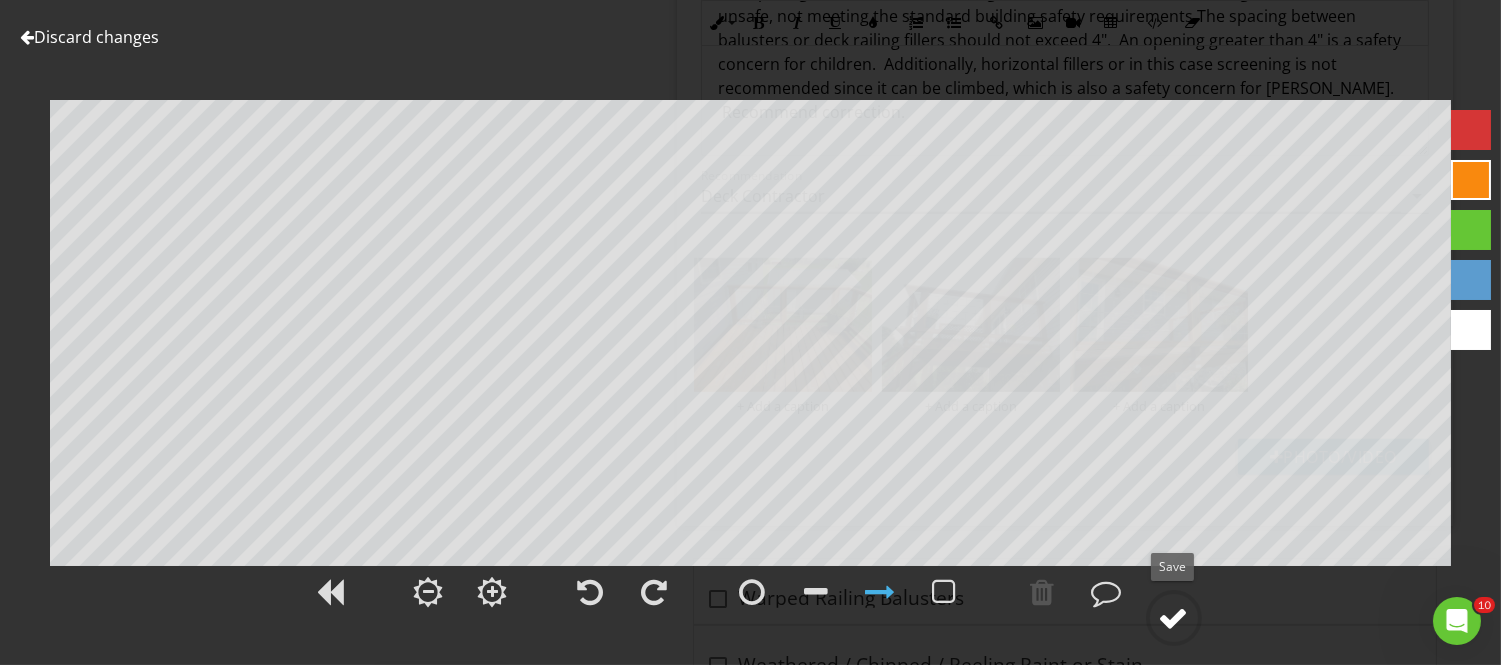 click at bounding box center [1174, 618] 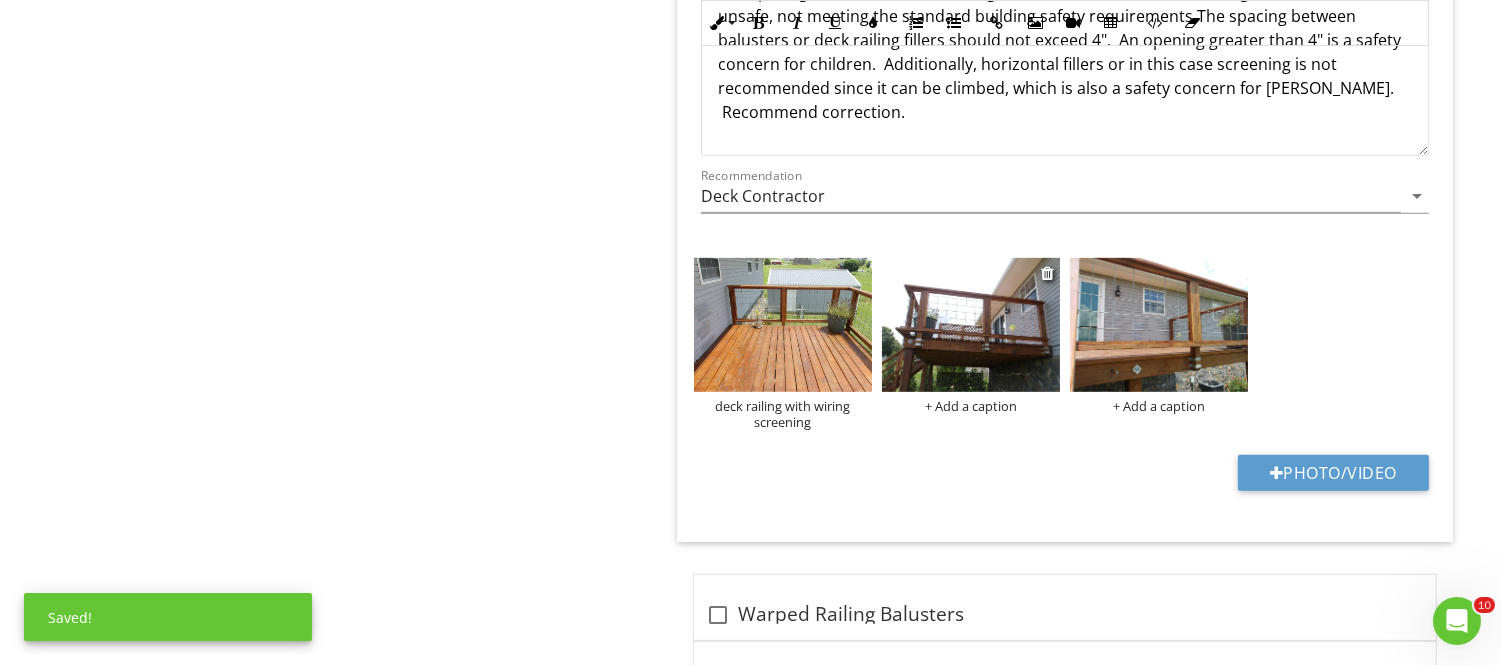 click at bounding box center [971, 325] 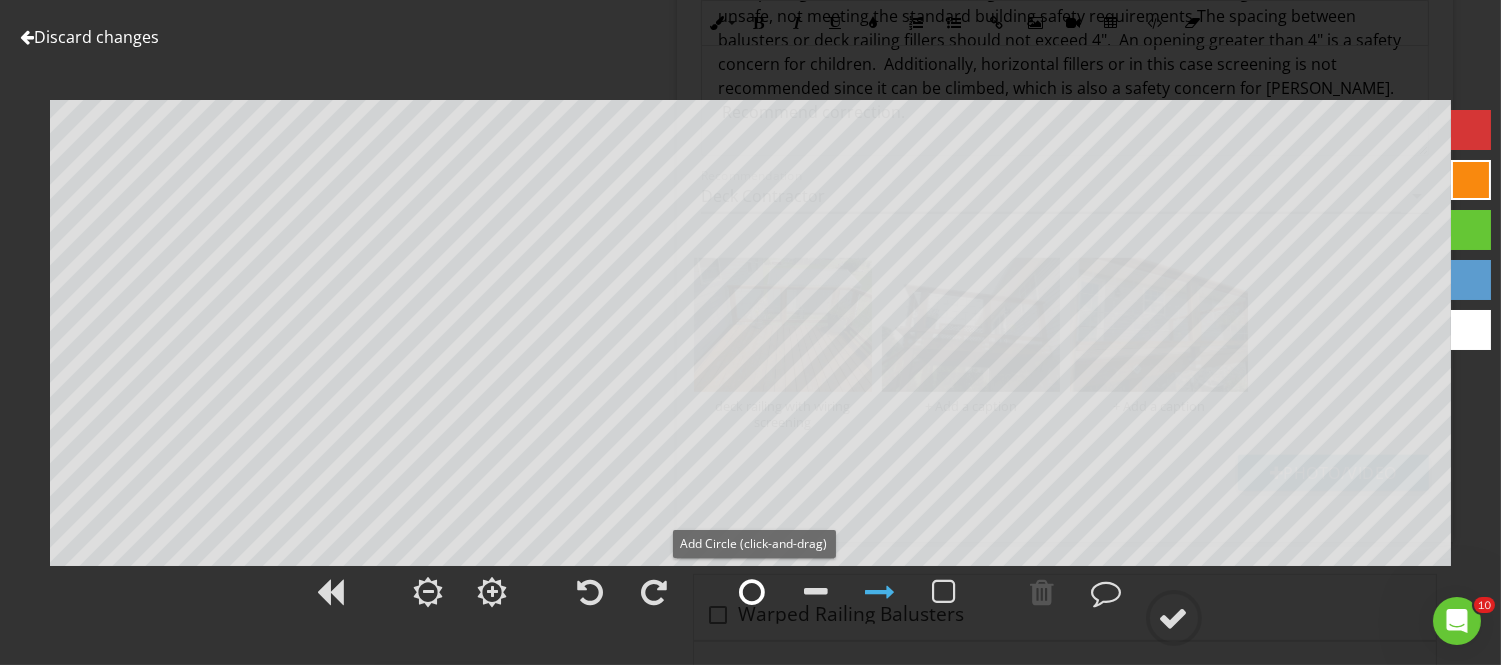 click at bounding box center [753, 592] 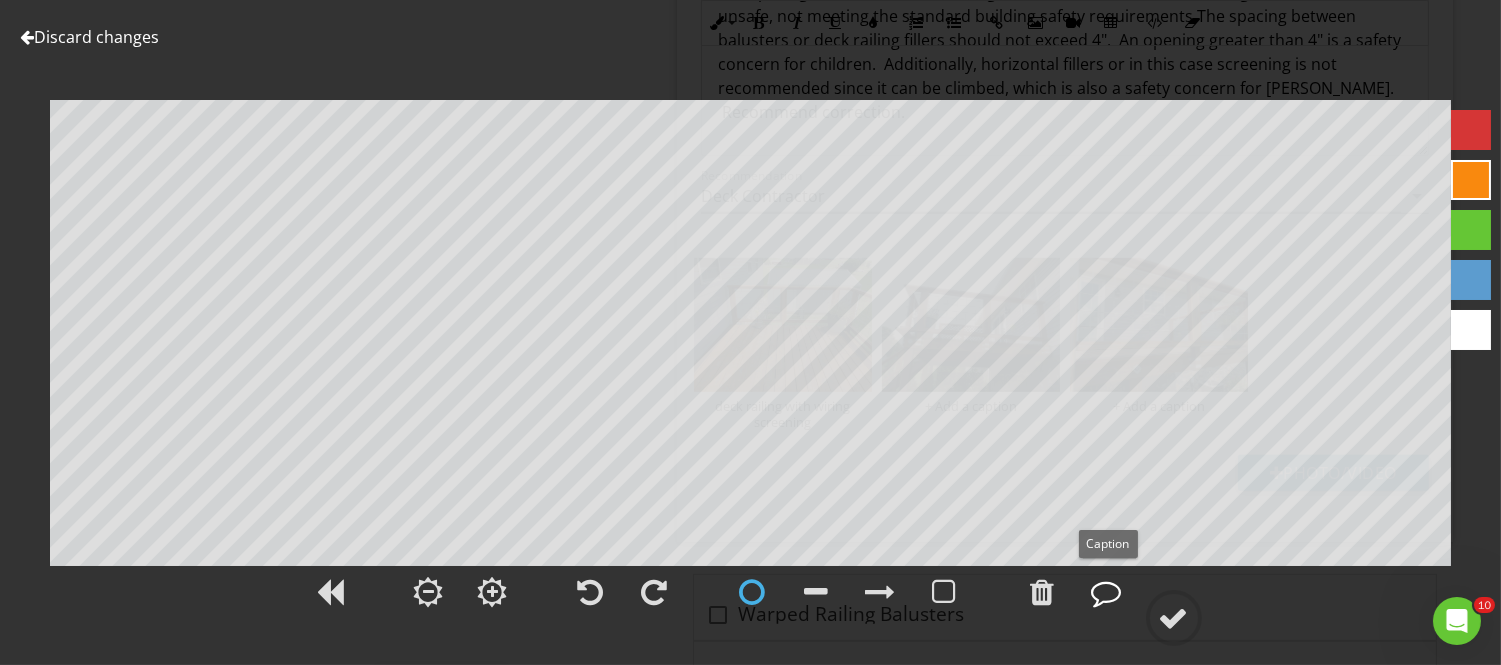 click at bounding box center (1107, 592) 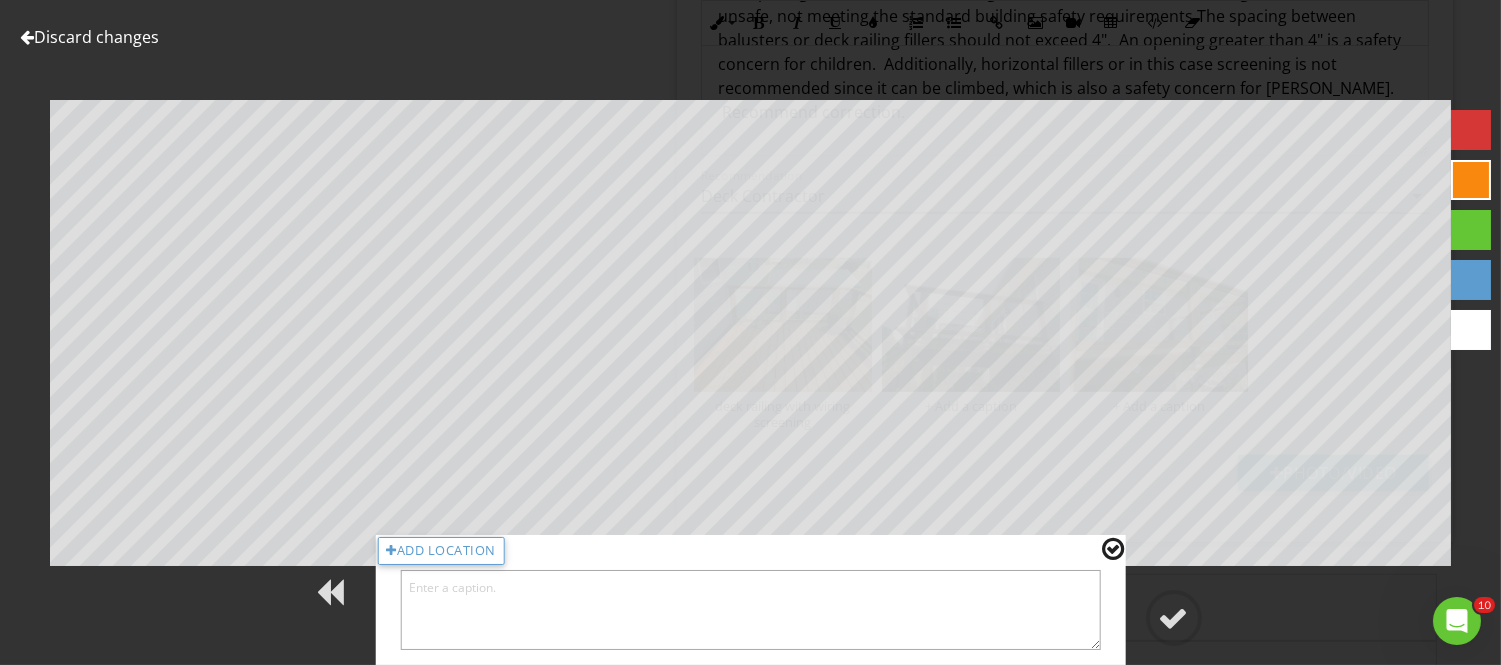 click at bounding box center [750, 610] 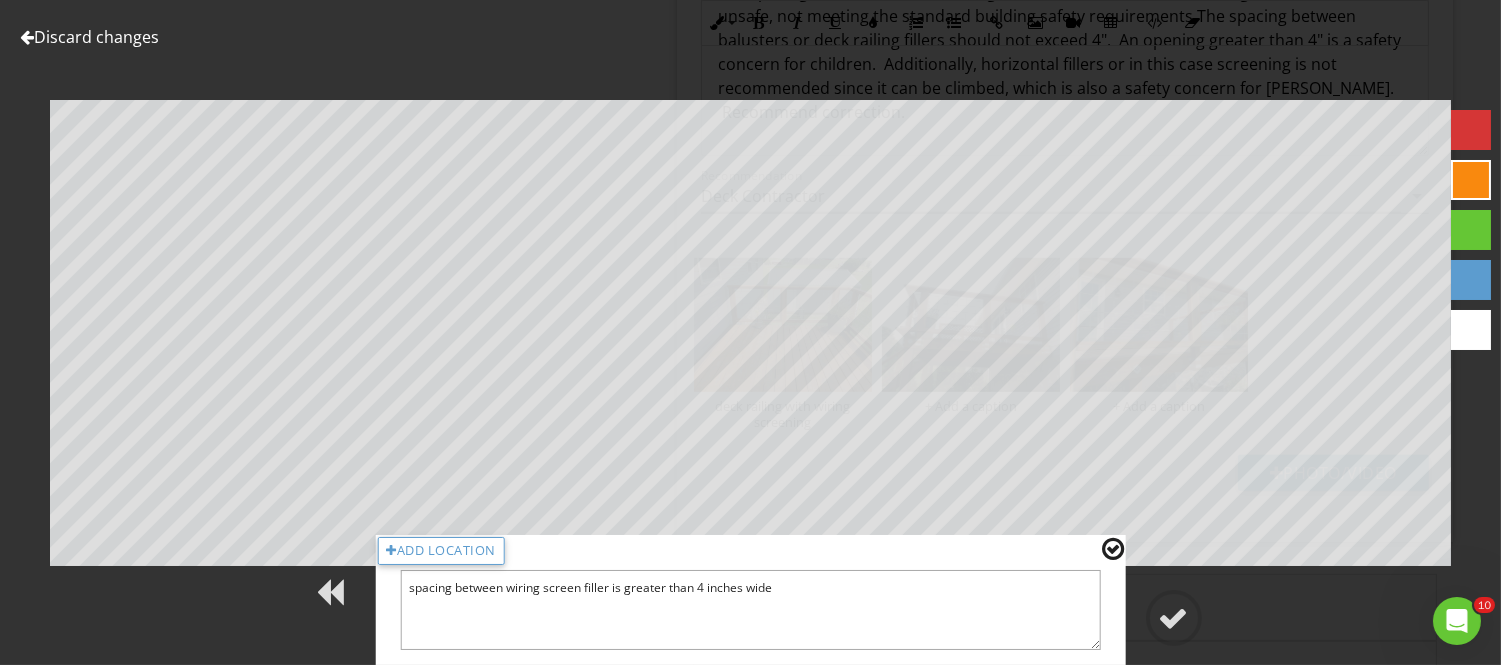 type on "spacing between wiring screen filler is greater than 4 inches wide" 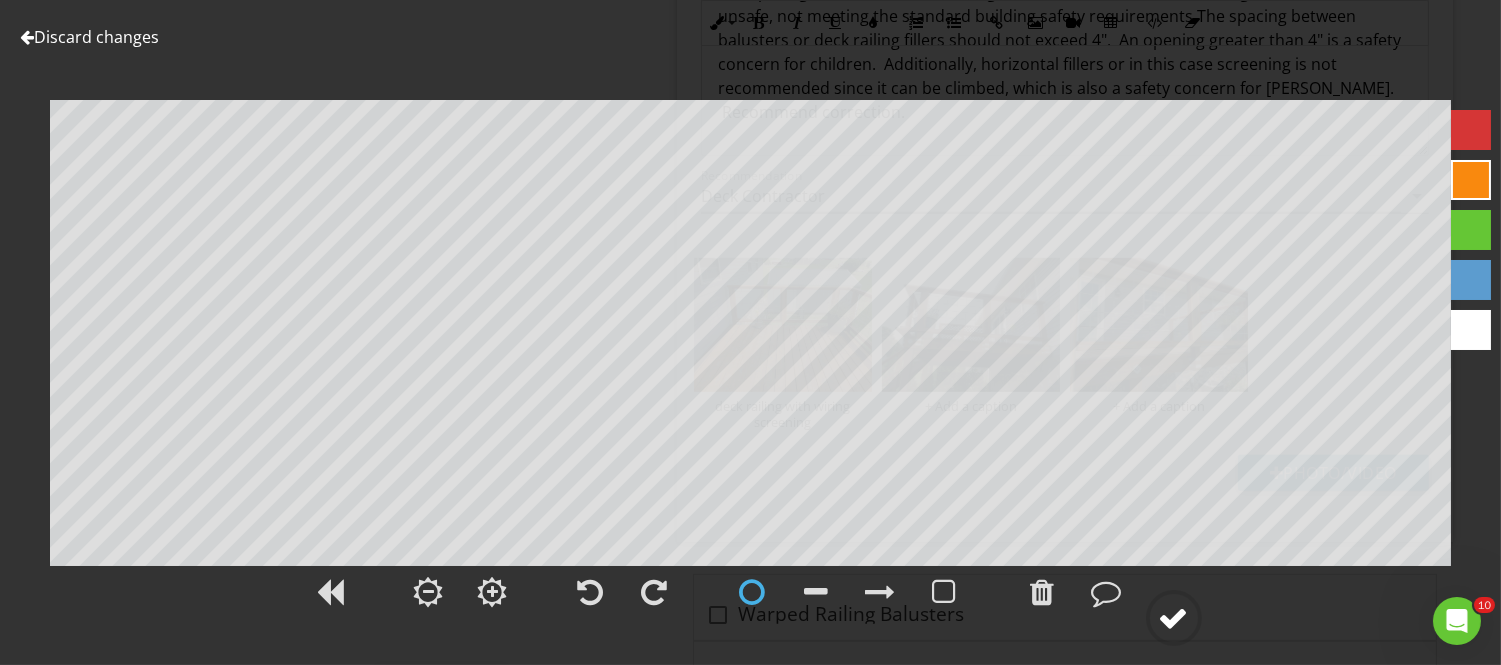 click at bounding box center [1174, 618] 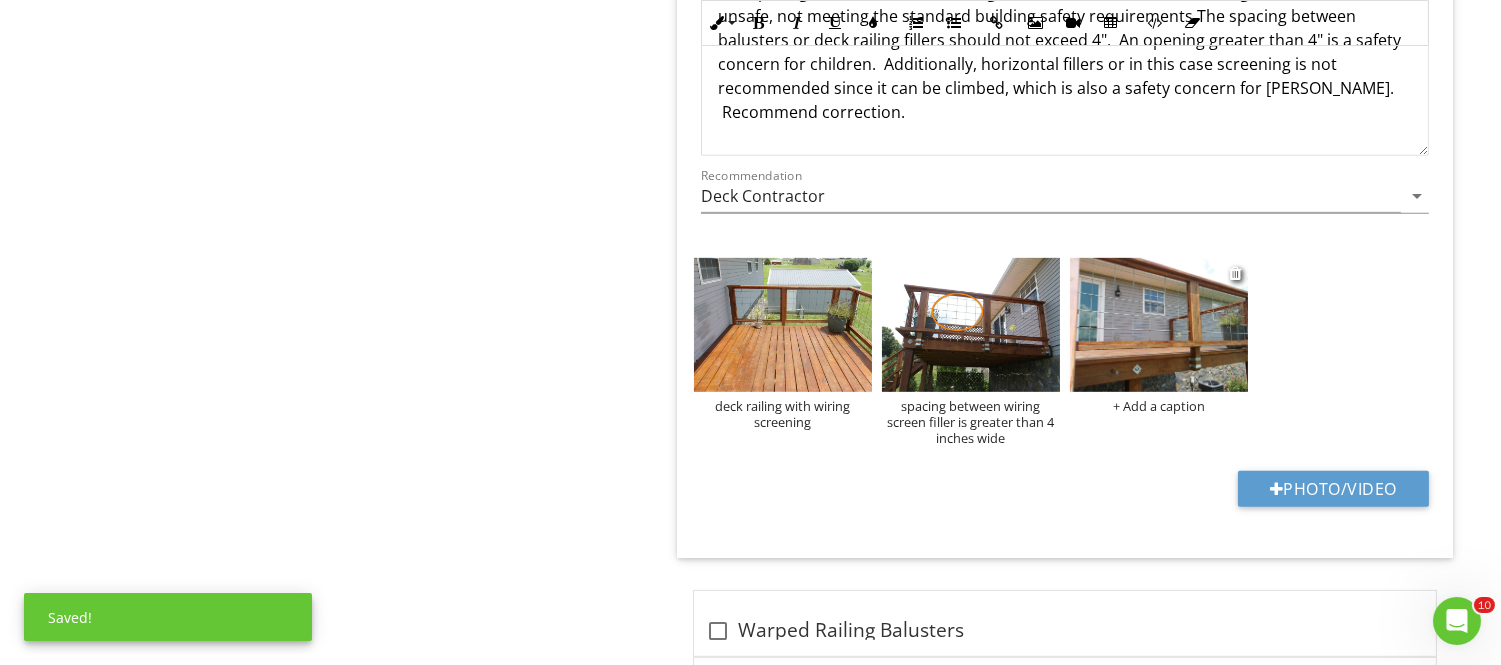 click at bounding box center (1159, 325) 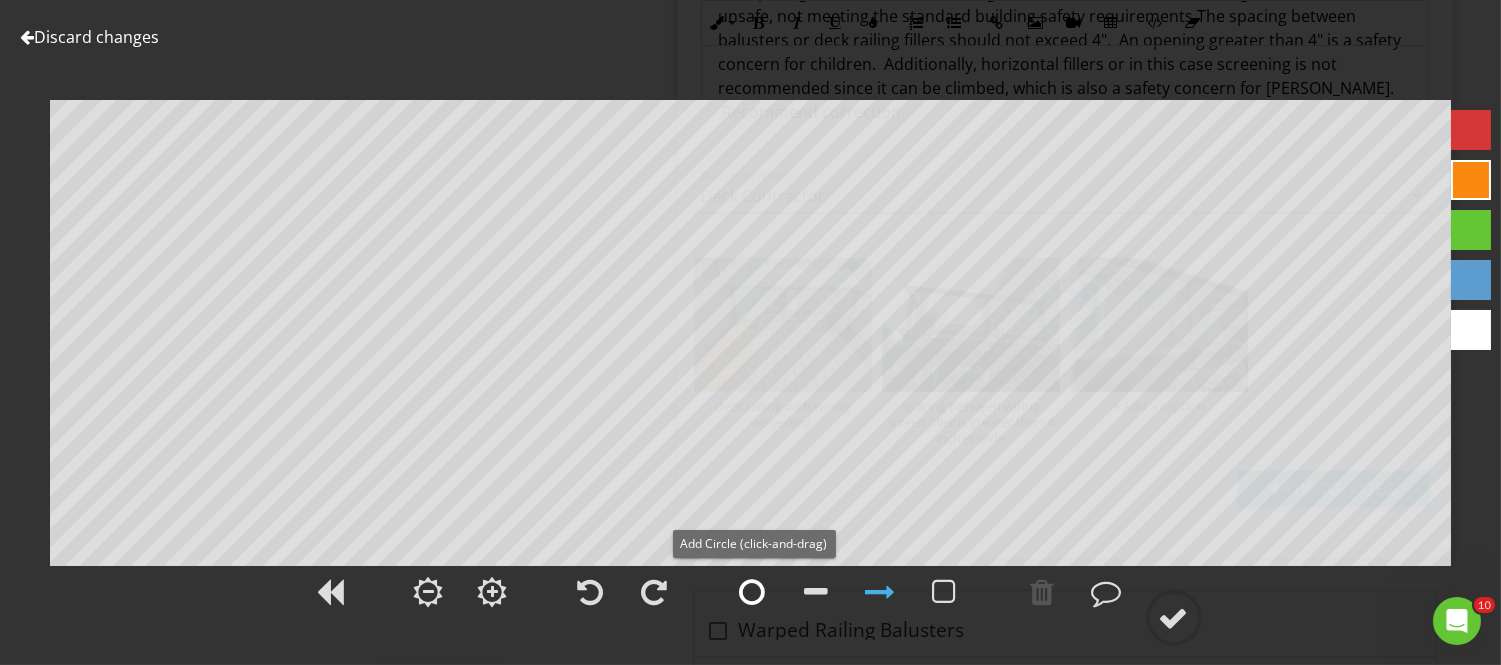 click at bounding box center [753, 592] 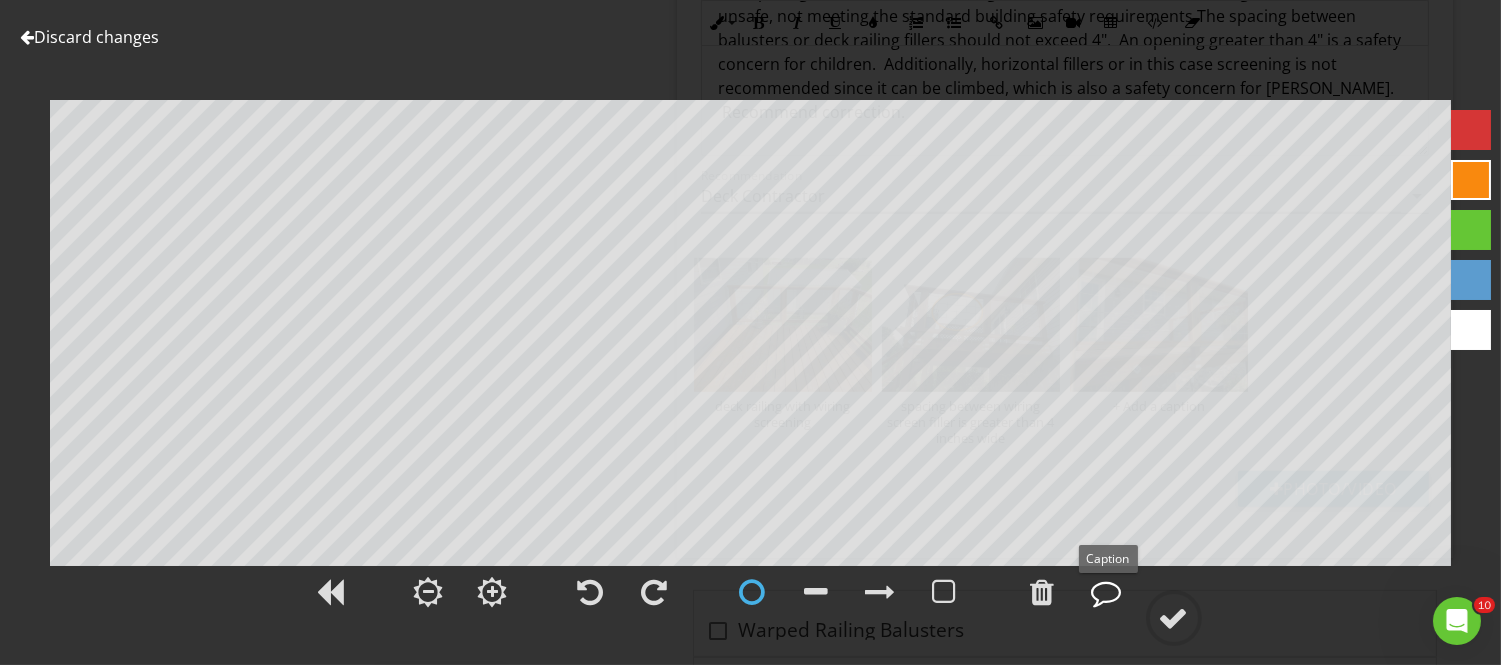 click at bounding box center (1107, 592) 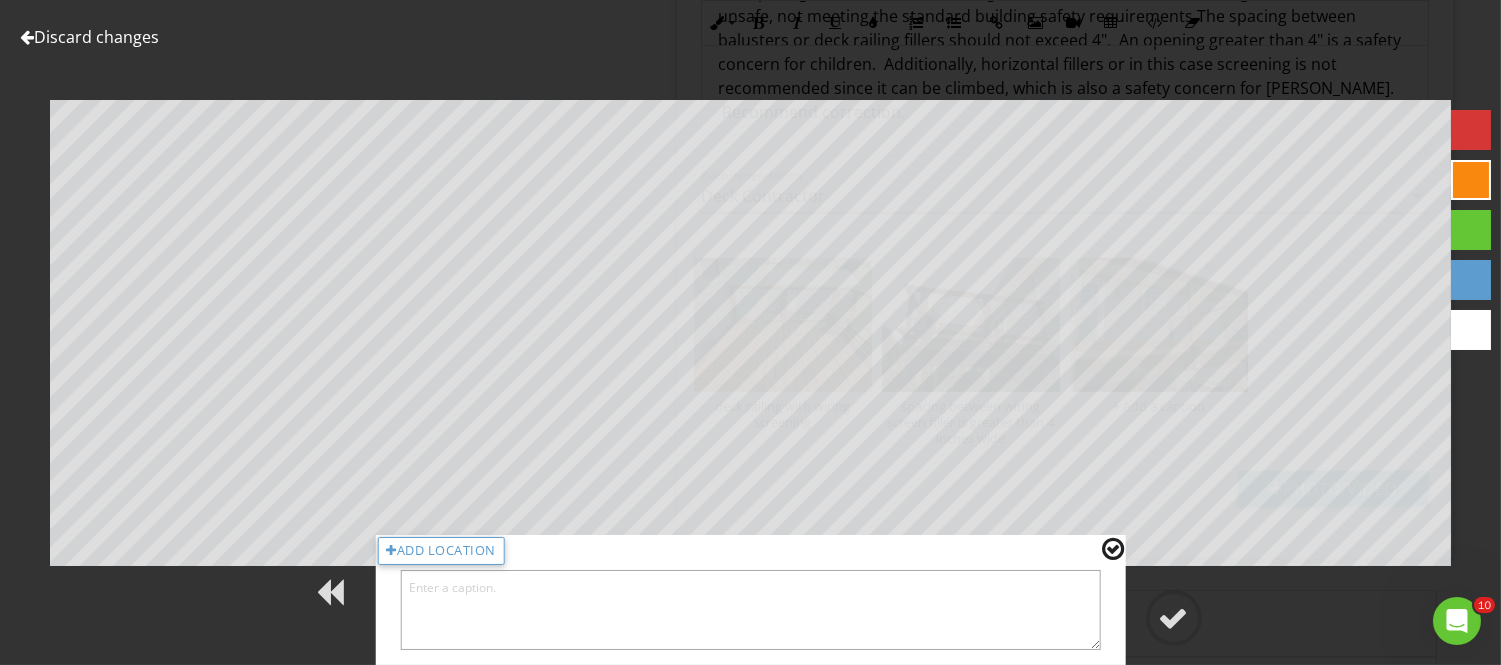 click at bounding box center [750, 610] 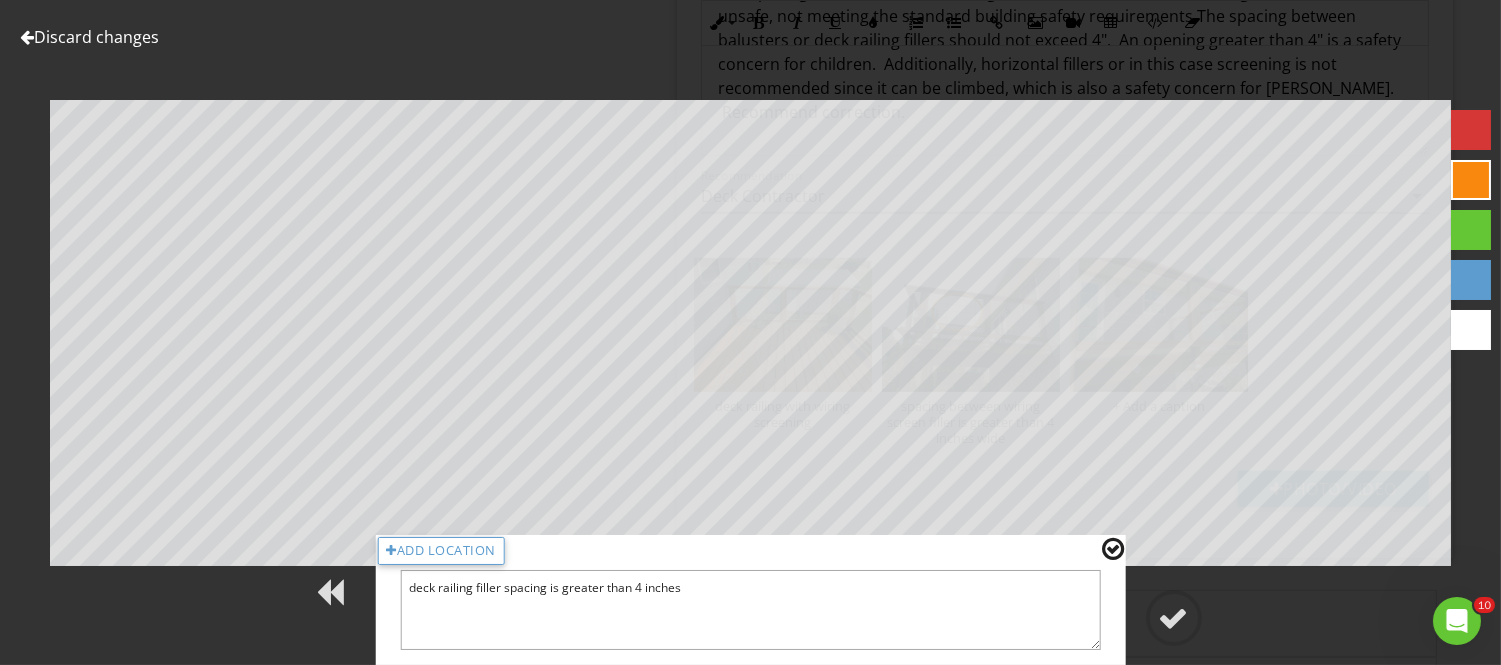 type on "deck railing filler spacing is greater than 4 inches" 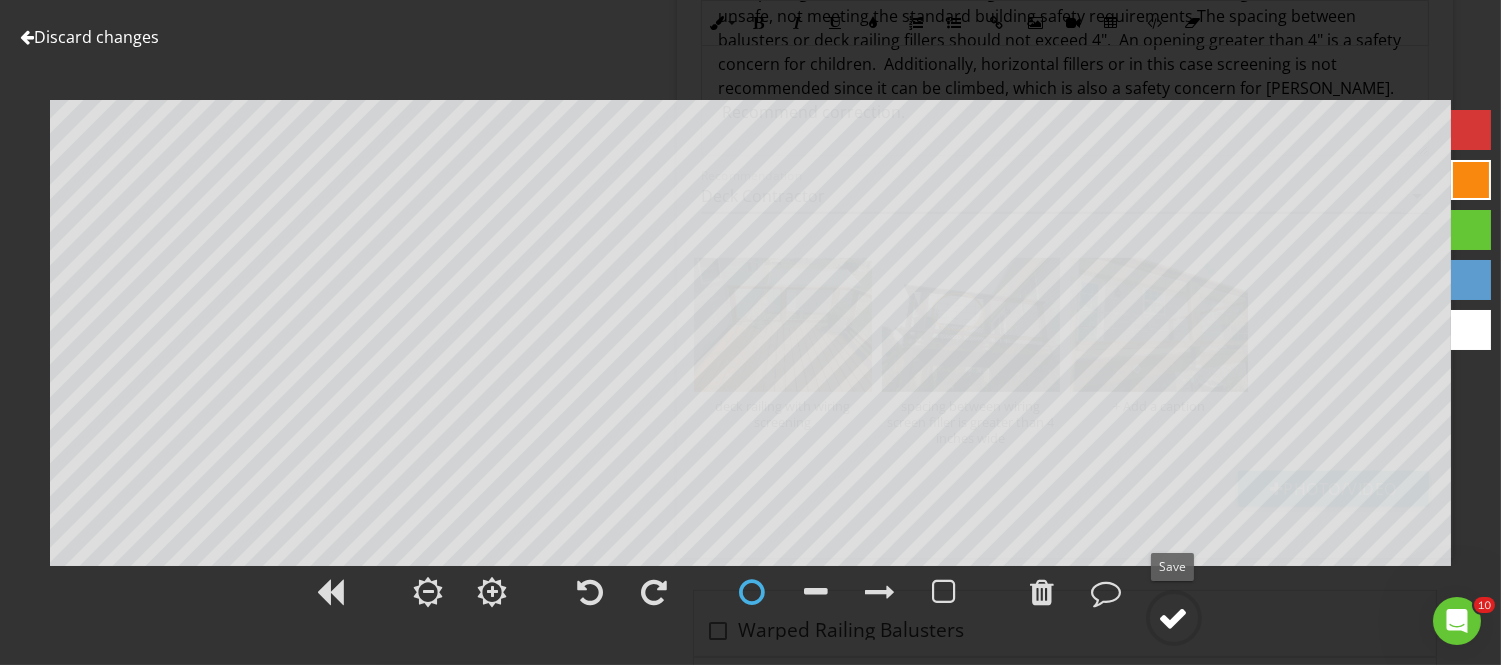 click at bounding box center [1174, 618] 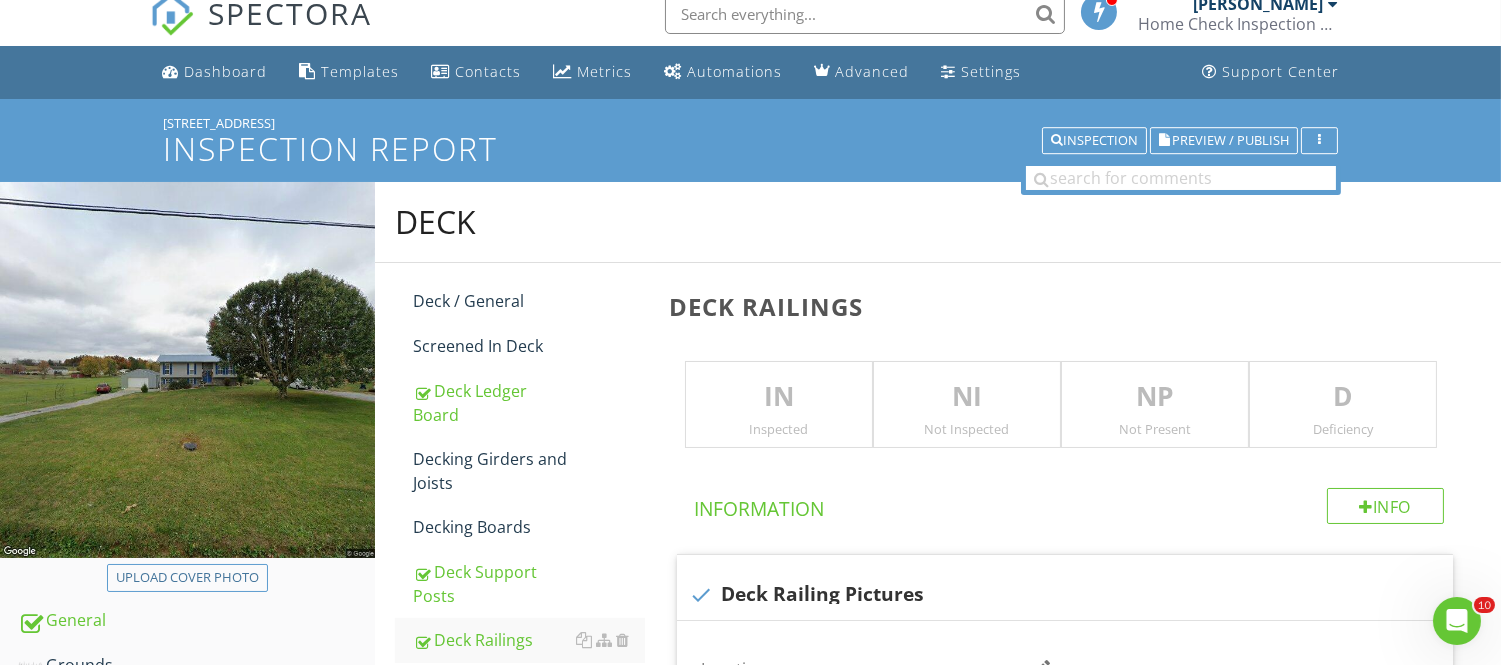 scroll, scrollTop: 13, scrollLeft: 0, axis: vertical 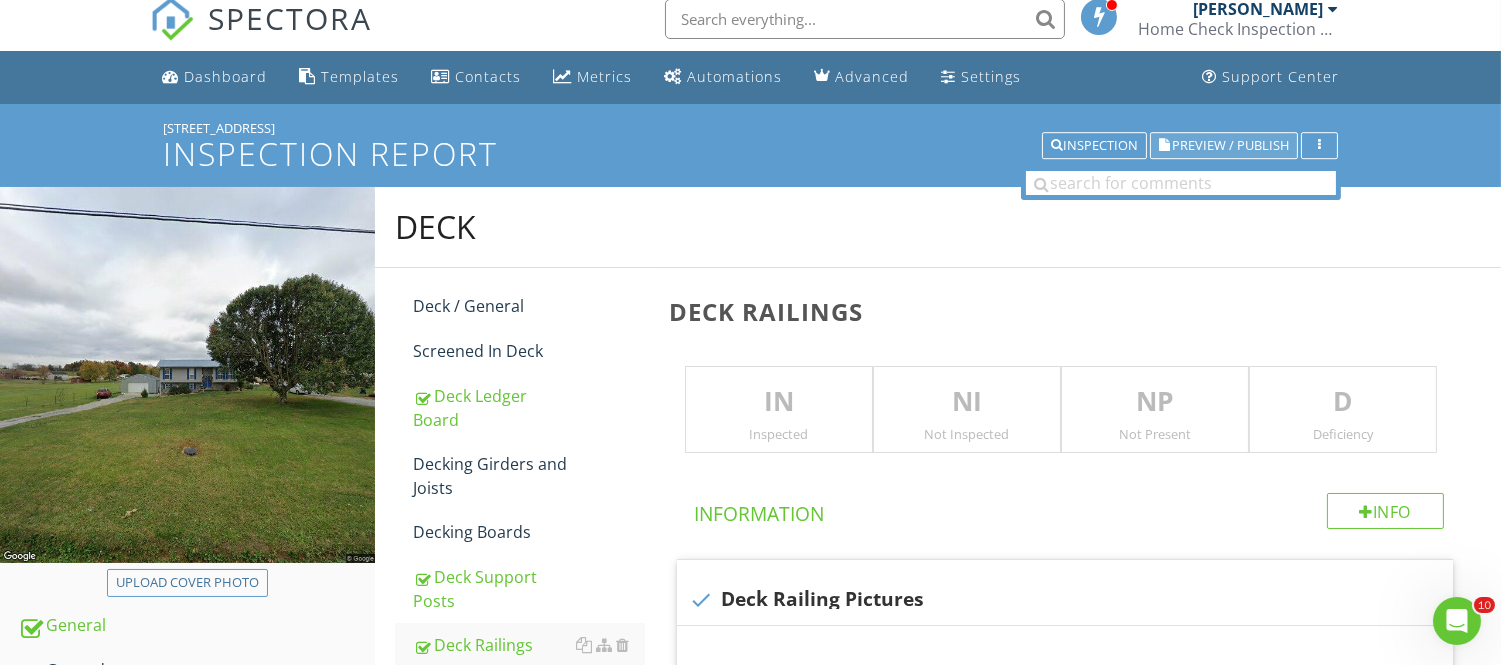 click on "[STREET_ADDRESS]" at bounding box center (750, 128) 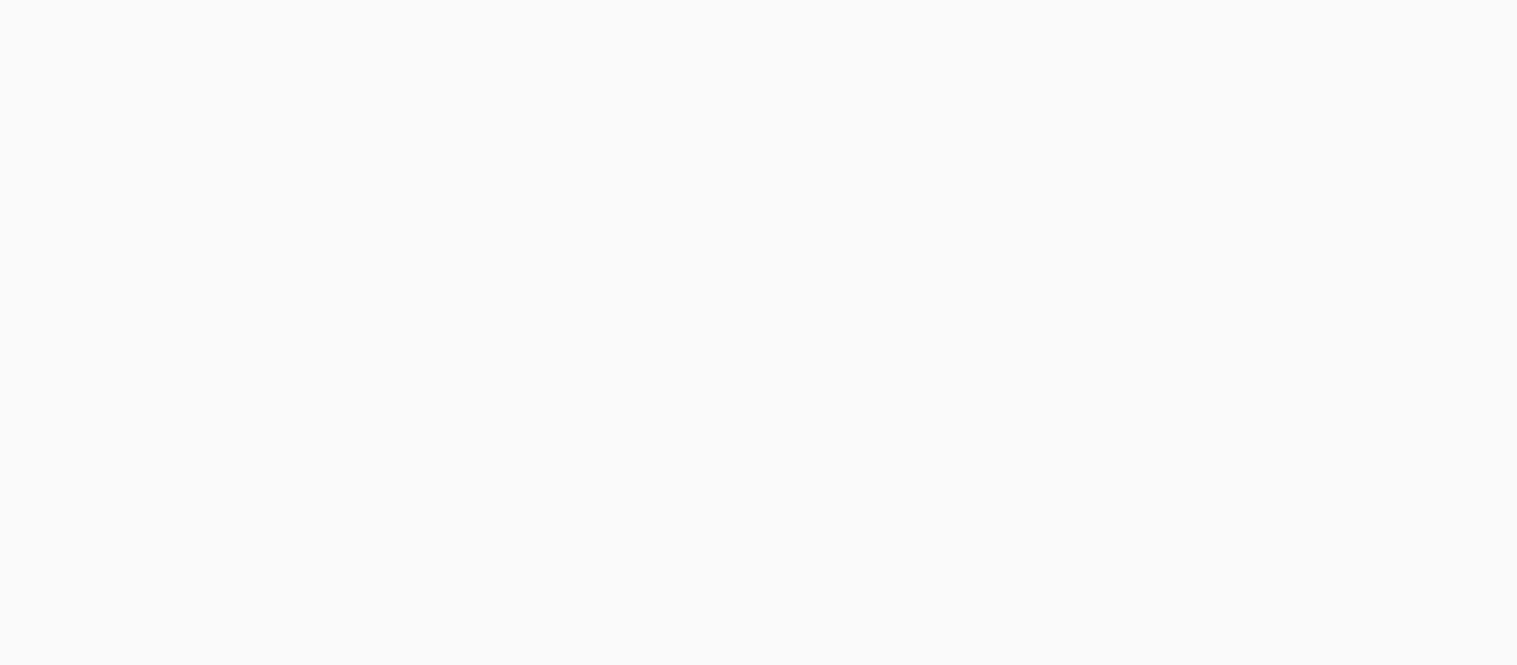 scroll, scrollTop: 0, scrollLeft: 0, axis: both 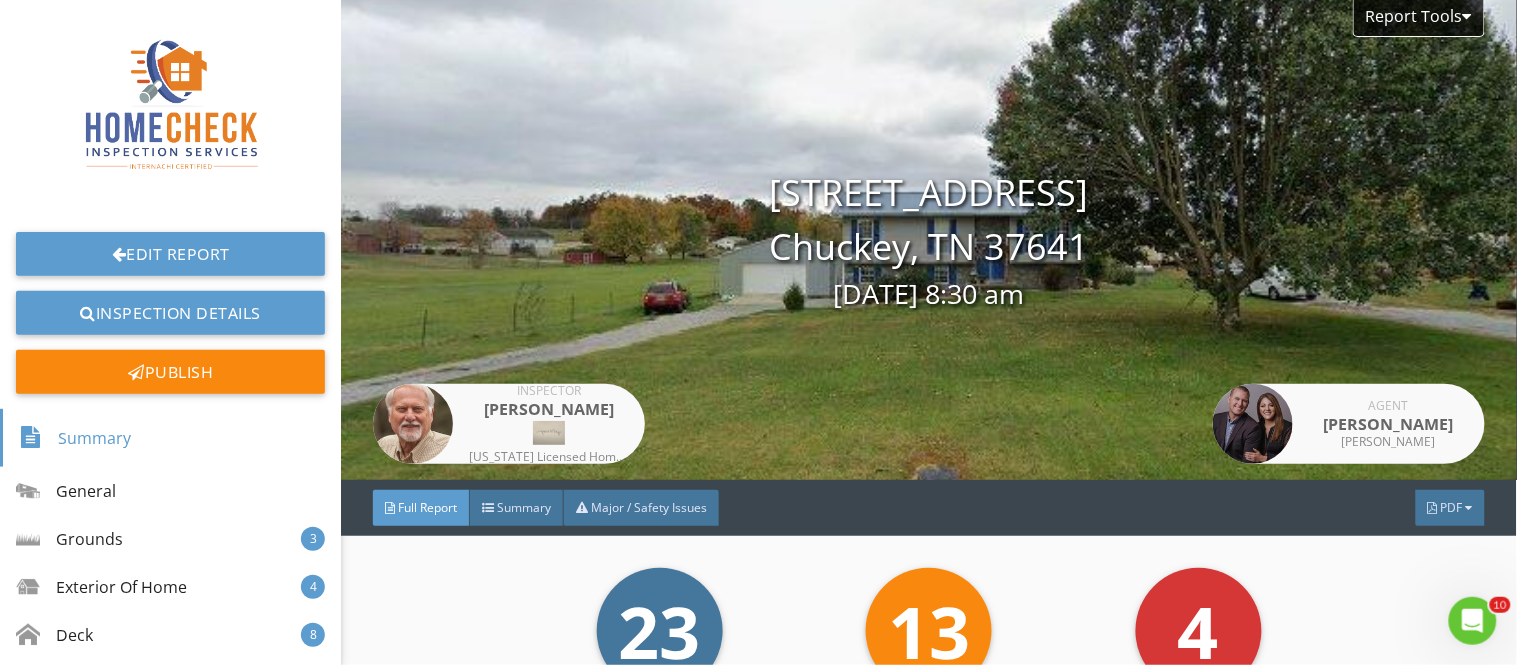 click on "Report Tools
[STREET_ADDRESS]
Chuckey, [GEOGRAPHIC_DATA] 37641
[DATE]  8:30 am     Inspector   [PERSON_NAME]     [US_STATE] Licensed Home Inspector.  Internachi Certified.  Radon Testing.  Thermal Imaging.  Energy Audits.  [US_STATE] Licensed Building Contractor.  Certified Building Performance Analyst.     Agent   [PERSON_NAME]   [PERSON_NAME]" at bounding box center (929, 240) 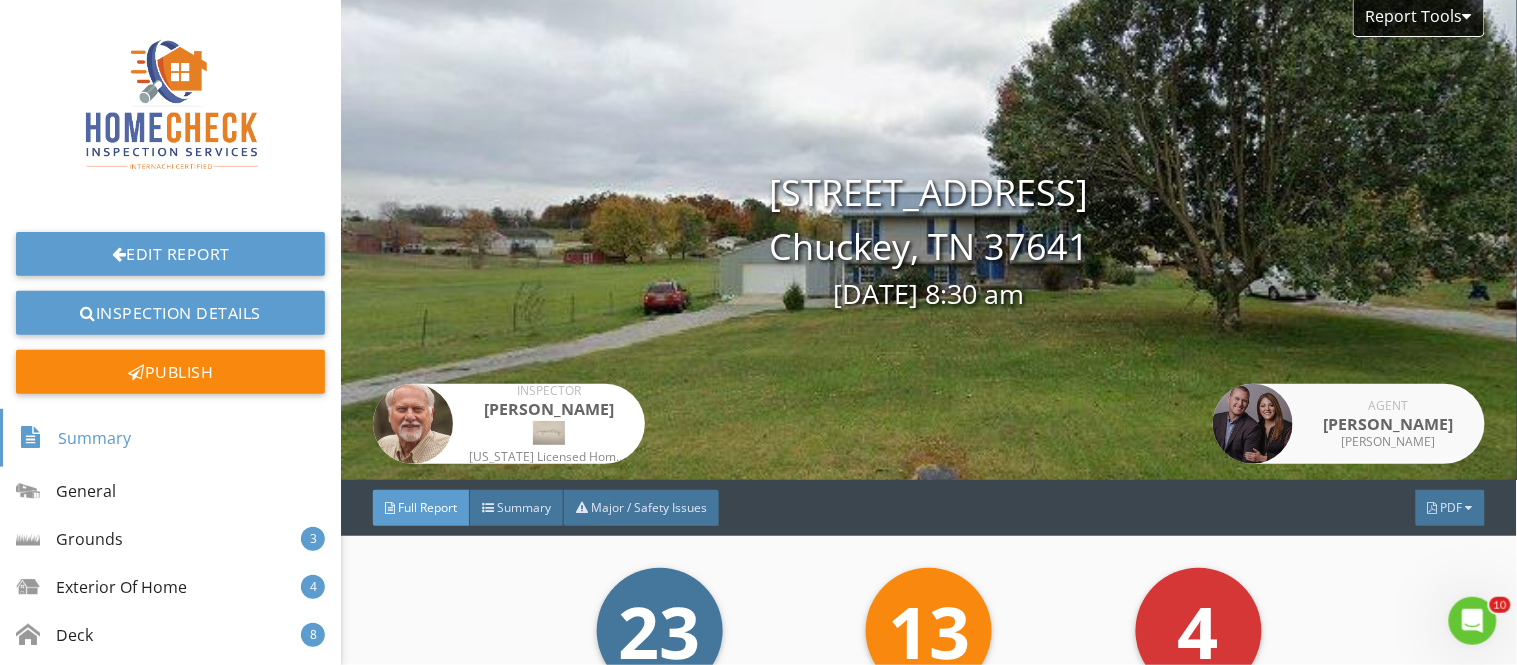 click on "[PERSON_NAME]" at bounding box center (549, 409) 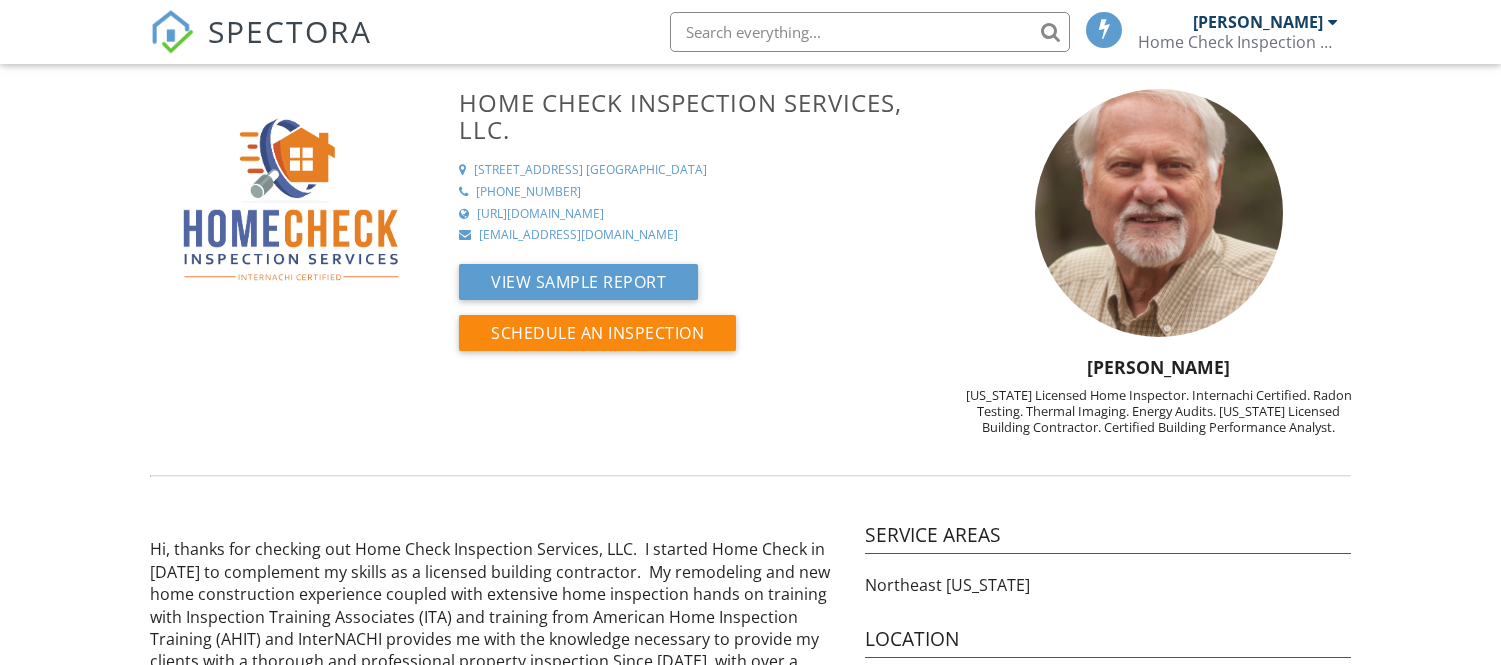 click on "Home Check Inspection Services, LLC.
3 South Foxxborough Lane
Johnson City, TN 37604
(423) 791-1264
https://www.homecheckinspect.net
homecheckinspect@comcast.net
View Sample Report
Schedule an Inspection
Michael Ray
Tennessee Licensed Home Inspector.  Internachi Certified.  Radon Testing.  Thermal Imaging.  Energy Audits.  Tennessee Licensed Building Contractor.  Certified Building Performance Analyst.
Reviews for Home Check Inspection Services, LLC.
Here's some of the great things people have been saying
Since 2006, with over a thousand inspections completed, I have expanded the services provided by Home Check to include both Radon Testing and Home Energy Auditing.         My Inspection / Auditing  Philosophy is pretty straight forward.  It is: ....To Inspect the home you have chosen like I was purchasing it myself. i ssues into perspective. Thanks, Michael 423-791-1264" at bounding box center [750, 739] 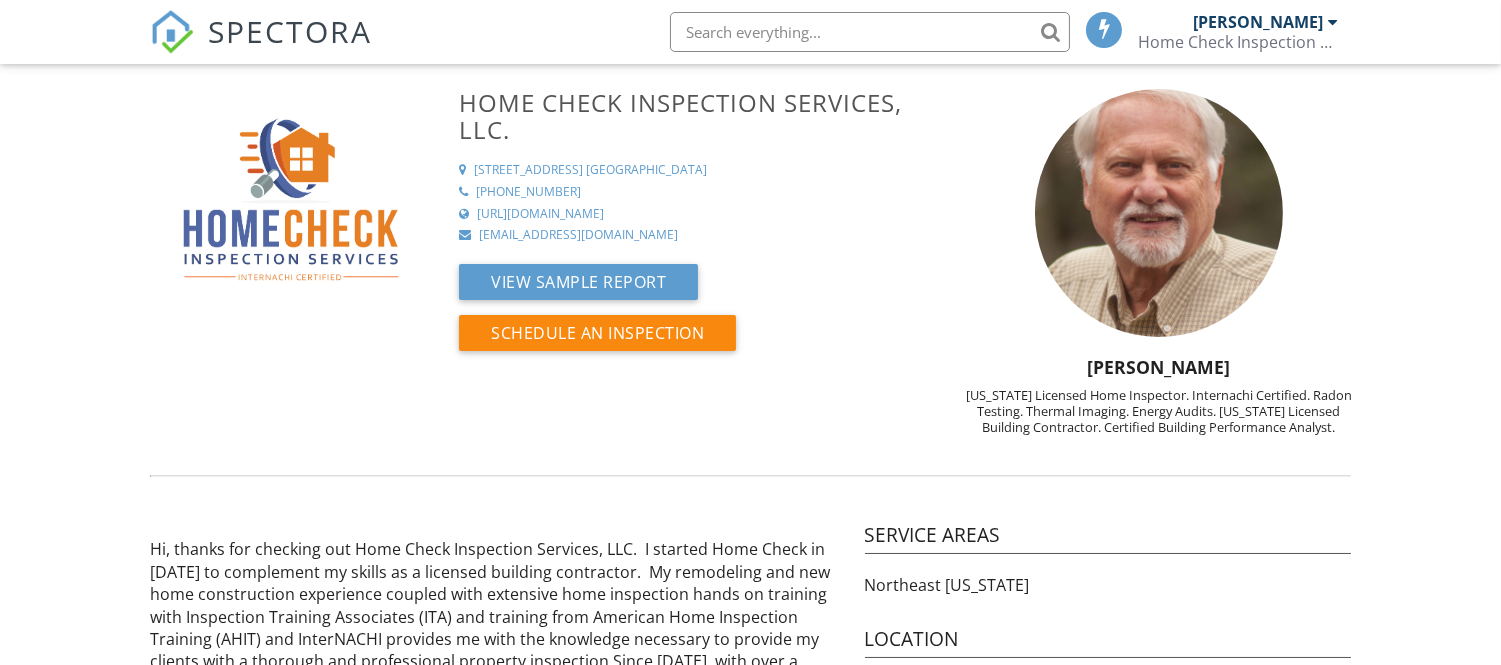 scroll, scrollTop: 0, scrollLeft: 0, axis: both 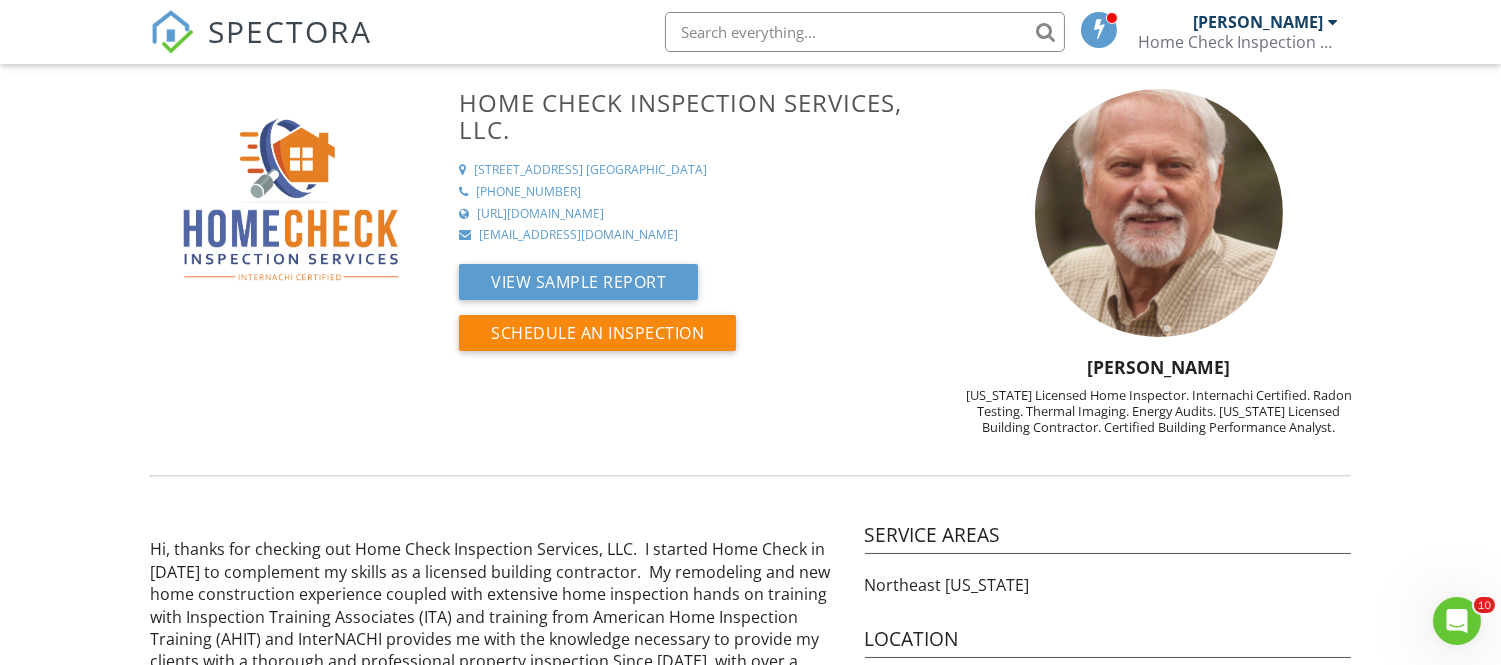 click on "SPECTORA
Michael Ray
Home Check Inspection Services, LLC.
Role:
Inspector
Change Role
Dashboard
New Inspection
Inspections
Calendar
Template Editor
Contacts
Automations
Team
Metrics
Payments
Data Exports
Billing
Reporting
Advanced
Settings
What's New
Sign Out" at bounding box center (750, 32) 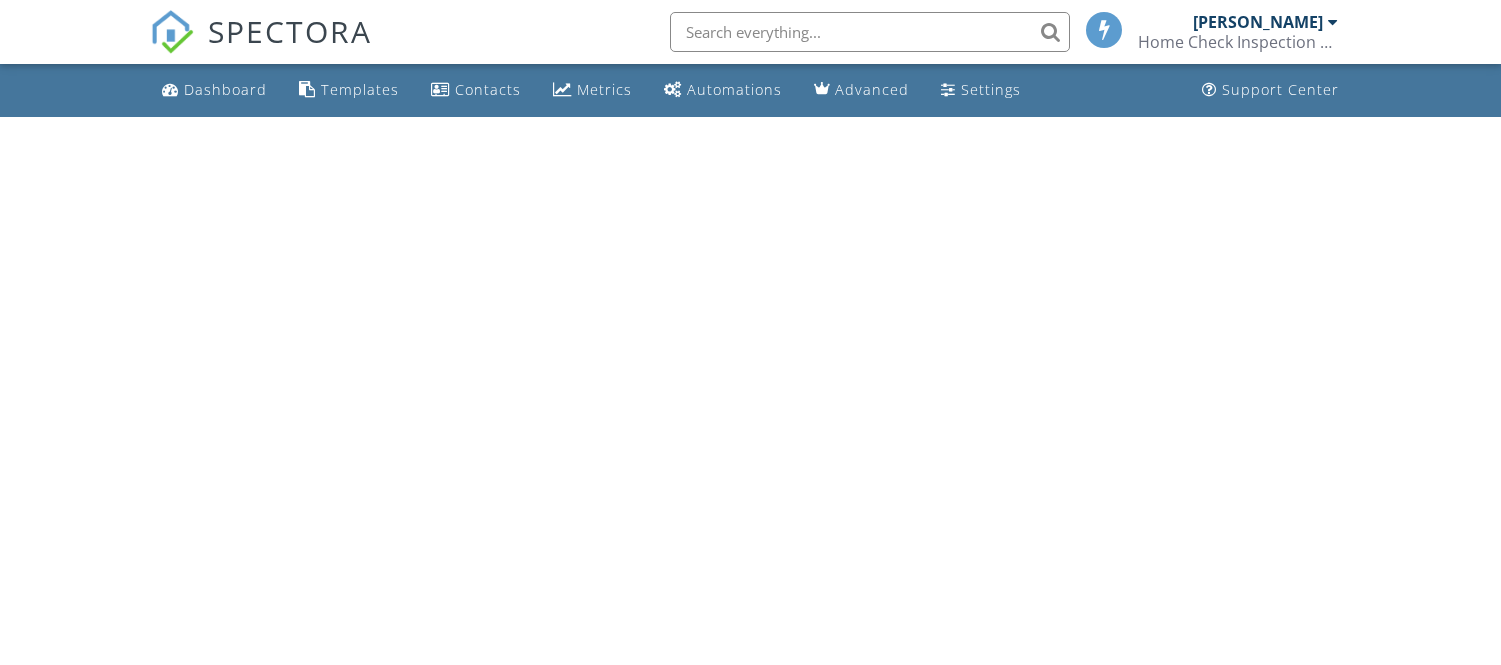 scroll, scrollTop: 0, scrollLeft: 0, axis: both 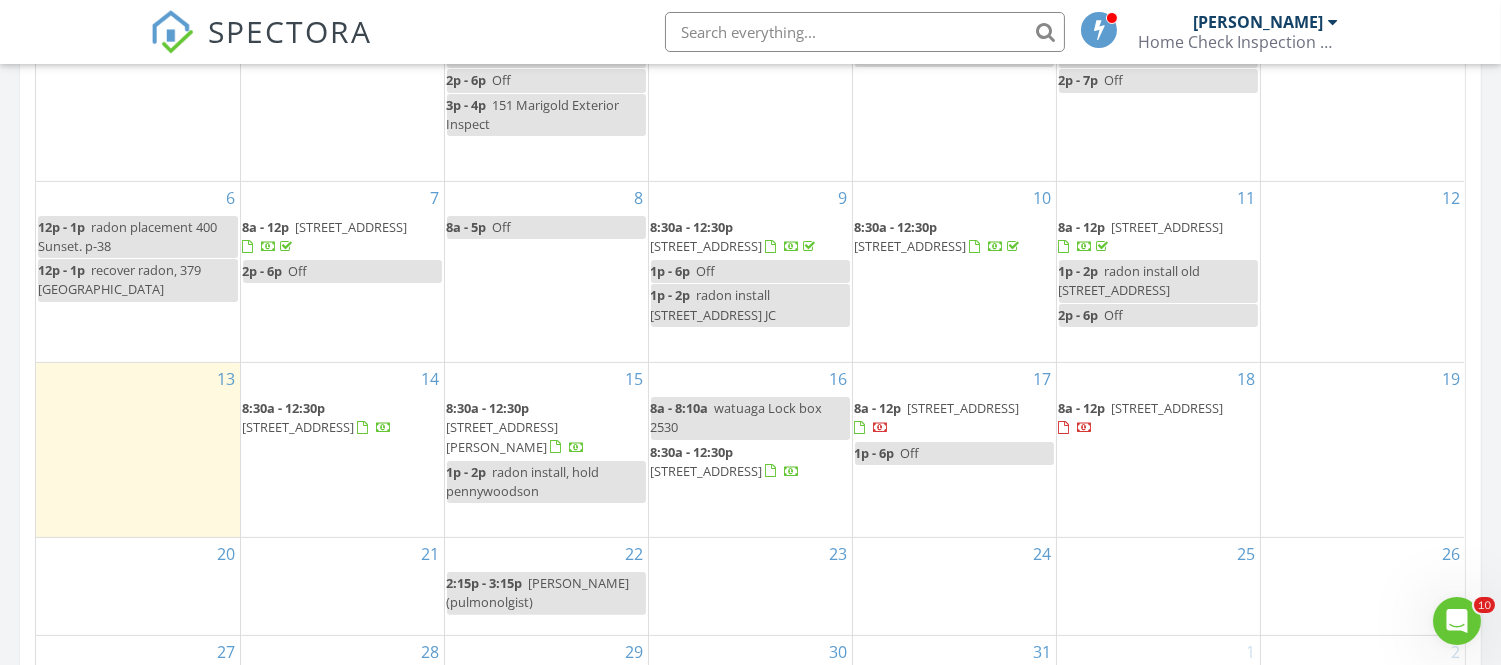 click on "8:30a - 12:30p
3500 Old Stage Rd, Chuckey 37641" at bounding box center (342, 418) 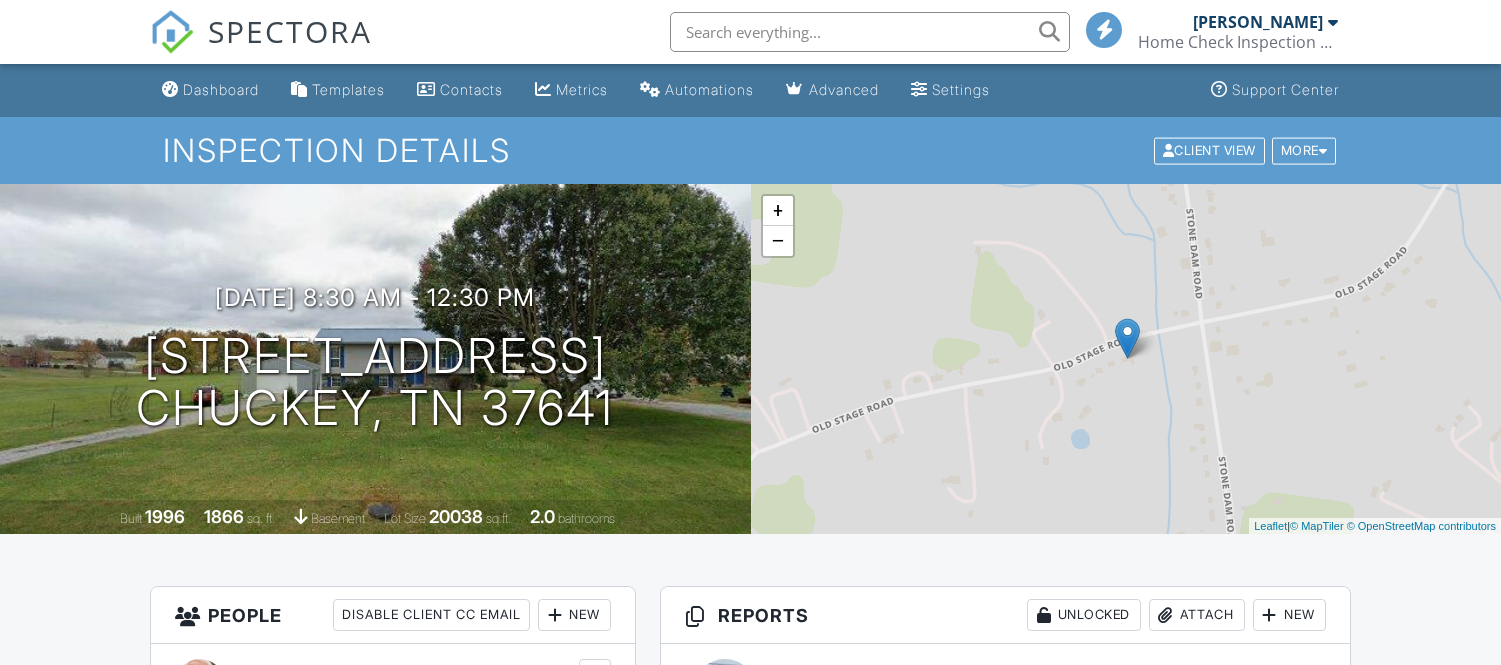 scroll, scrollTop: 0, scrollLeft: 0, axis: both 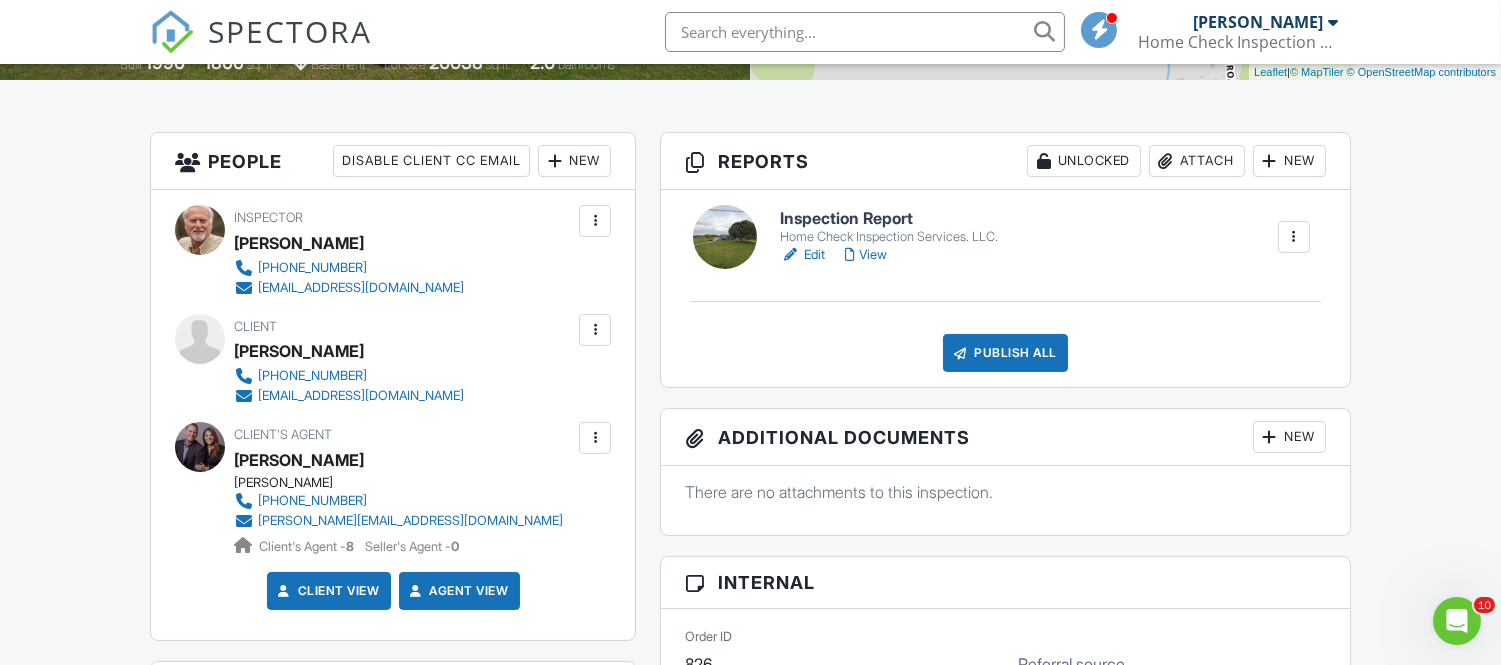 drag, startPoint x: 1515, startPoint y: 121, endPoint x: 1474, endPoint y: 213, distance: 100.72239 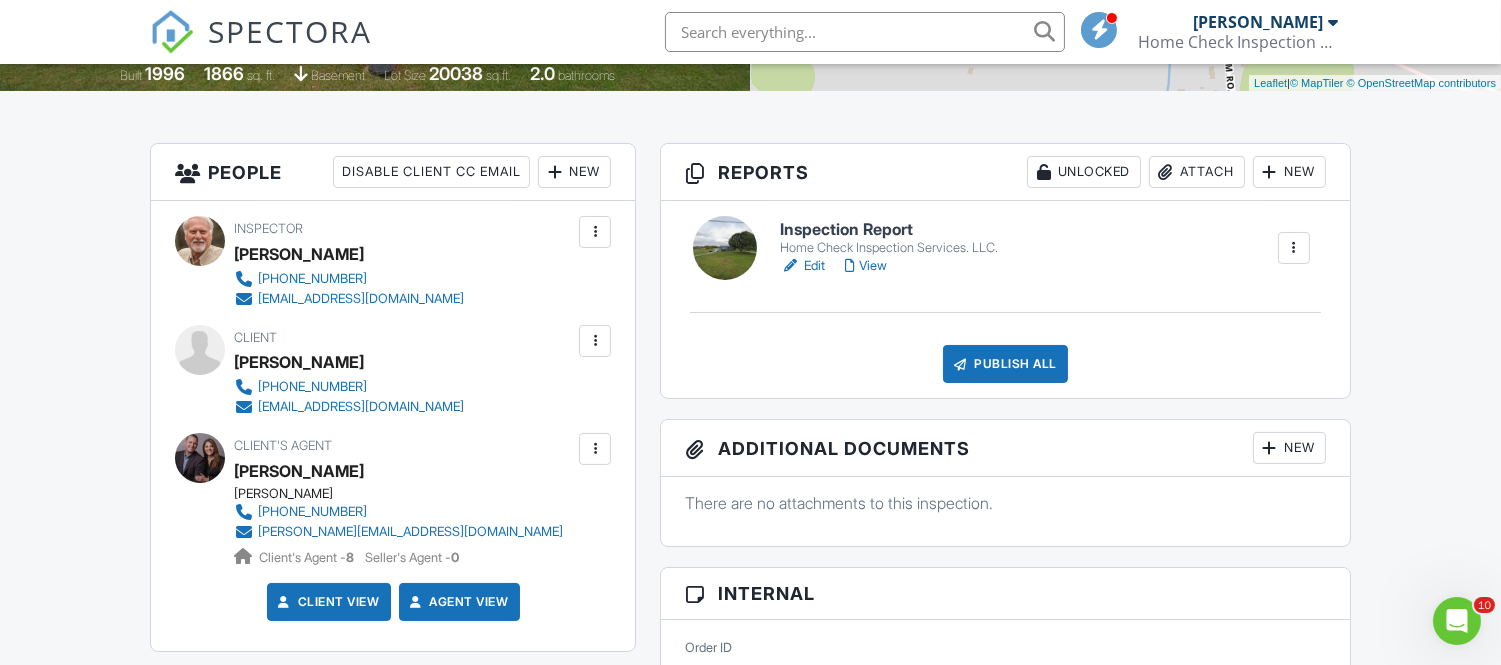 click on "Edit" at bounding box center [802, 266] 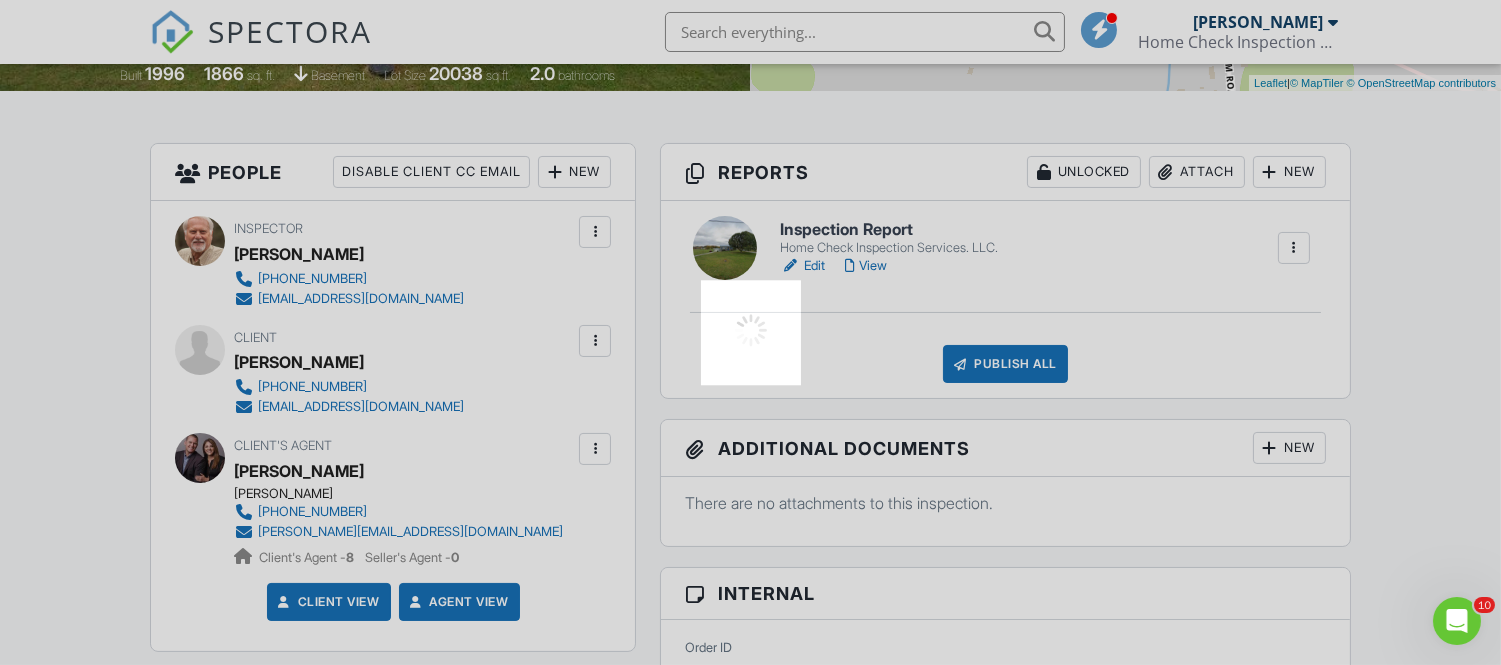 click at bounding box center (750, 332) 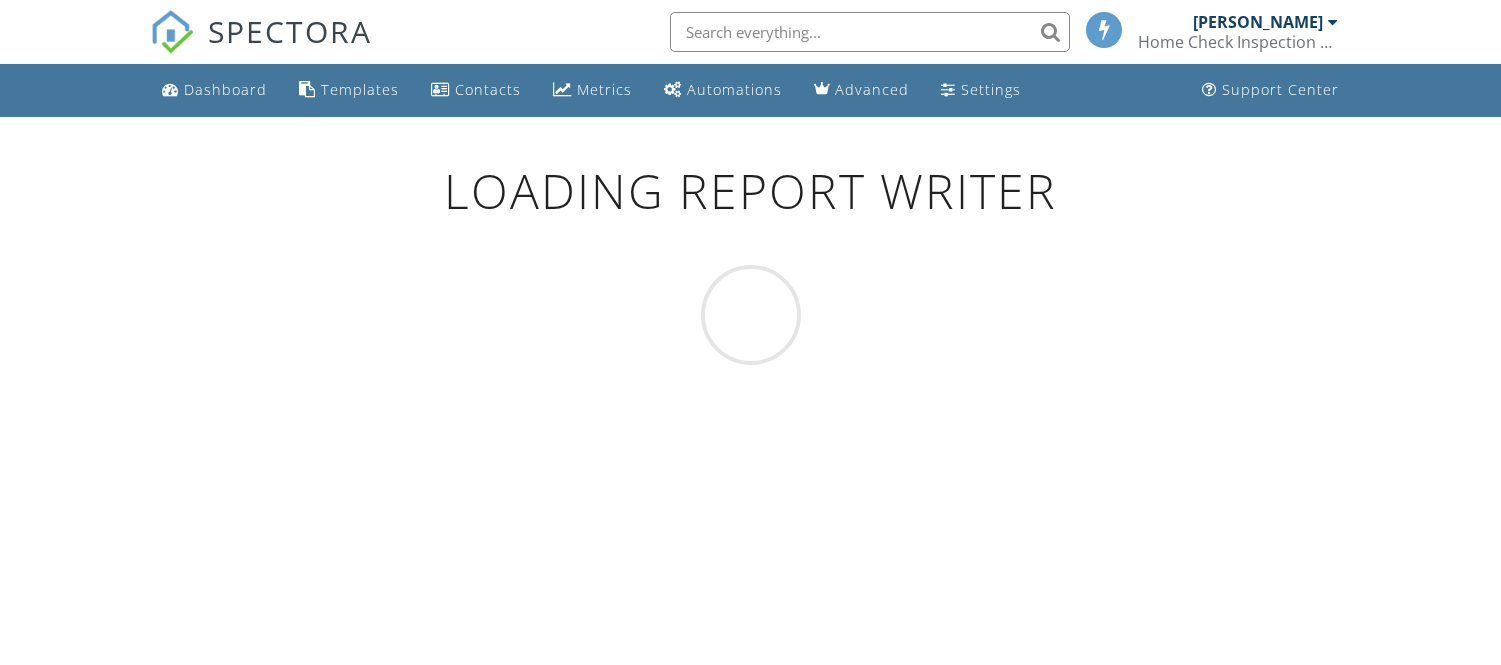 scroll, scrollTop: 0, scrollLeft: 0, axis: both 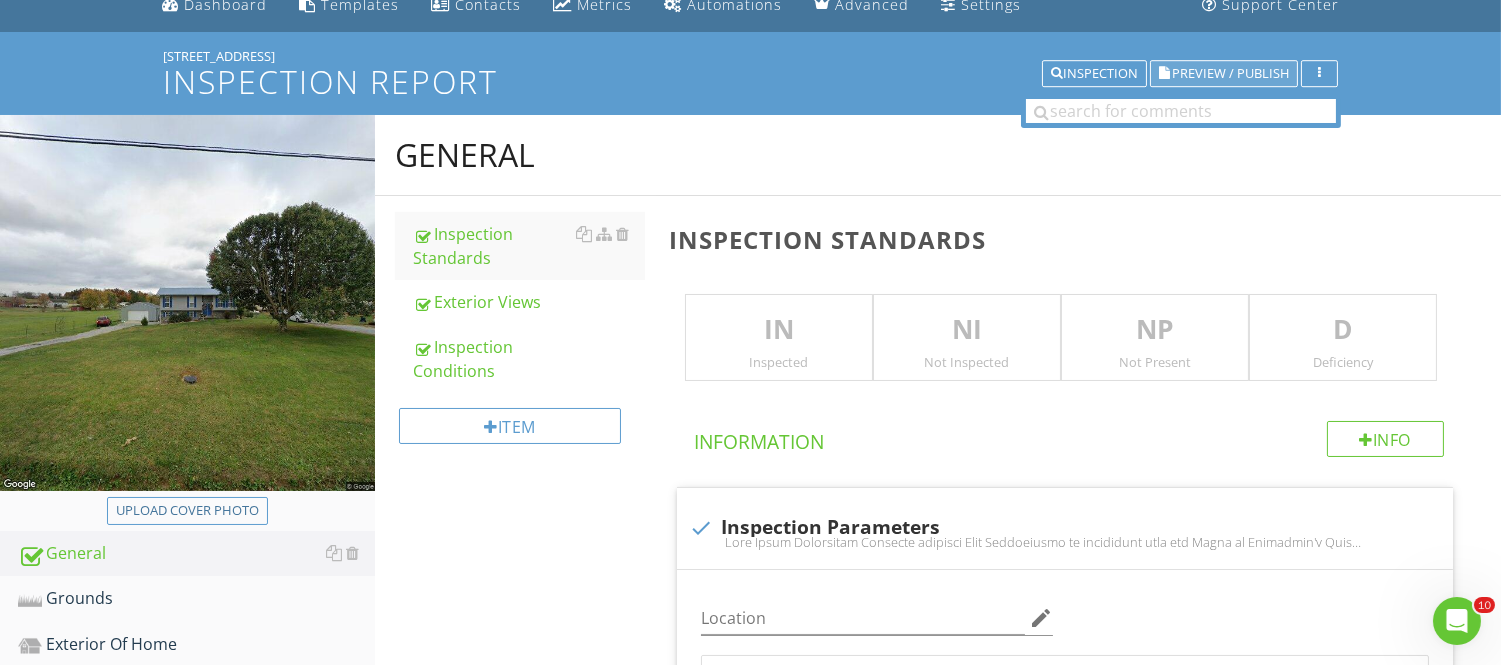 click on "Preview / Publish" at bounding box center (1230, 73) 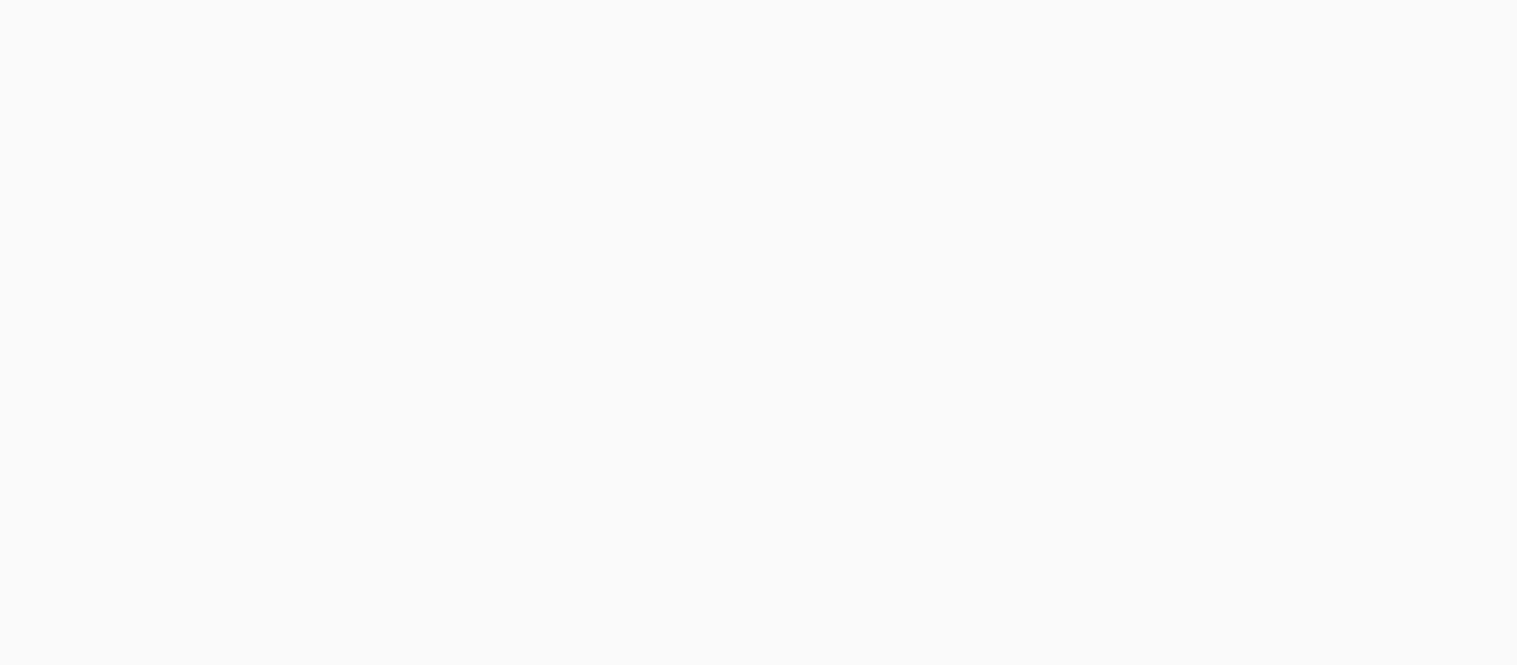 scroll, scrollTop: 0, scrollLeft: 0, axis: both 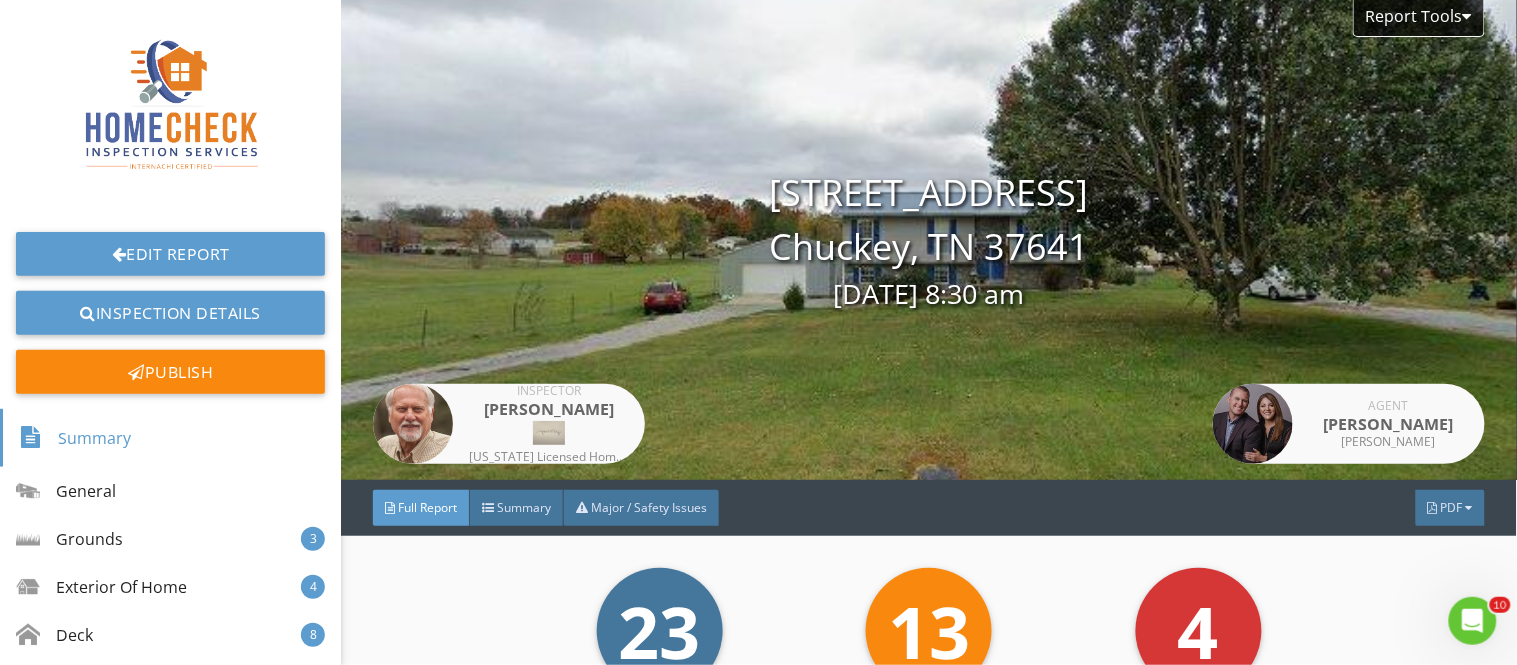 click on "Full Report" at bounding box center [427, 507] 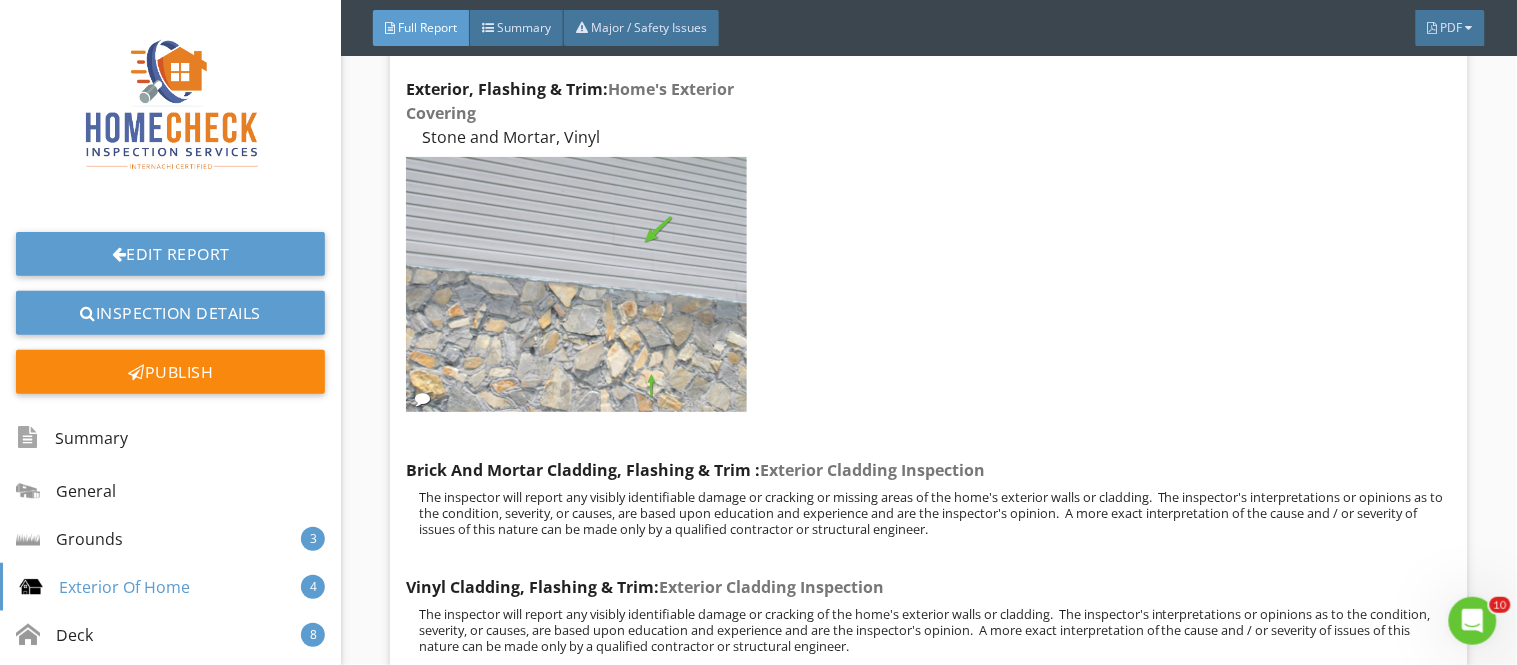 scroll, scrollTop: 5555, scrollLeft: 0, axis: vertical 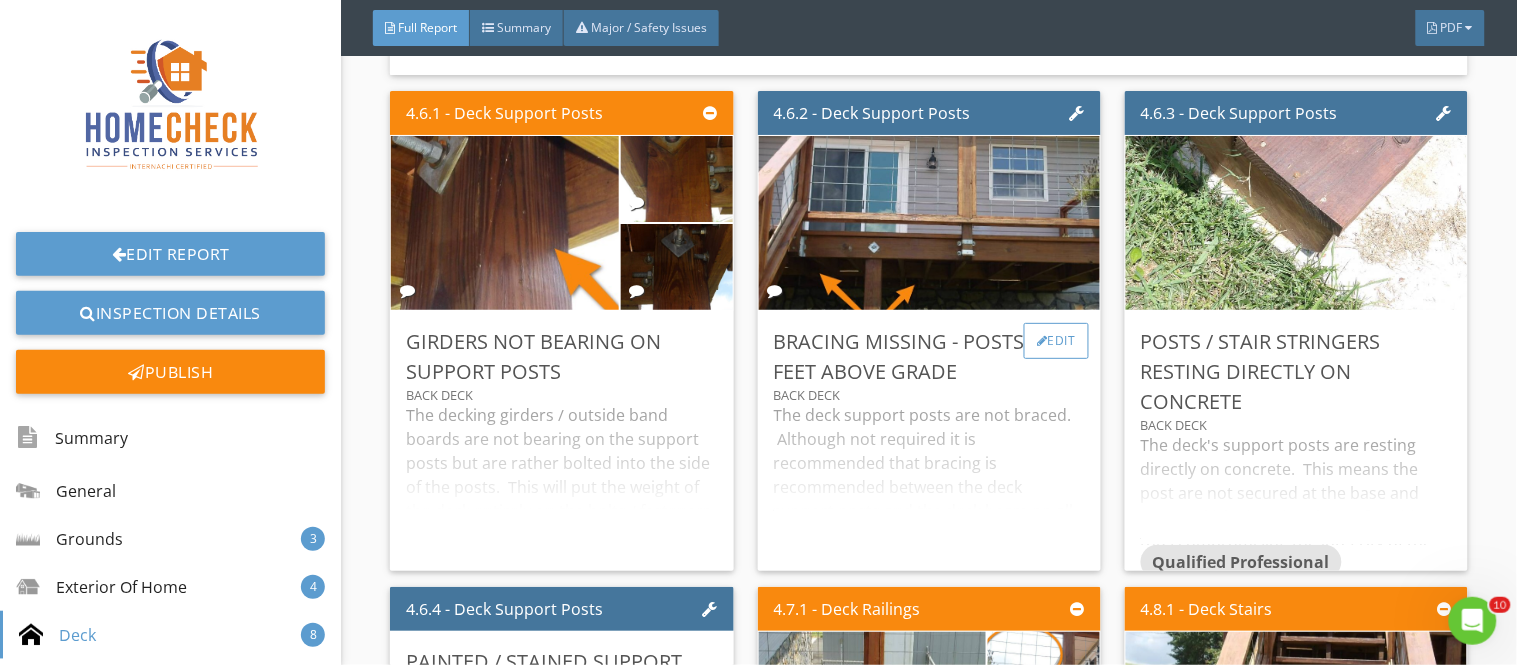 click on "Edit" at bounding box center (1056, 341) 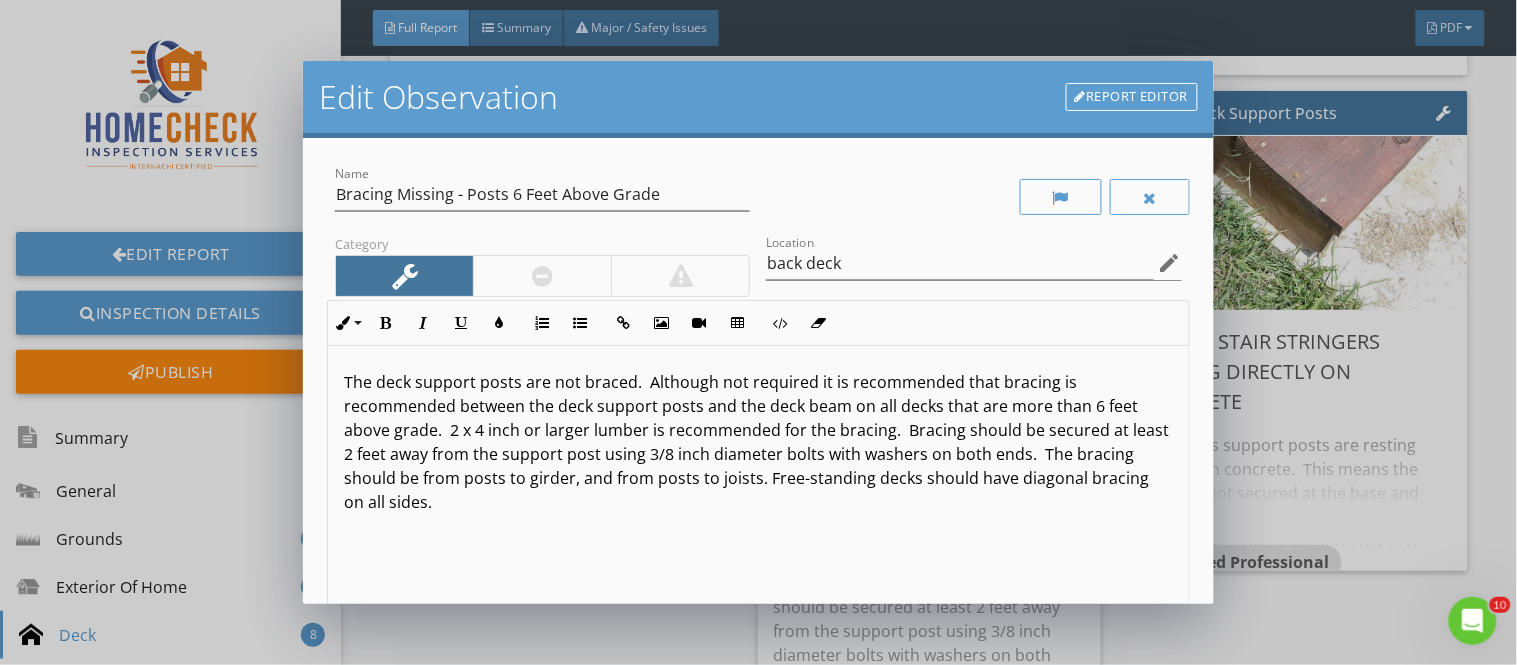 click on "The deck support posts are not braced.  Although not required it is recommended that bracing is recommended between the deck support posts and the deck beam on all decks that are more than 6 feet above grade.  2 x 4 inch or larger lumber is recommended for the bracing.  Bracing should be secured at least 2 feet away from the support post using 3/8 inch diameter bolts with washers on both ends.  The bracing should be from posts to girder, and from posts to joists. Free-standing decks should have diagonal bracing on all sides." at bounding box center (758, 442) 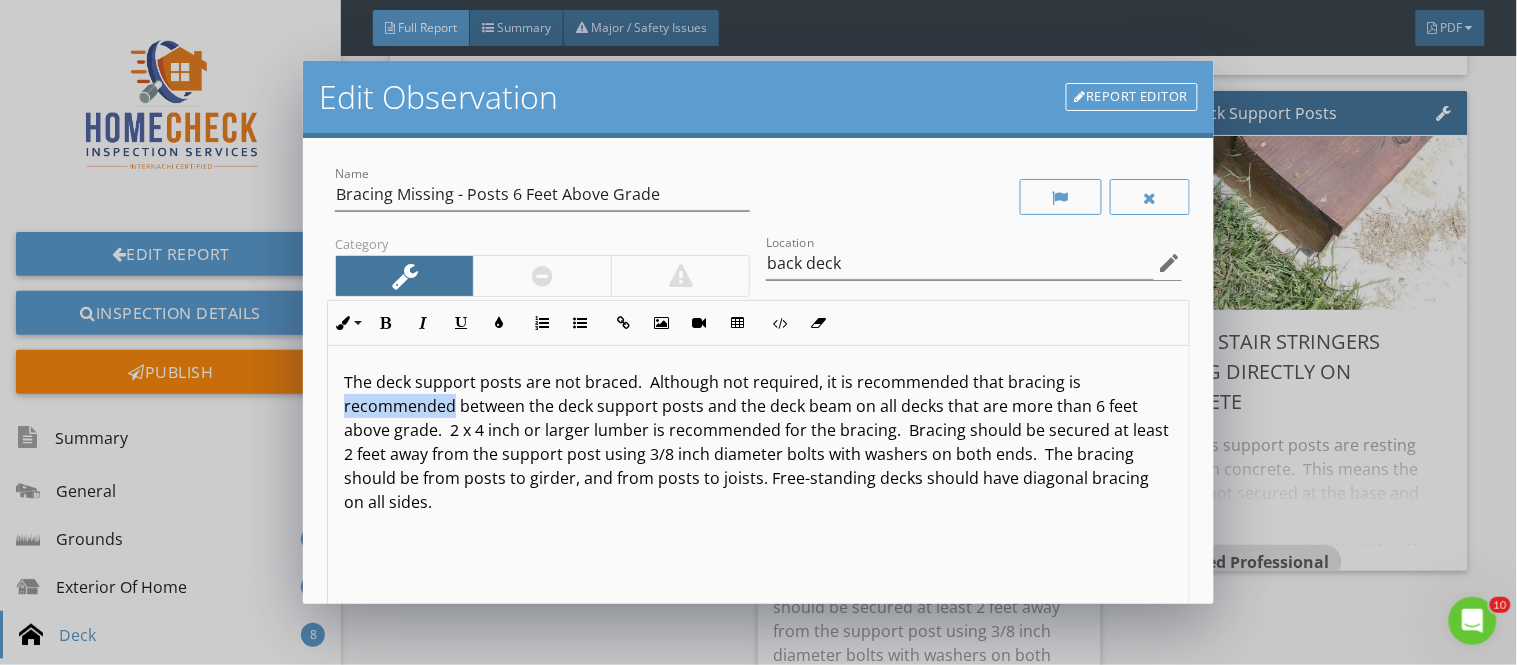 drag, startPoint x: 454, startPoint y: 406, endPoint x: 345, endPoint y: 406, distance: 109 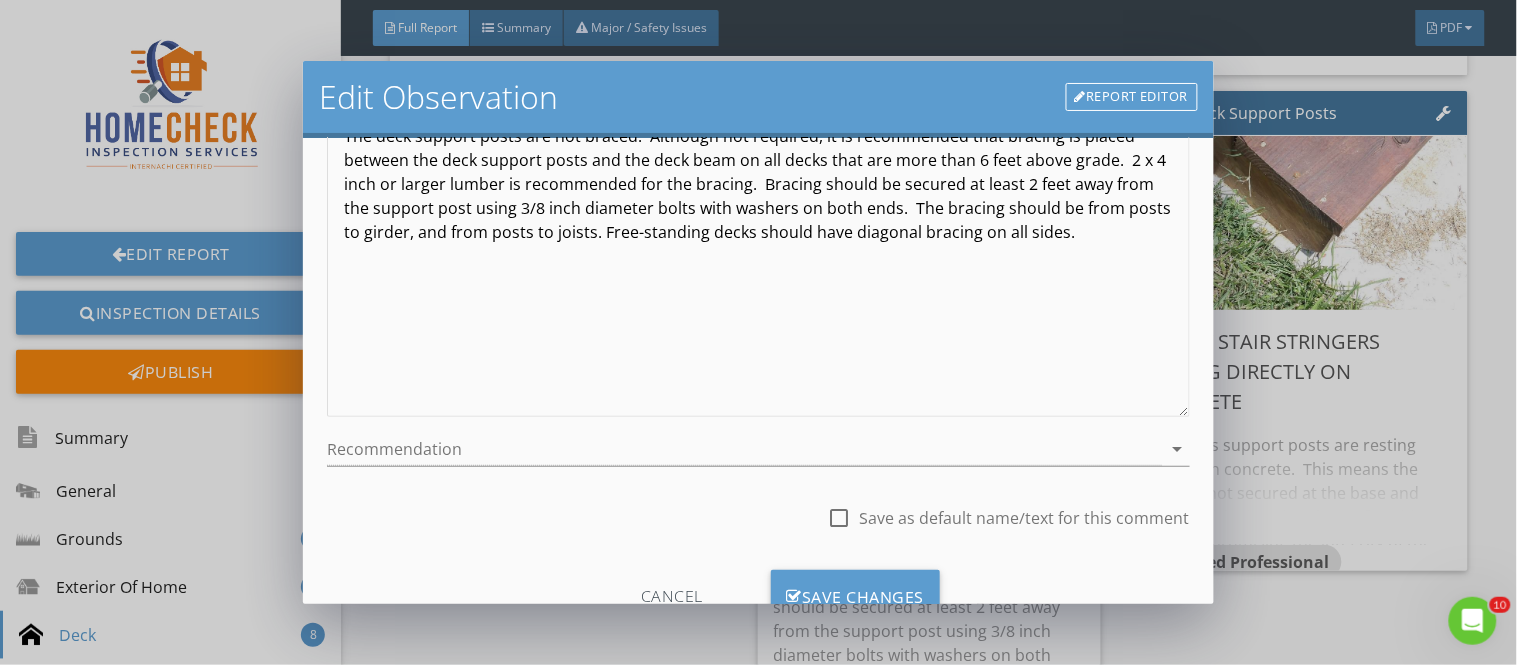 scroll, scrollTop: 250, scrollLeft: 0, axis: vertical 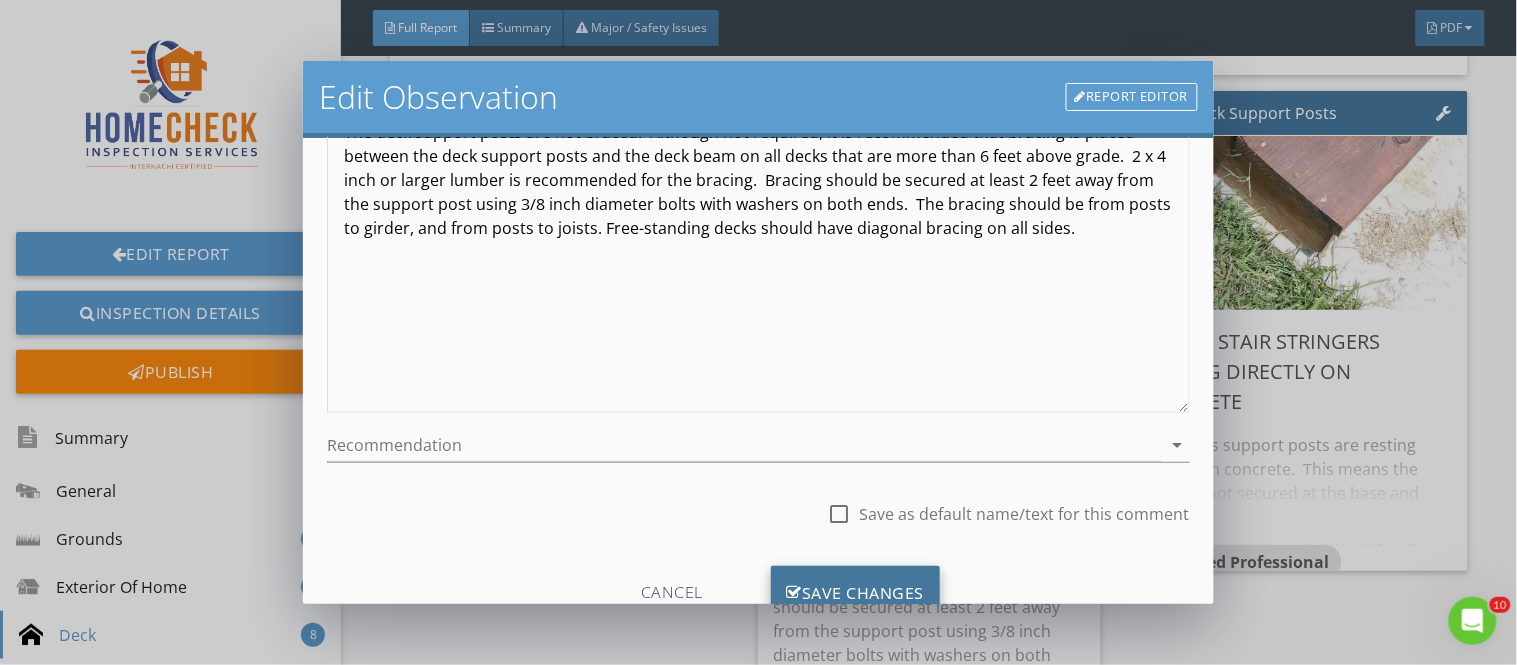 click on "Save Changes" at bounding box center [856, 593] 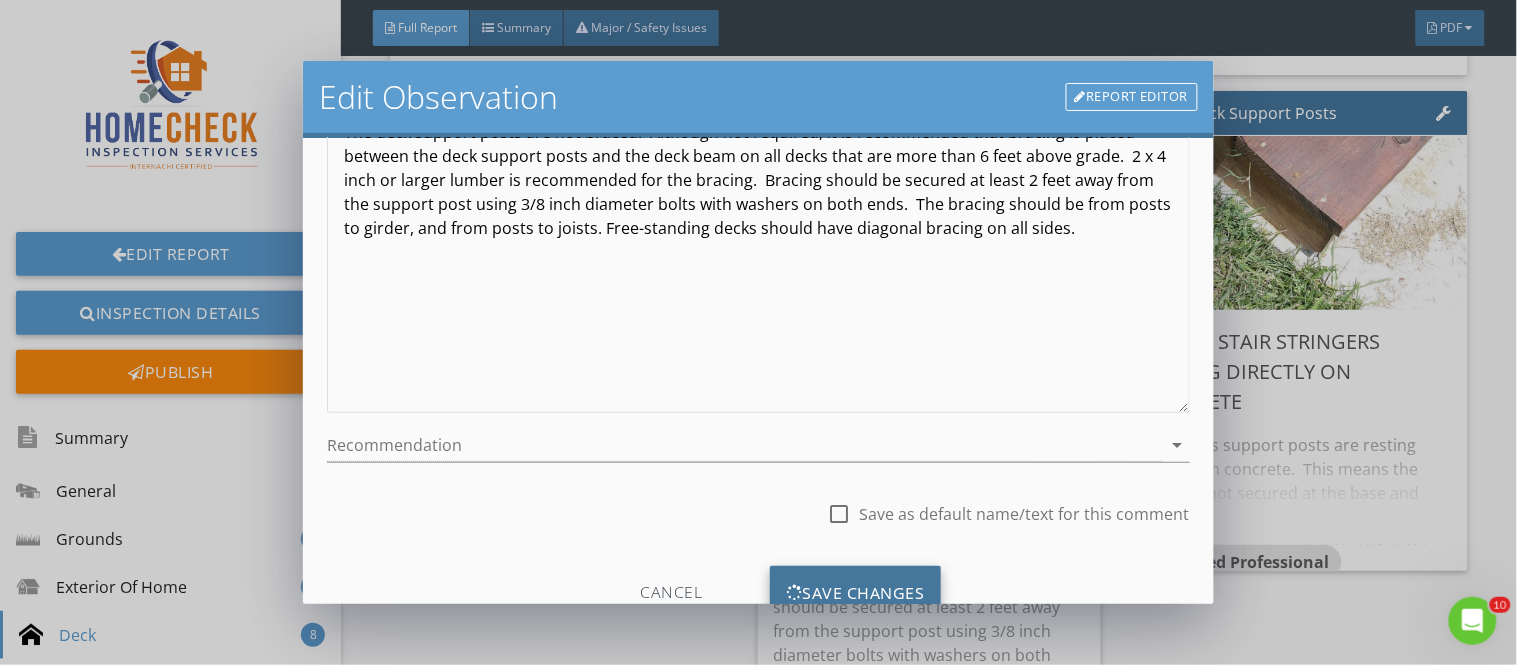 scroll, scrollTop: 84, scrollLeft: 0, axis: vertical 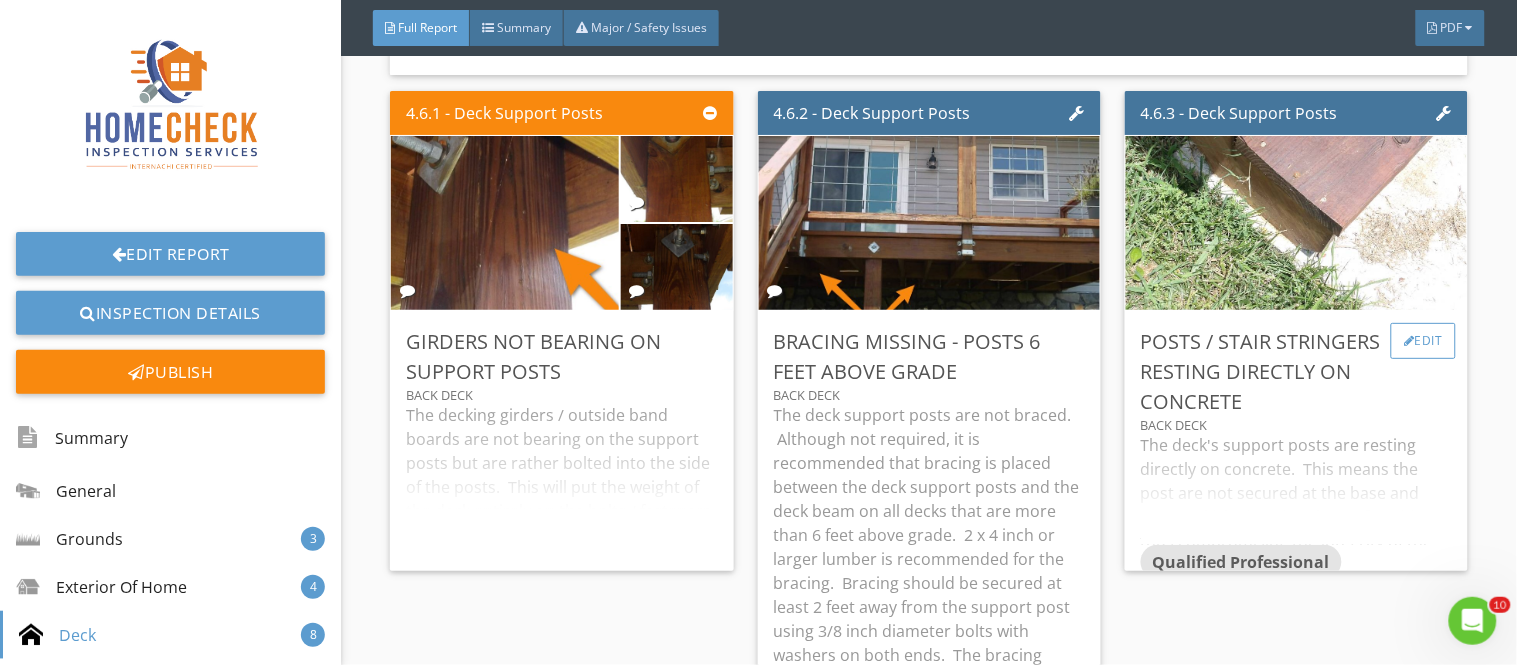 click on "Edit" at bounding box center (1423, 341) 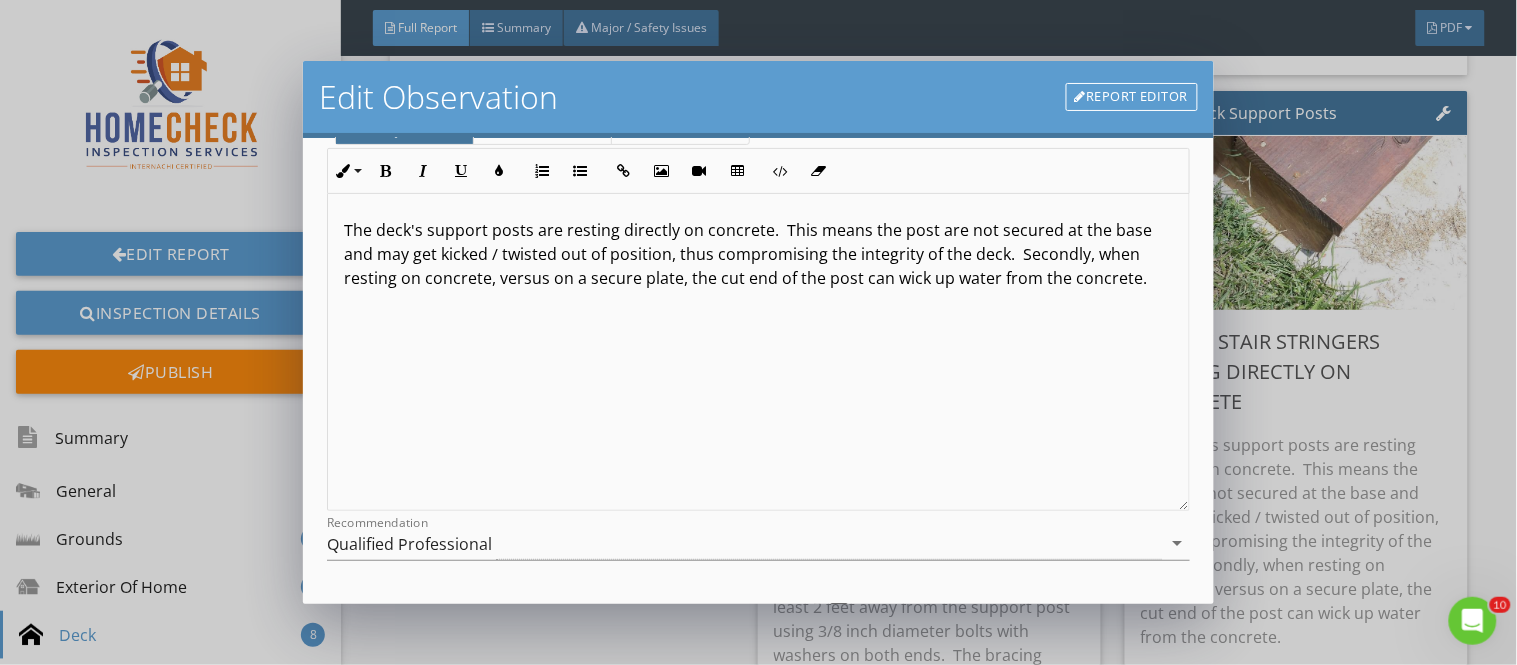 scroll, scrollTop: 181, scrollLeft: 0, axis: vertical 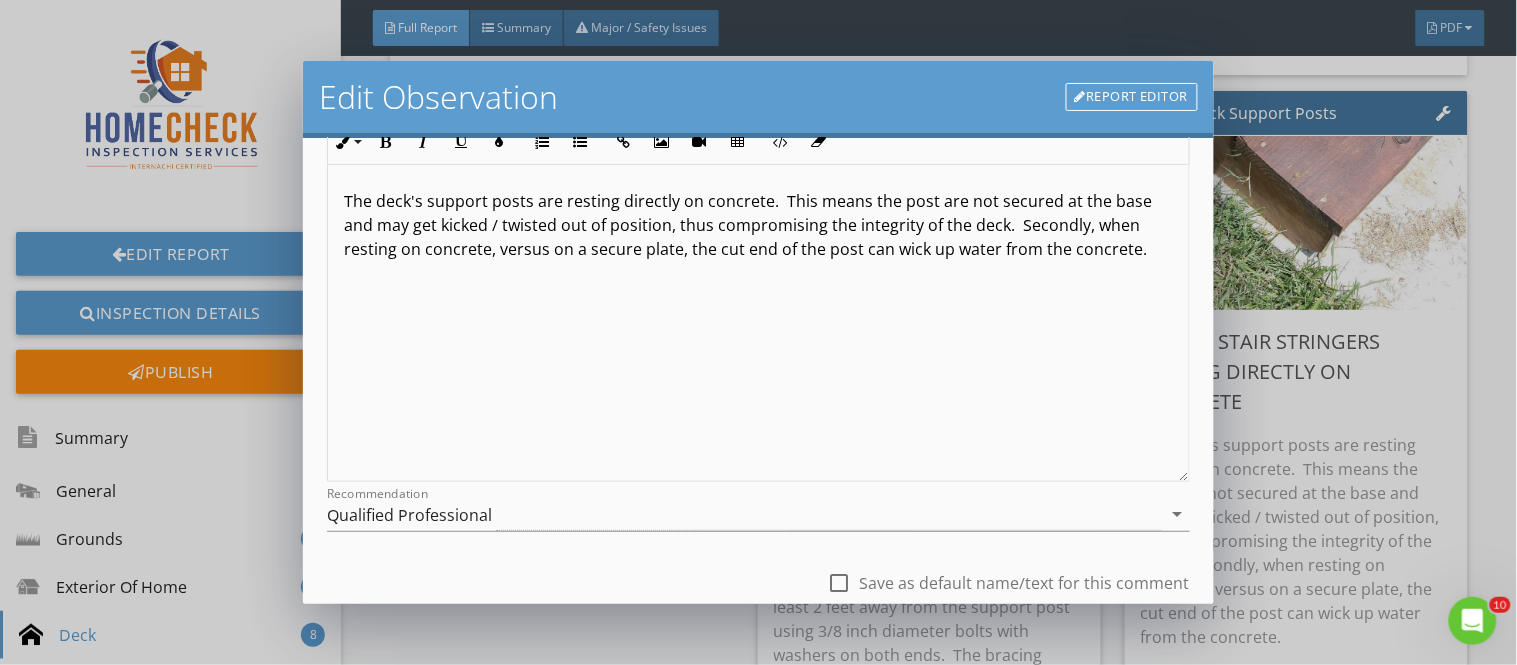 click on "Name Posts / Stair Stringers Resting Directly On Concrete                 Category               Location back deck edit   Inline Style XLarge Large Normal Small Light Small/Light Bold Italic Underline Colors Ordered List Unordered List Insert Link Insert Image Insert Video Insert Table Code View Clear Formatting The deck's support posts are resting directly on concrete.  This means the post are not secured at the base and may get kicked / twisted out of position, thus compromising the integrity of the deck.  Secondly, when resting on concrete, versus on a secure plate, the cut end of the post can wick up water from the concrete.   Enter text here <p>The deck's support posts are resting directly on concrete. &nbsp;This means the post are not secured at the base and may get kicked / twisted out of position, thus compromising the integrity of the deck. &nbsp;Secondly, when resting on concrete, versus on a secure plate, the cut end of the post can wick up water from the concrete. &nbsp;</p>   Recommendation" at bounding box center [758, 371] 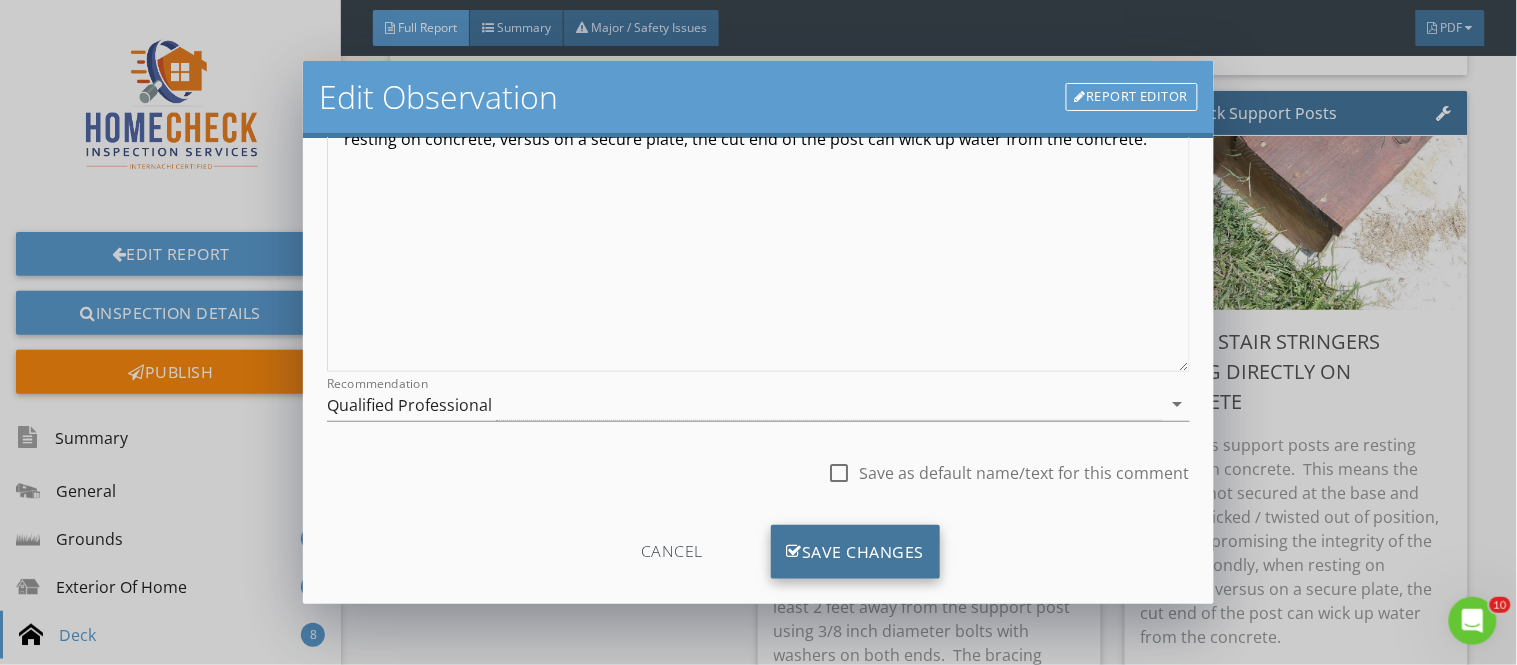 click on "Save Changes" at bounding box center [856, 552] 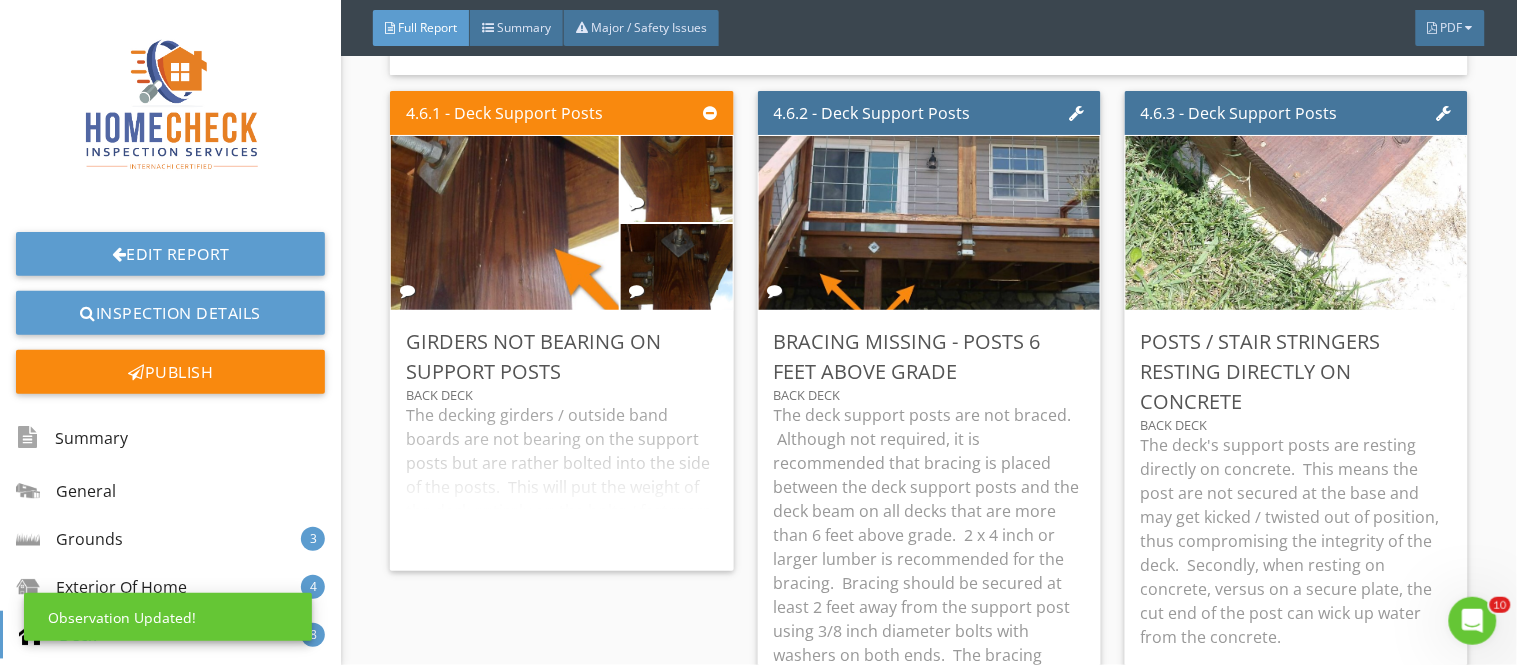 scroll, scrollTop: 84, scrollLeft: 0, axis: vertical 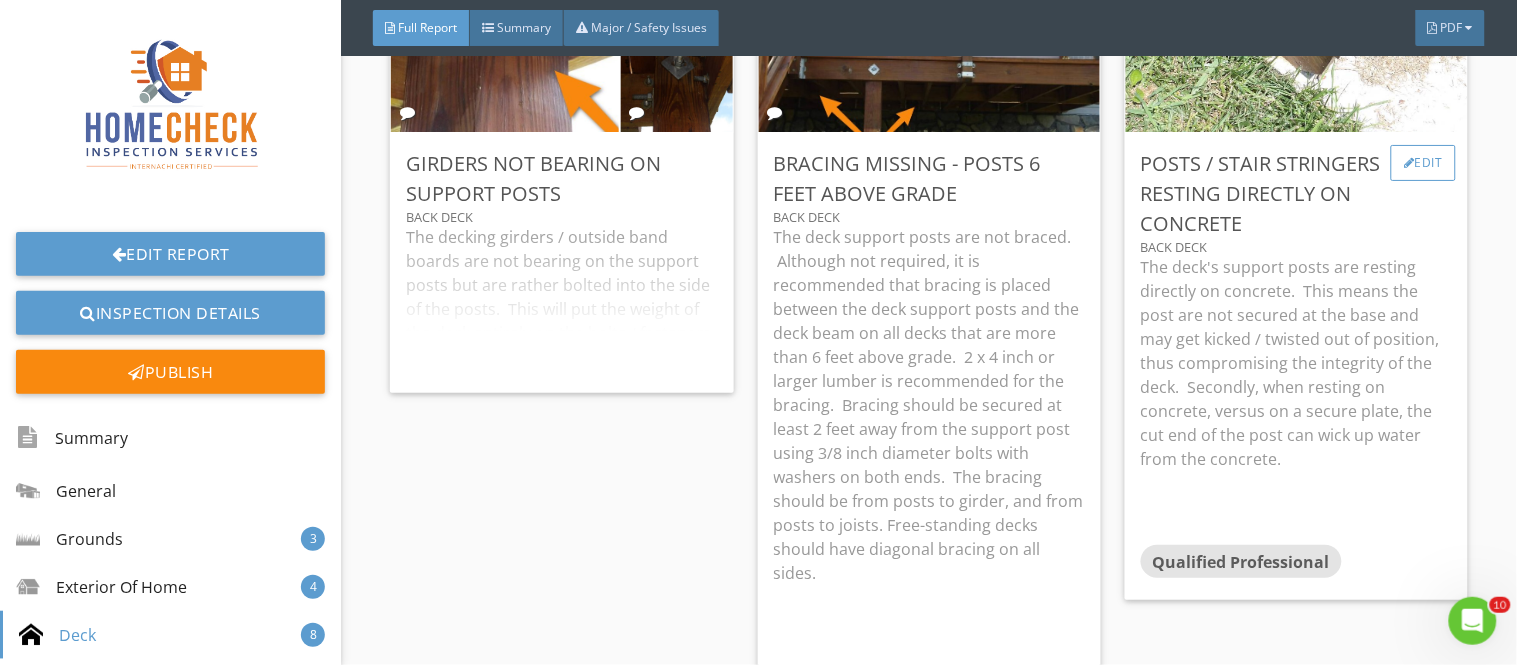 click on "Edit" at bounding box center [1423, 163] 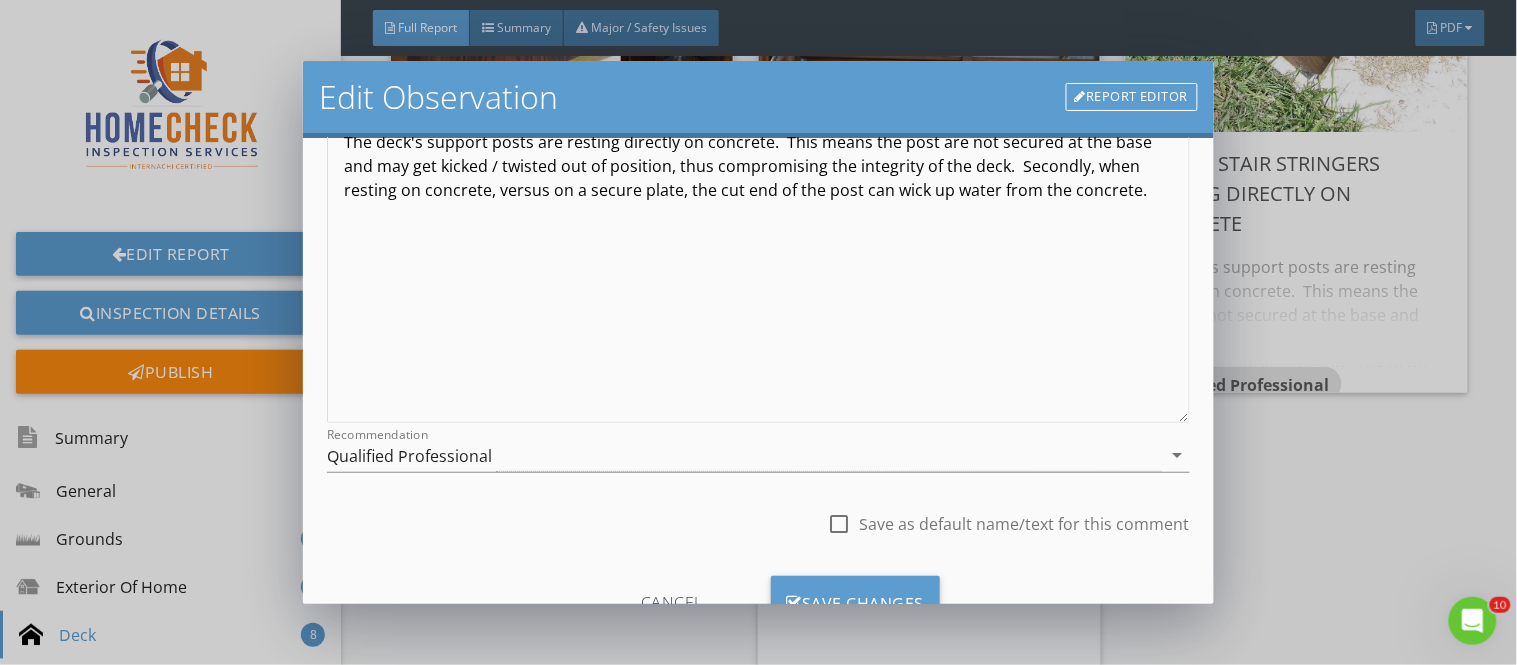scroll, scrollTop: 262, scrollLeft: 0, axis: vertical 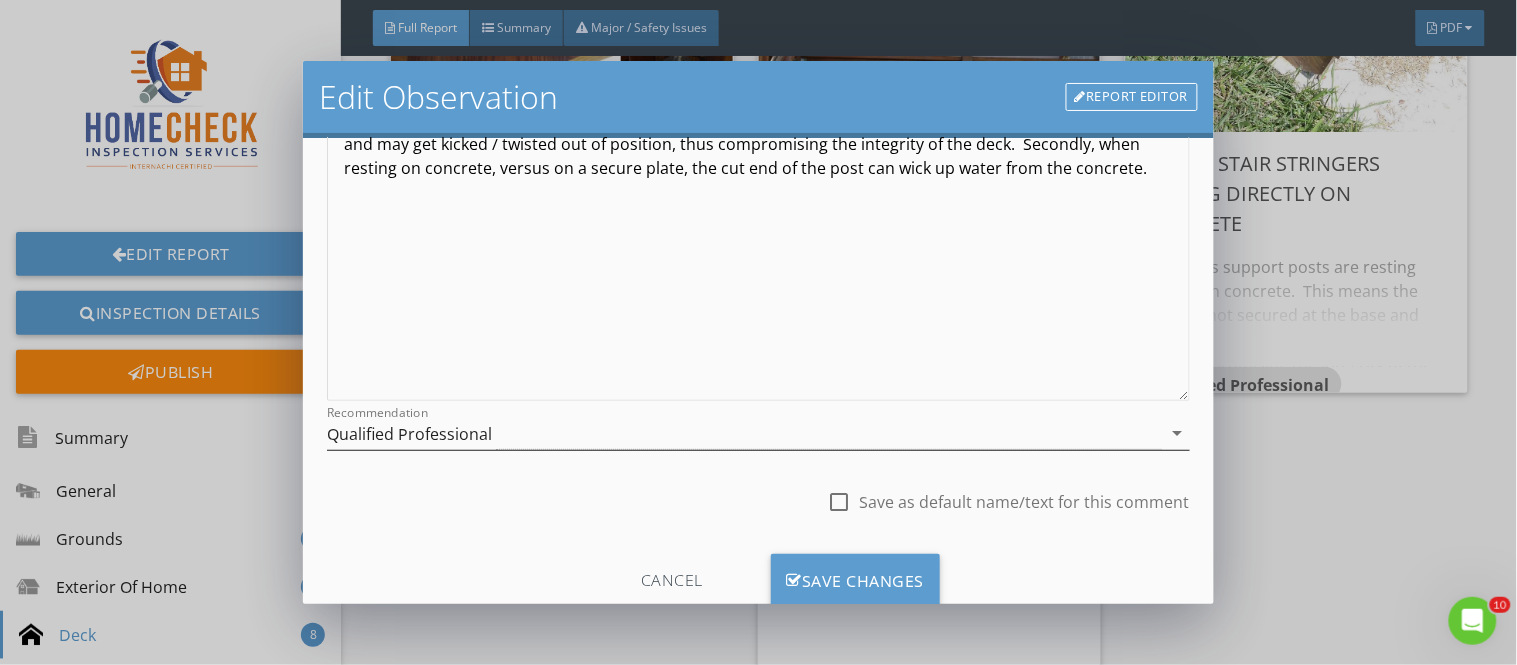 click on "Qualified Professional" at bounding box center [744, 433] 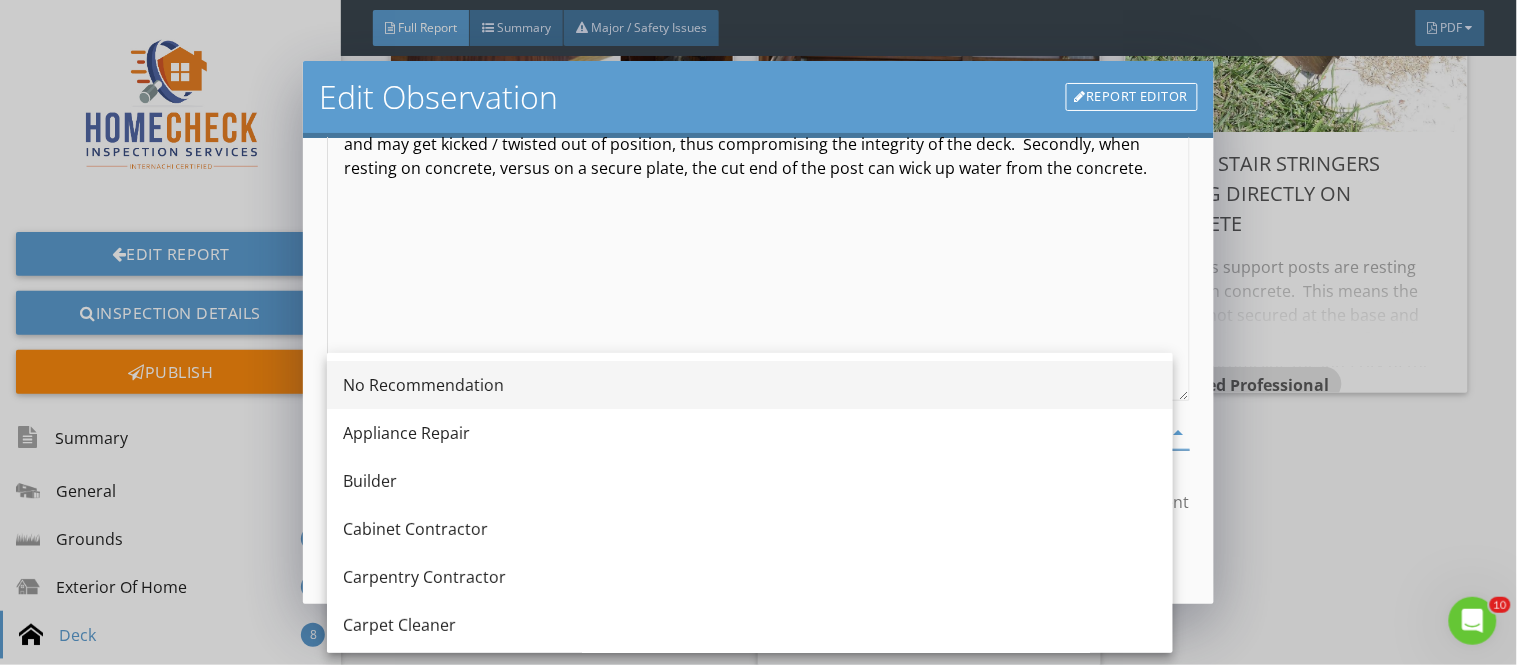click on "No Recommendation" at bounding box center [750, 385] 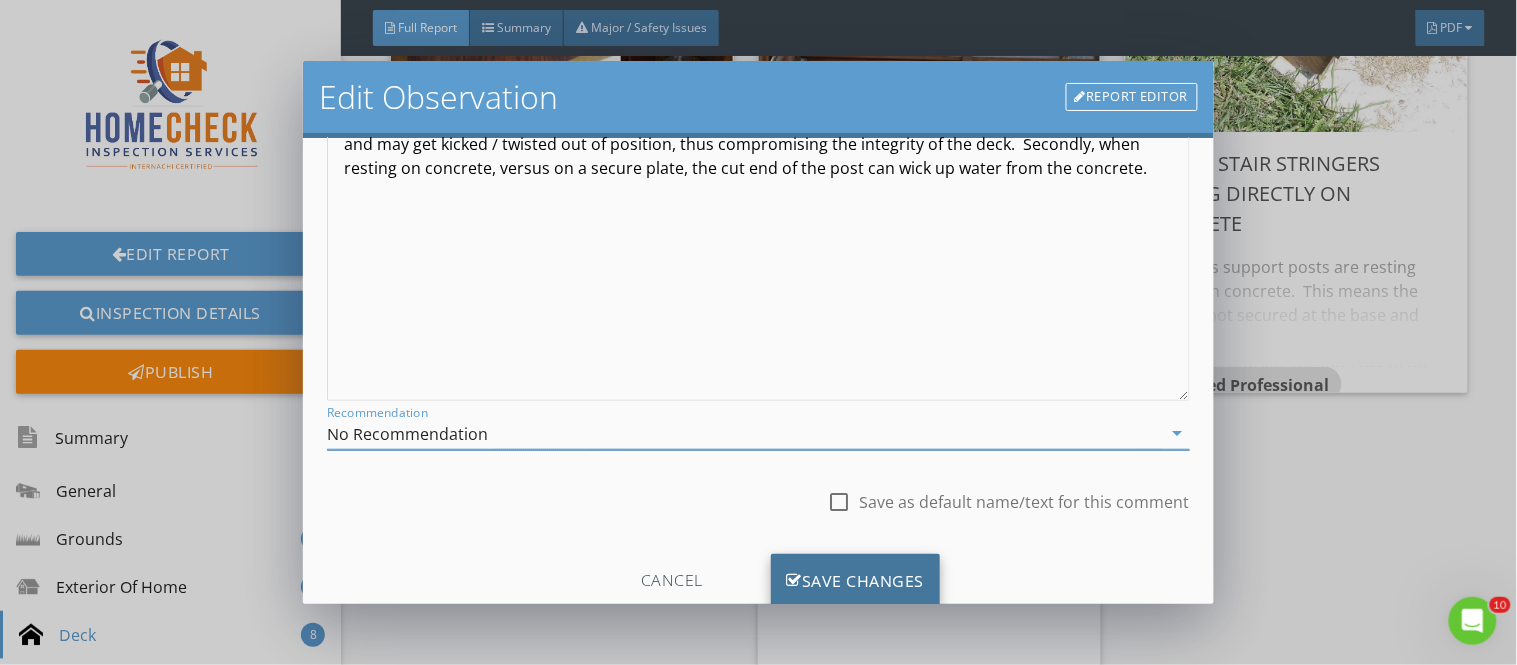 click on "Save Changes" at bounding box center [856, 581] 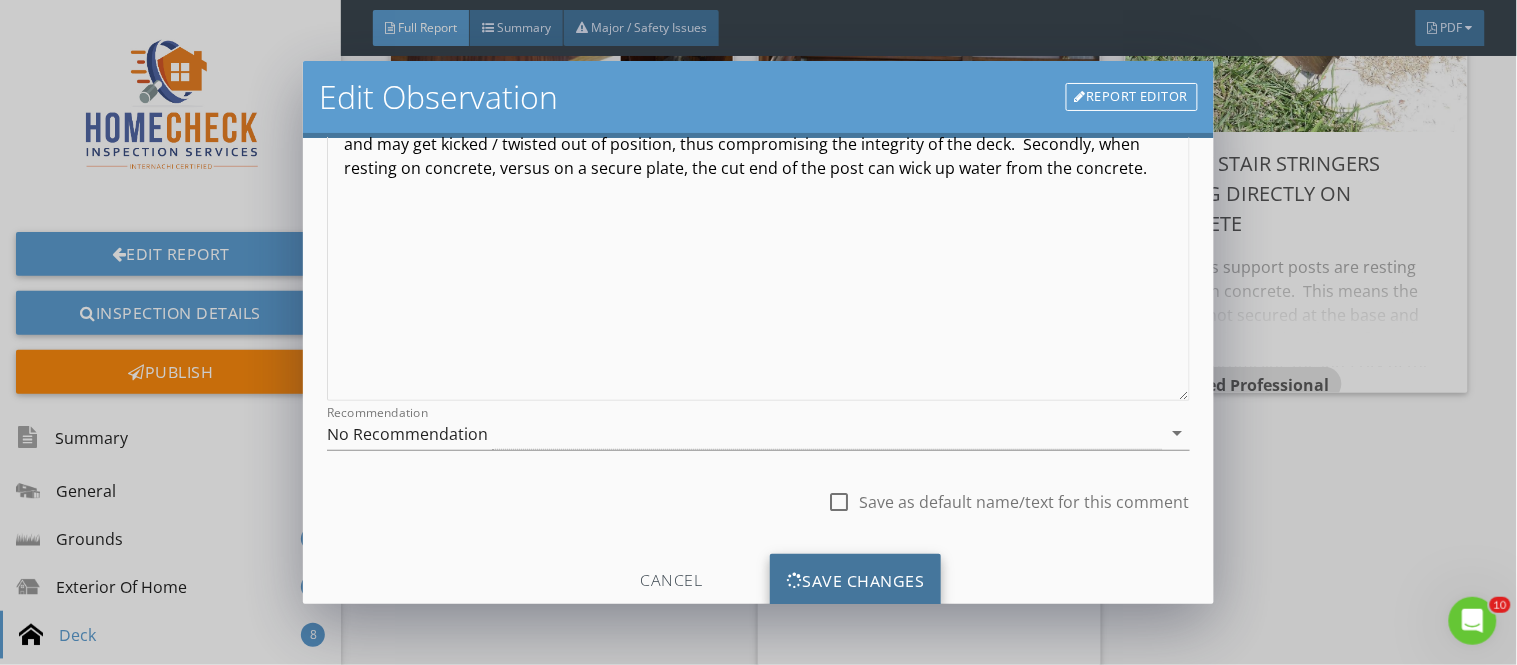 scroll, scrollTop: 84, scrollLeft: 0, axis: vertical 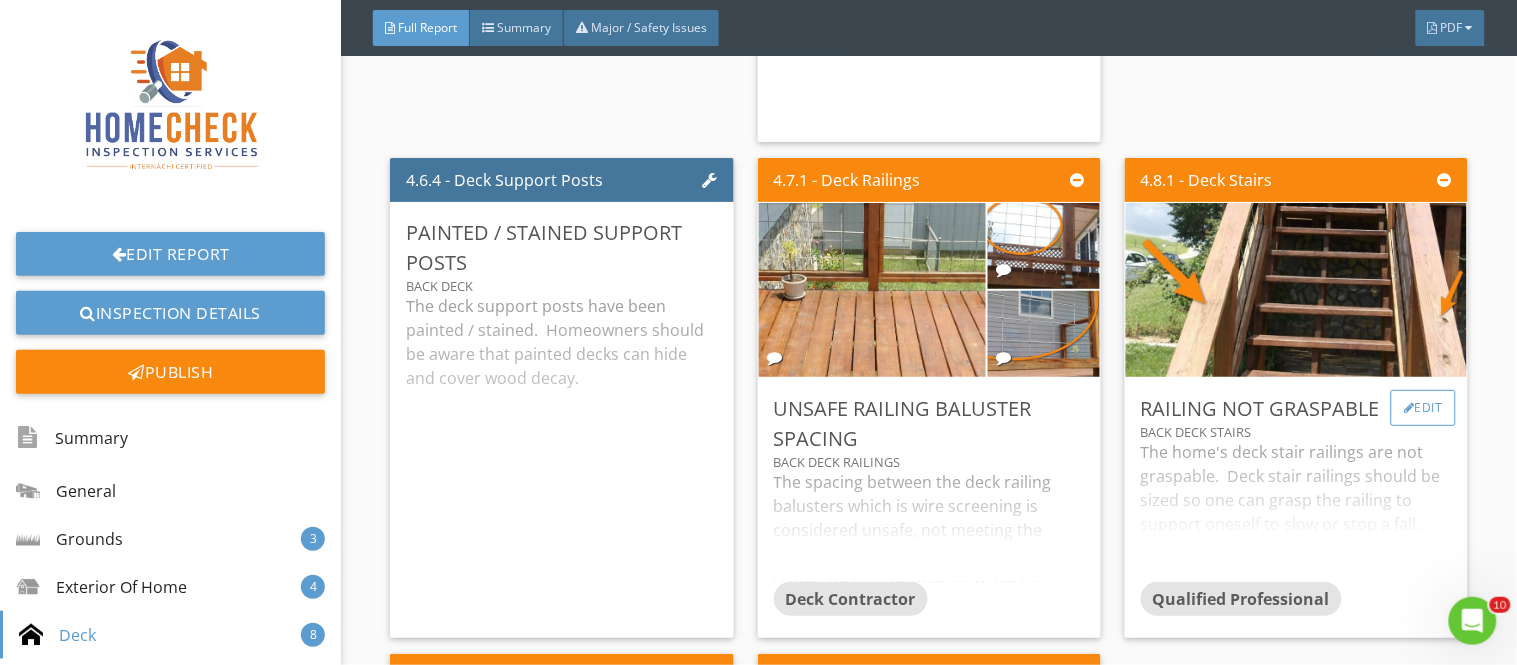 click on "Edit" at bounding box center [1423, 408] 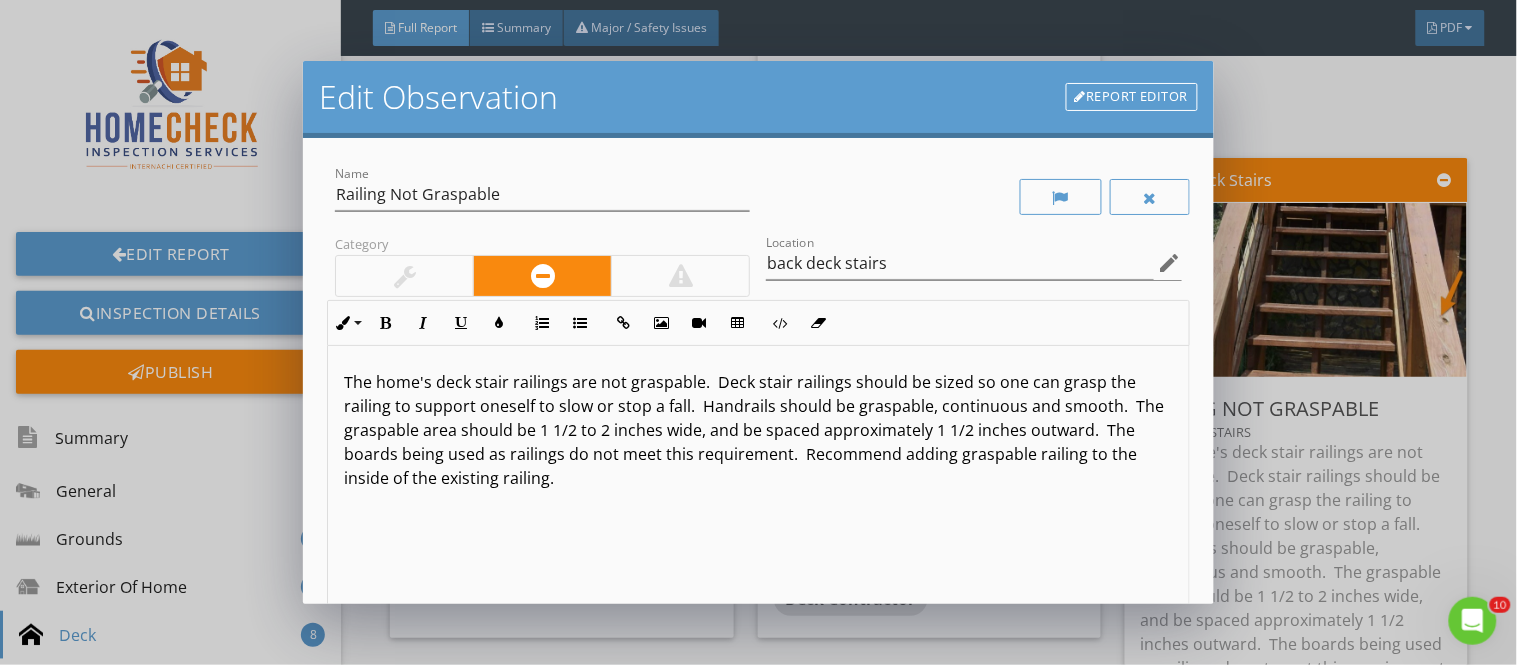 click on "Report Editor" at bounding box center [1132, 97] 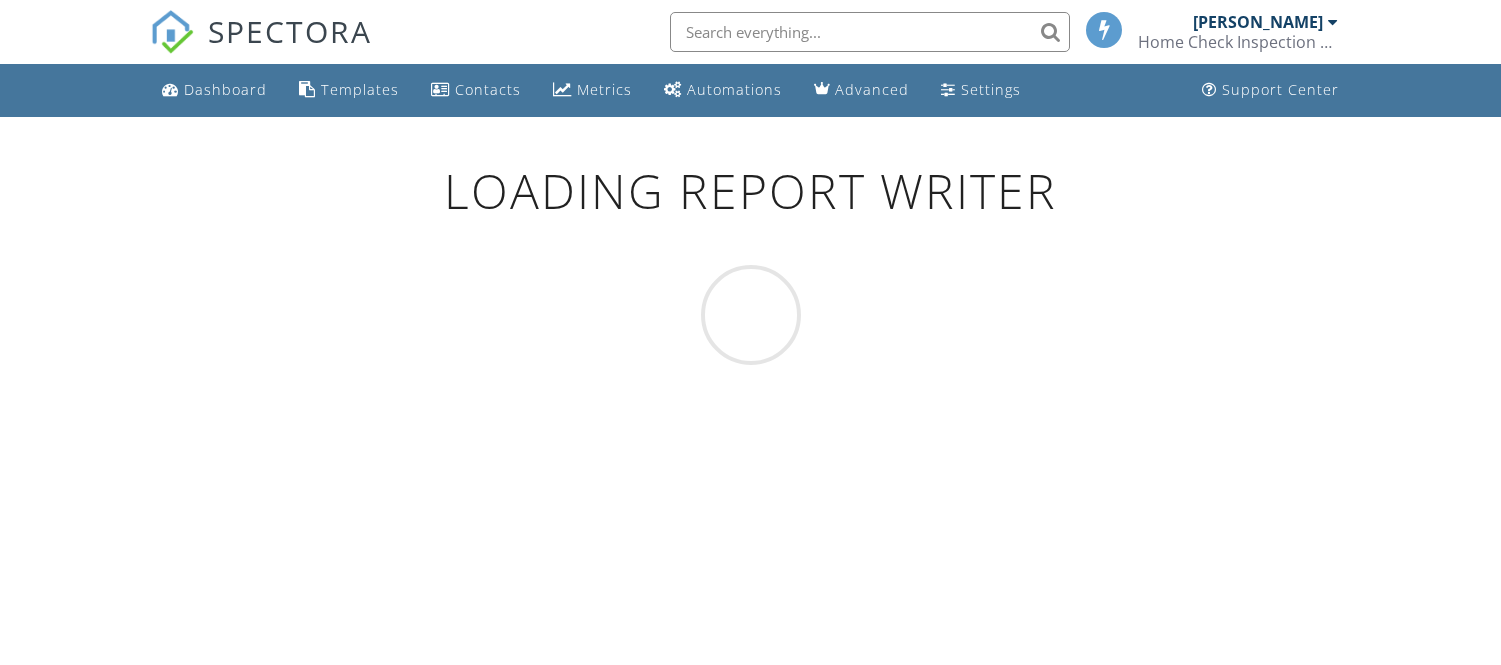 scroll, scrollTop: 0, scrollLeft: 0, axis: both 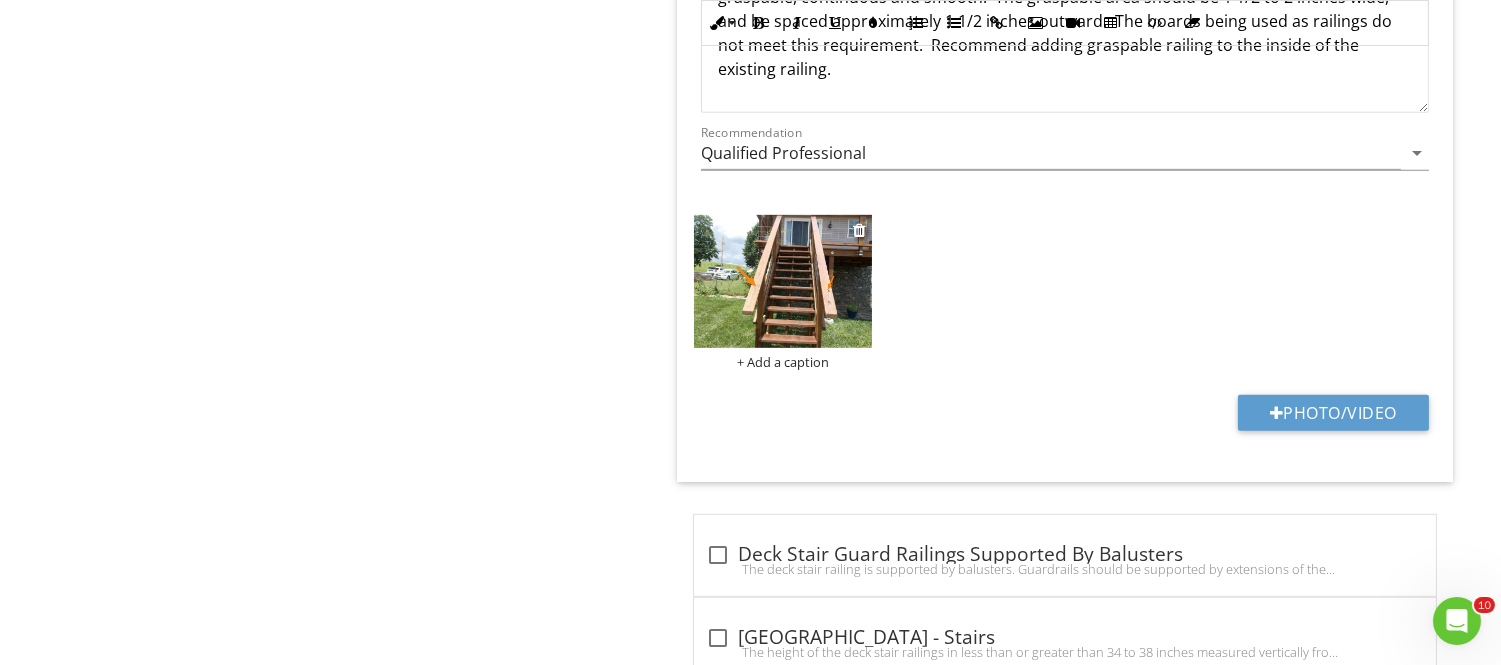 click on "+ Add a caption" at bounding box center (783, 362) 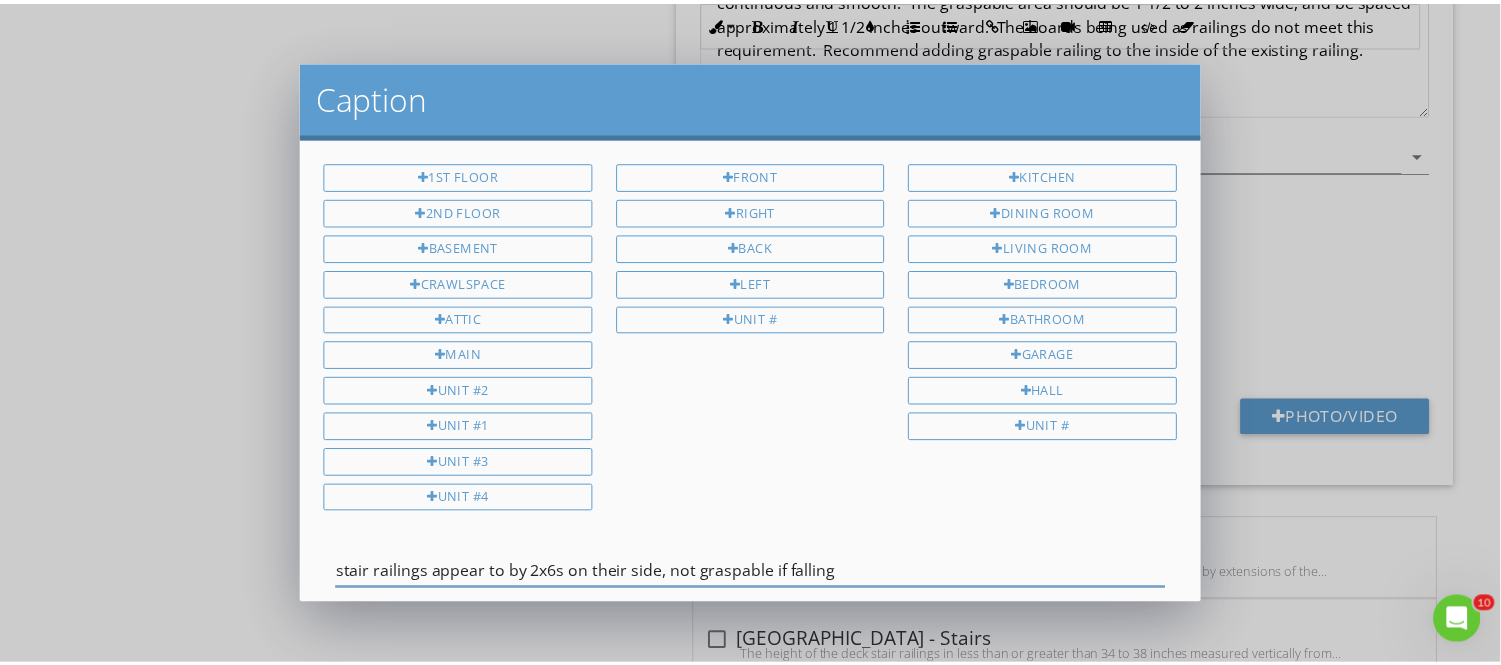 scroll, scrollTop: 120, scrollLeft: 0, axis: vertical 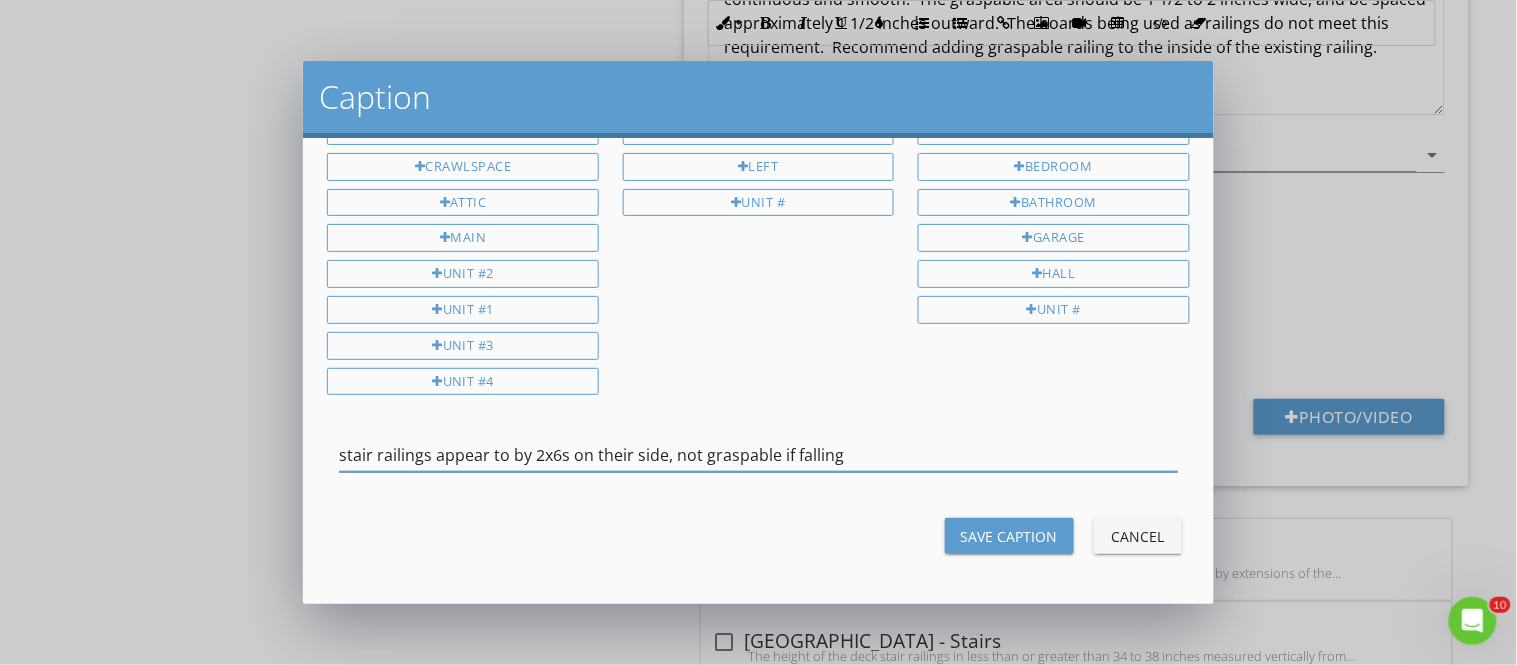 type on "stair railings appear to by 2x6s on their side, not graspable if falling" 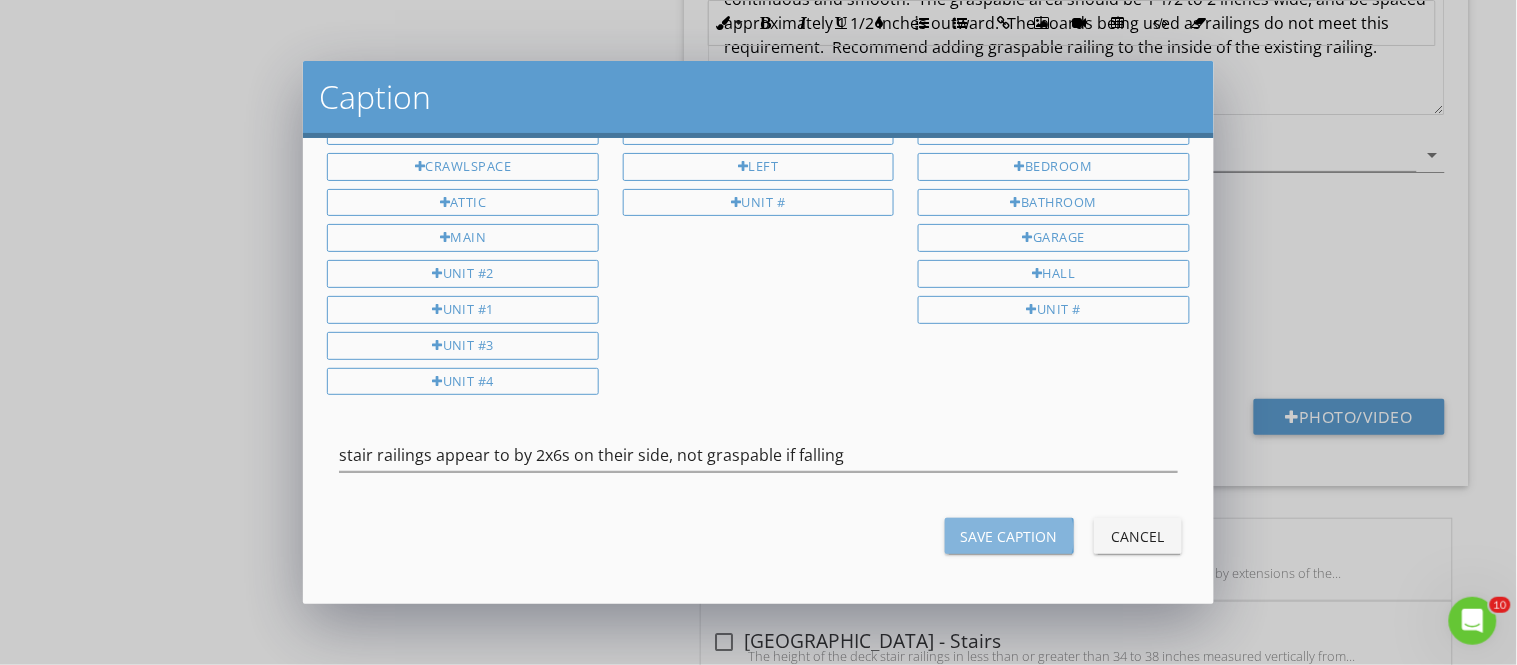 click on "Save Caption" at bounding box center (1009, 536) 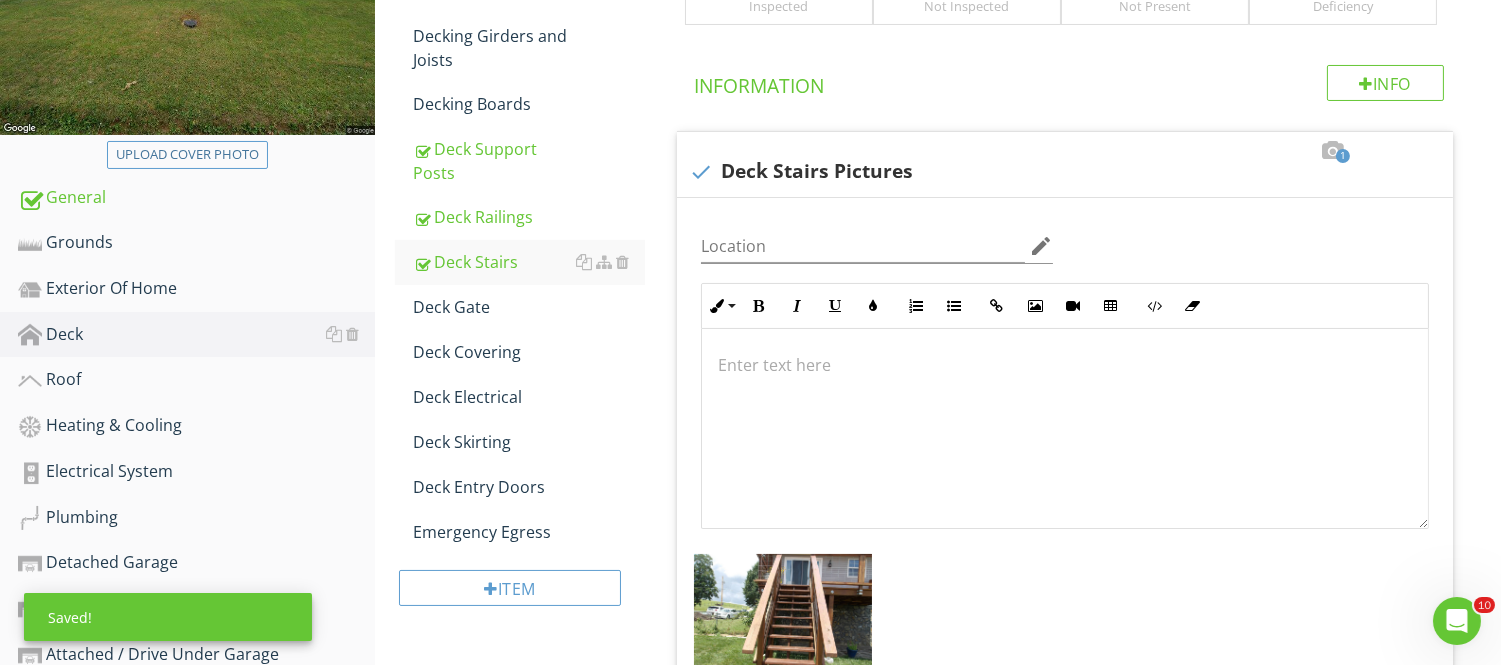 scroll, scrollTop: 0, scrollLeft: 0, axis: both 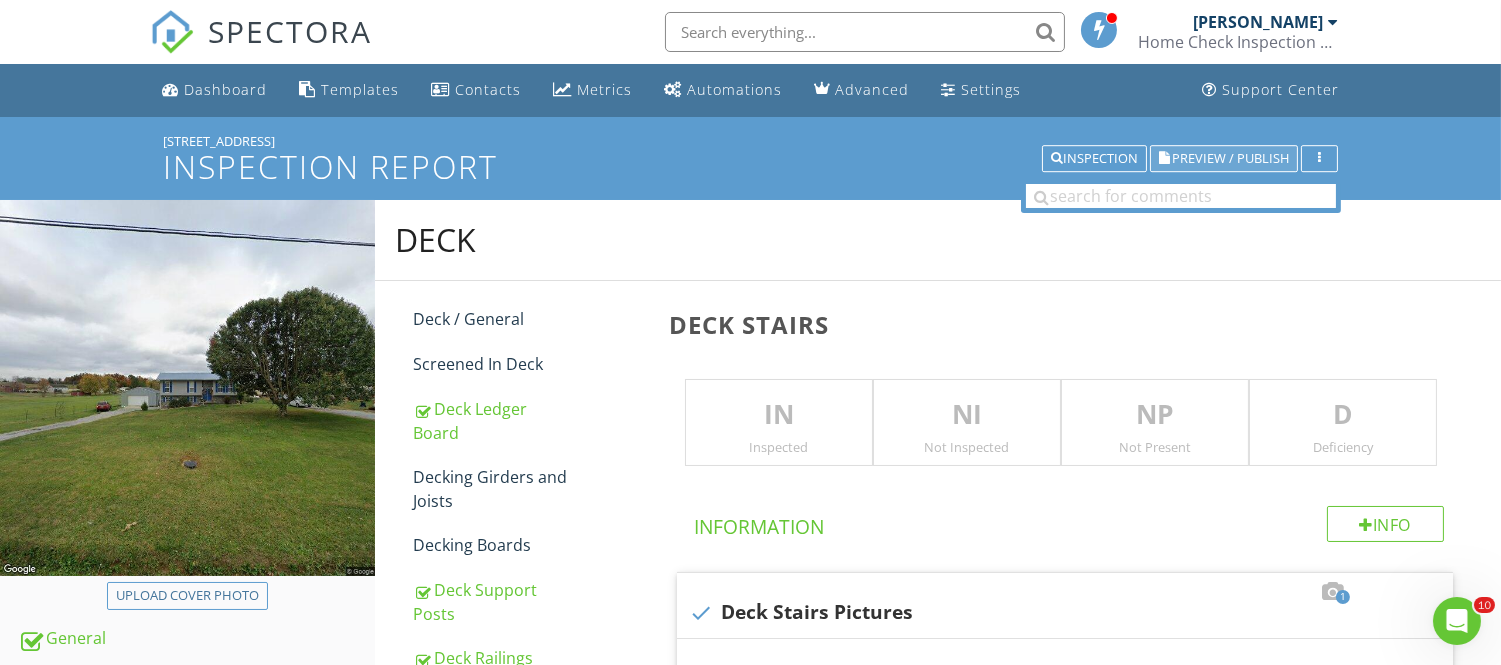 click on "Preview / Publish" at bounding box center (1230, 158) 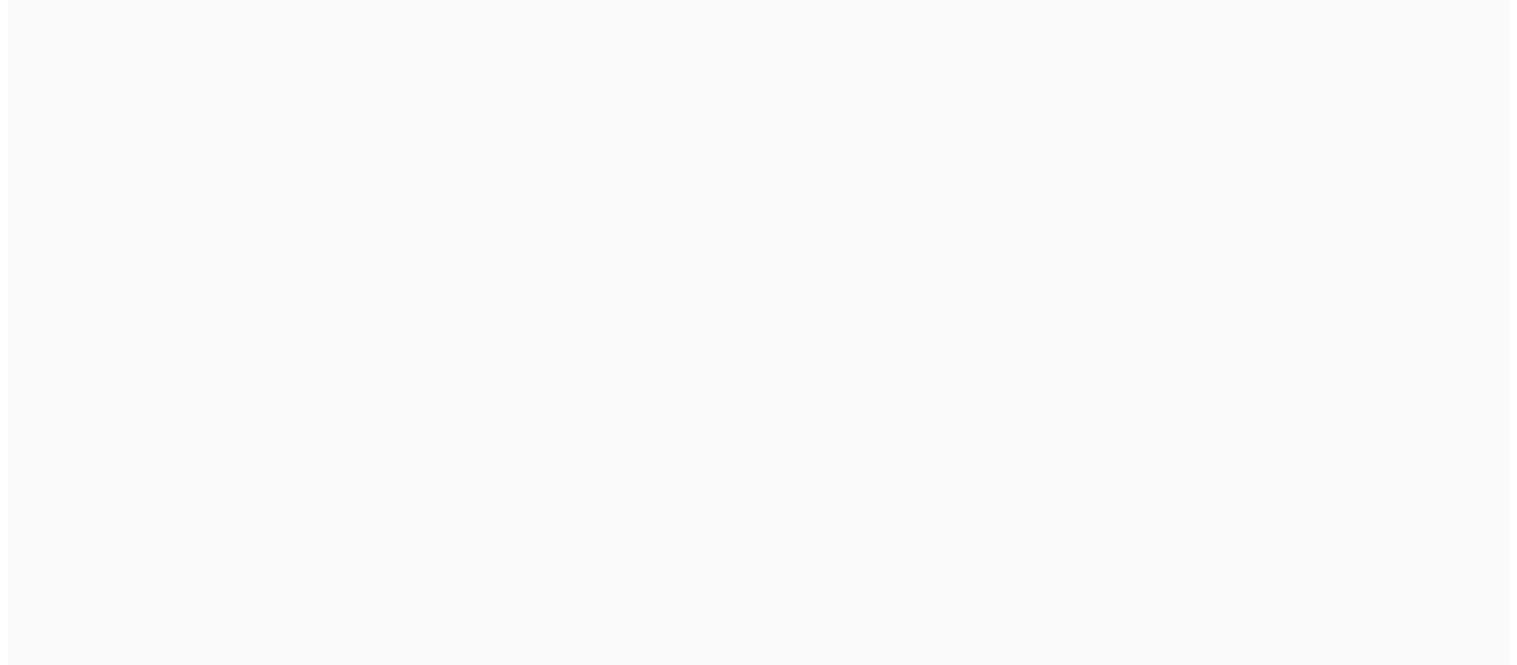 scroll, scrollTop: 0, scrollLeft: 0, axis: both 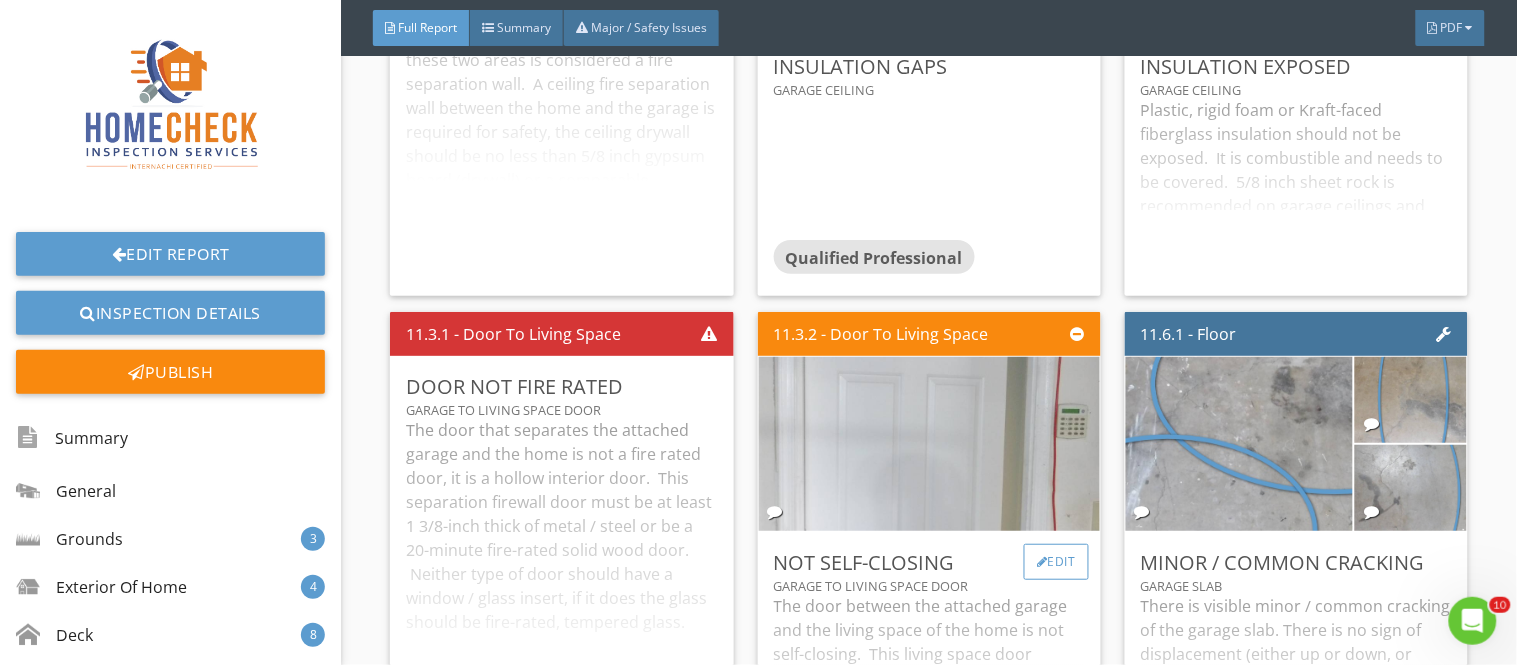 click on "Edit" at bounding box center (1056, 562) 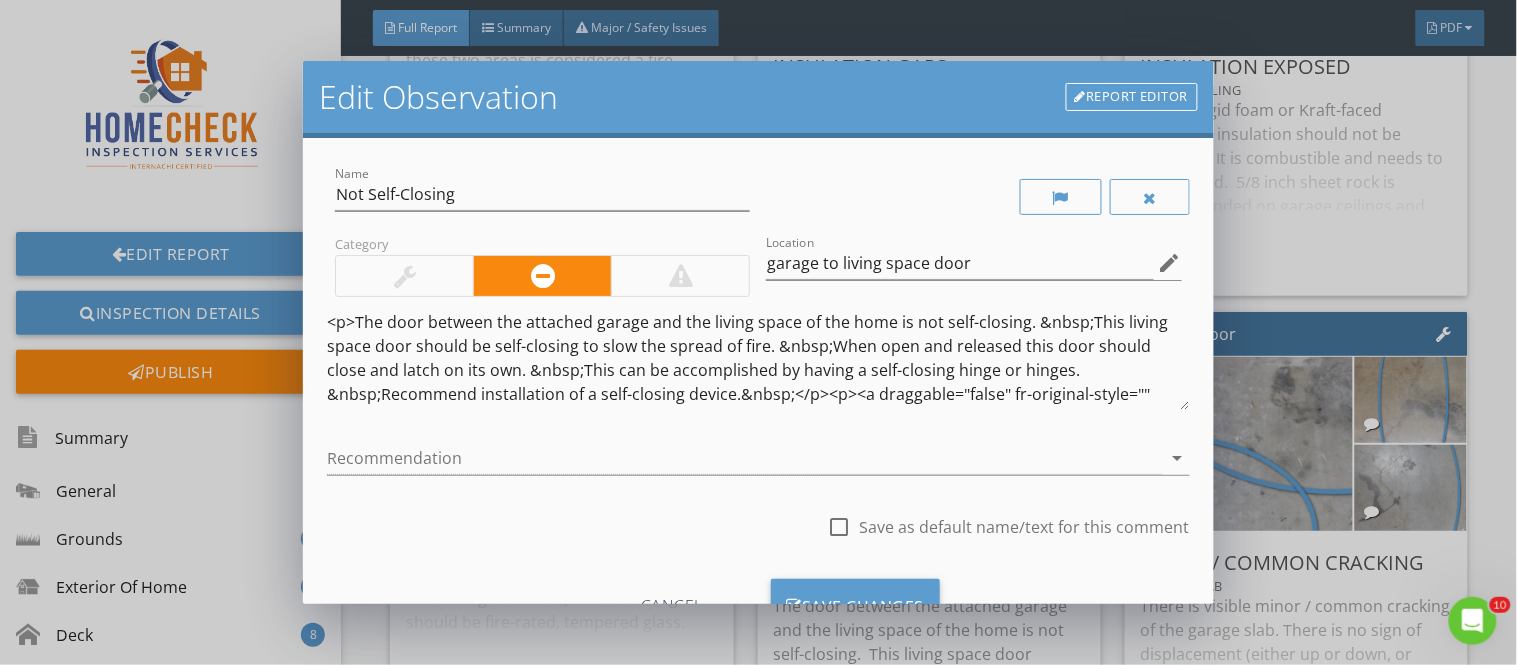 click on "Edit Observation
Report Editor
Name Not Self-Closing                 Category               Location garage to living space door edit   <p>The door between the attached garage and the living space of the home is not self-closing. &nbsp;This living space door should be self-closing to slow the spread of fire. &nbsp;When open and released this door should close and latch on its own. &nbsp;This can be accomplished by having a self-closing hinge or hinges. &nbsp;Recommend installation of a self-closing device.&nbsp;</p><p><a draggable="false" fr-original-style="" href="[URL][DOMAIN_NAME]" style="color: rgb(92, 156, 207);" target="_blank">.</a></p>   Recommendation arrow_drop_down     check_box_outline_blank Save as default name/text for this comment   Cancel
Save Changes" at bounding box center (758, 332) 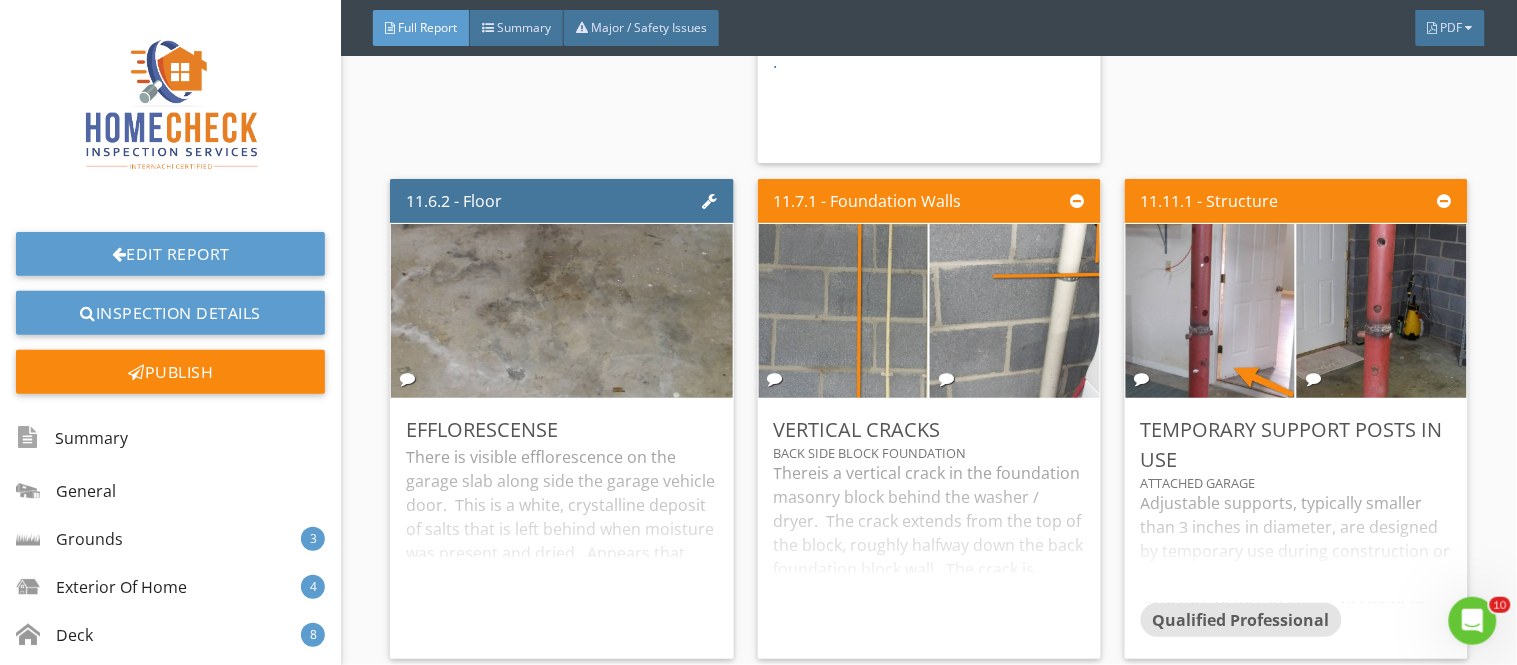 scroll, scrollTop: 25444, scrollLeft: 0, axis: vertical 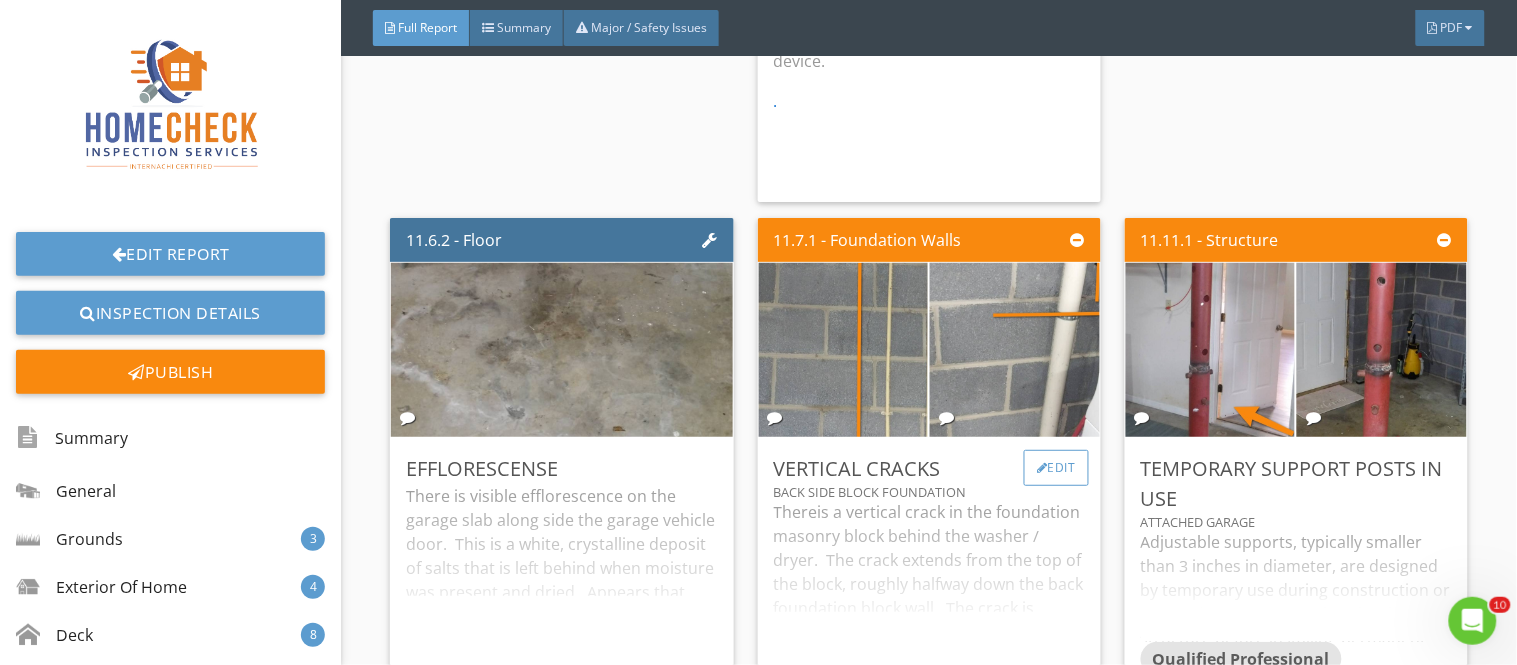 click on "Edit" at bounding box center (1056, 468) 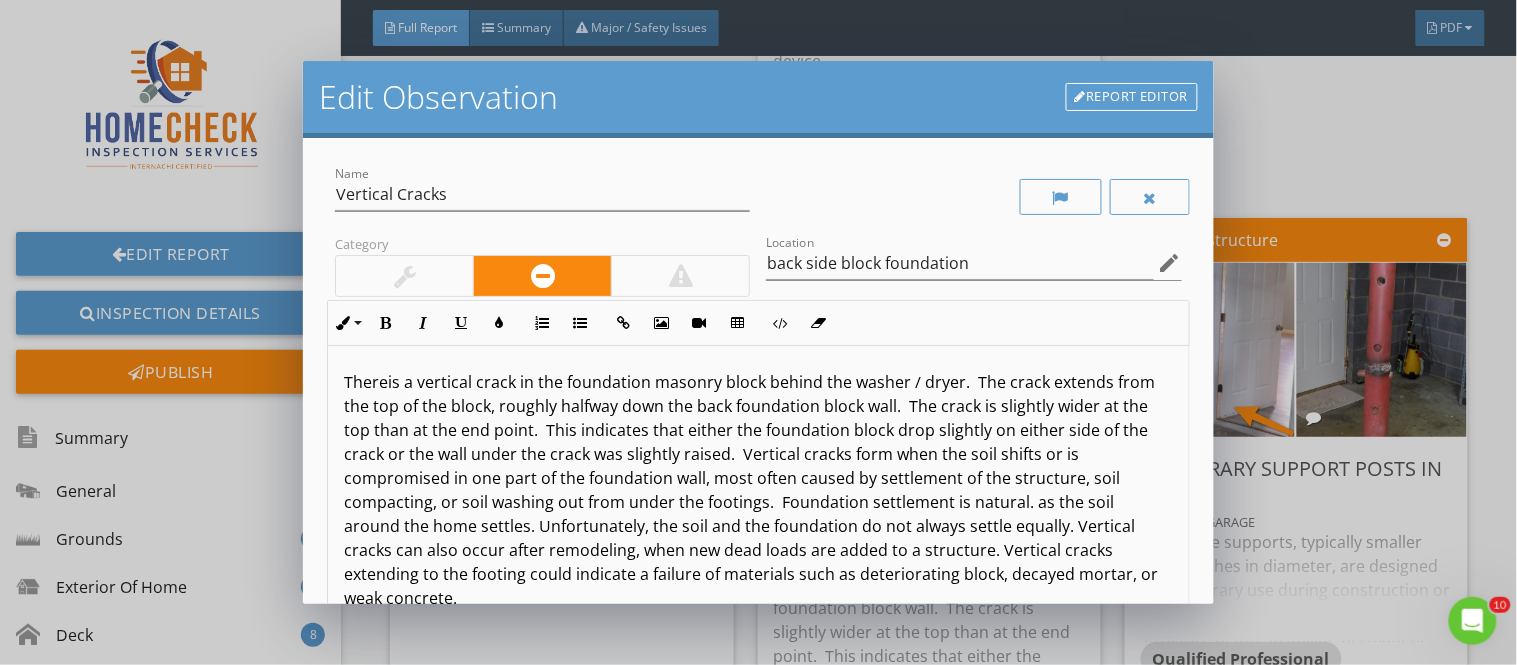 click on "Thereis a vertical crack in the foundation masonry block behind the washer / dryer.  The crack extends from the top of the block, roughly halfway down the back foundation block wall.  The crack is slightly wider at the top than at the end point.  This indicates that either the foundation block drop slightly on either side of the crack or the wall under the crack was slightly raised.  Vertical cracks form when the soil shifts or is compromised in one part of the foundation wall, most often caused by settlement of the structure, soil compacting, or soil washing out from under the footings.  Foundation settlement is natural. as the soil around the home settles. Unfortunately, the soil and the foundation do not always settle equally. Vertical cracks c an also occur after remodeling, when new dead loads are added to a structure. Vertical cracks extending to the footing could indicate a failure of materials such as deteriorating block, decayed mortar, or weak concrete." at bounding box center [758, 490] 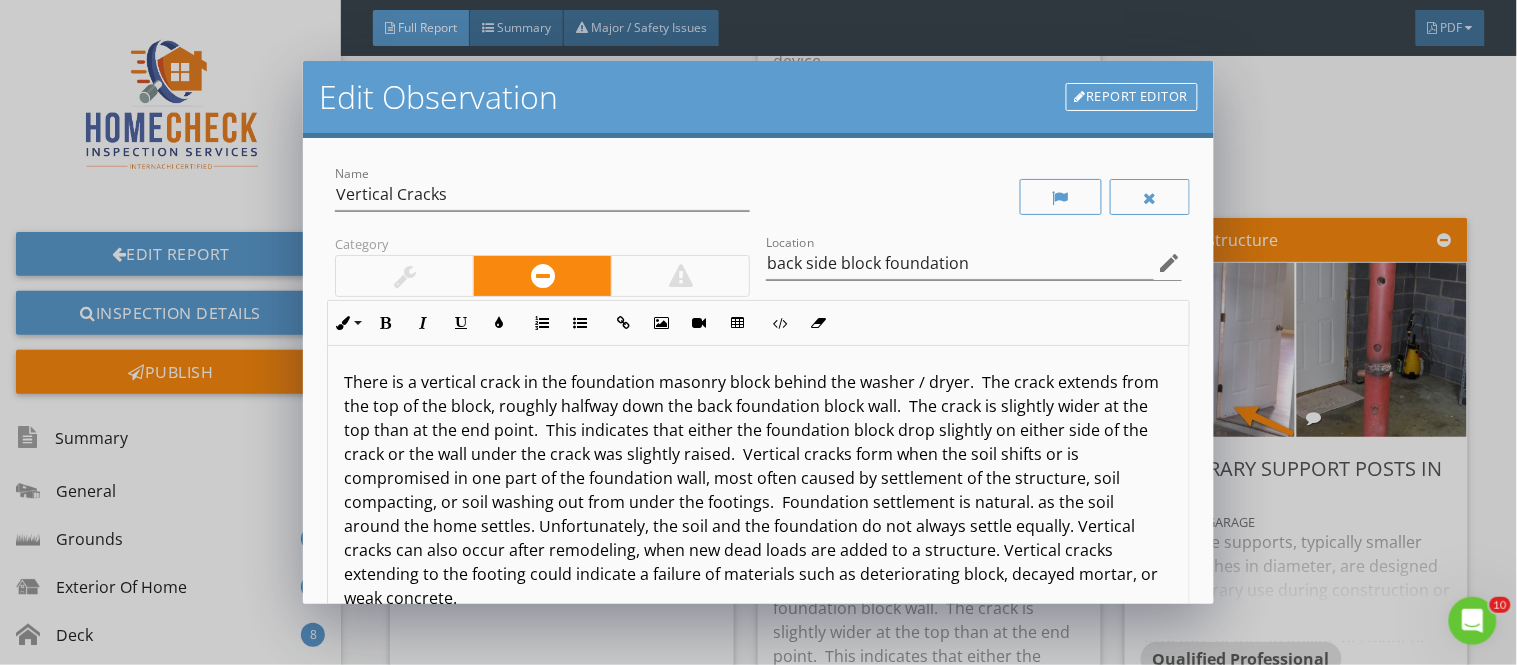 click on "There is a vertical crack in the foundation masonry block behind the washer / dryer.  The crack extends from the top of the block, roughly halfway down the back foundation block wall.  The crack is slightly wider at the top than at the end point.  This indicates that either the foundation block drop slightly on either side of the crack or the wall under the crack was slightly raised.  Vertical cracks form when the soil shifts or is compromised in one part of the foundation wall, most often caused by settlement of the structure, soil compacting, or soil washing out from under the footings.  Foundation settlement is natural. as the soil around the home settles. Unfortunately, the soil and the foundation do not always settle equally. Vertical cracks c an also occur after remodeling, when new dead loads are added to a structure. Vertical cracks extending to the footing could indicate a failure of materials such as deteriorating block, decayed mortar, or weak concrete." at bounding box center [758, 490] 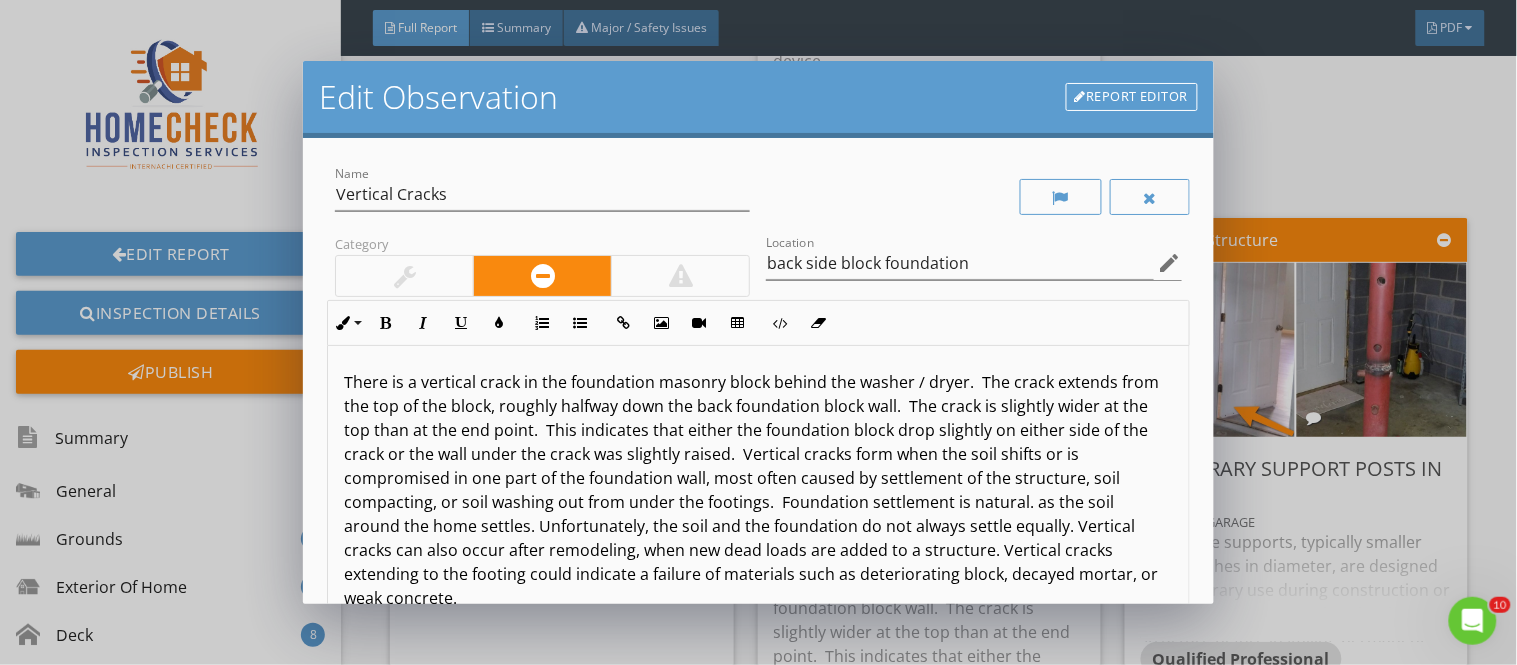 click on "There is a vertical crack in the foundation masonry block behind the washer / dryer.  The crack extends from the top of the block, roughly halfway down the back foundation block wall.  The crack is slightly wider at the top than at the end point.  This indicates that either the foundation block drop slightly on either side of the crack or the wall under the crack was slightly raised.  Vertical cracks form when the soil shifts or is compromised in one part of the foundation wall, most often caused by settlement of the structure, soil compacting, or soil washing out from under the footings.  Foundation settlement is natural. as the soil around the home settles. Unfortunately, the soil and the foundation do not always settle equally. Vertical cracks c an also occur after remodeling, when new dead loads are added to a structure. Vertical cracks extending to the footing could indicate a failure of materials such as deteriorating block, decayed mortar, or weak concrete." at bounding box center [758, 490] 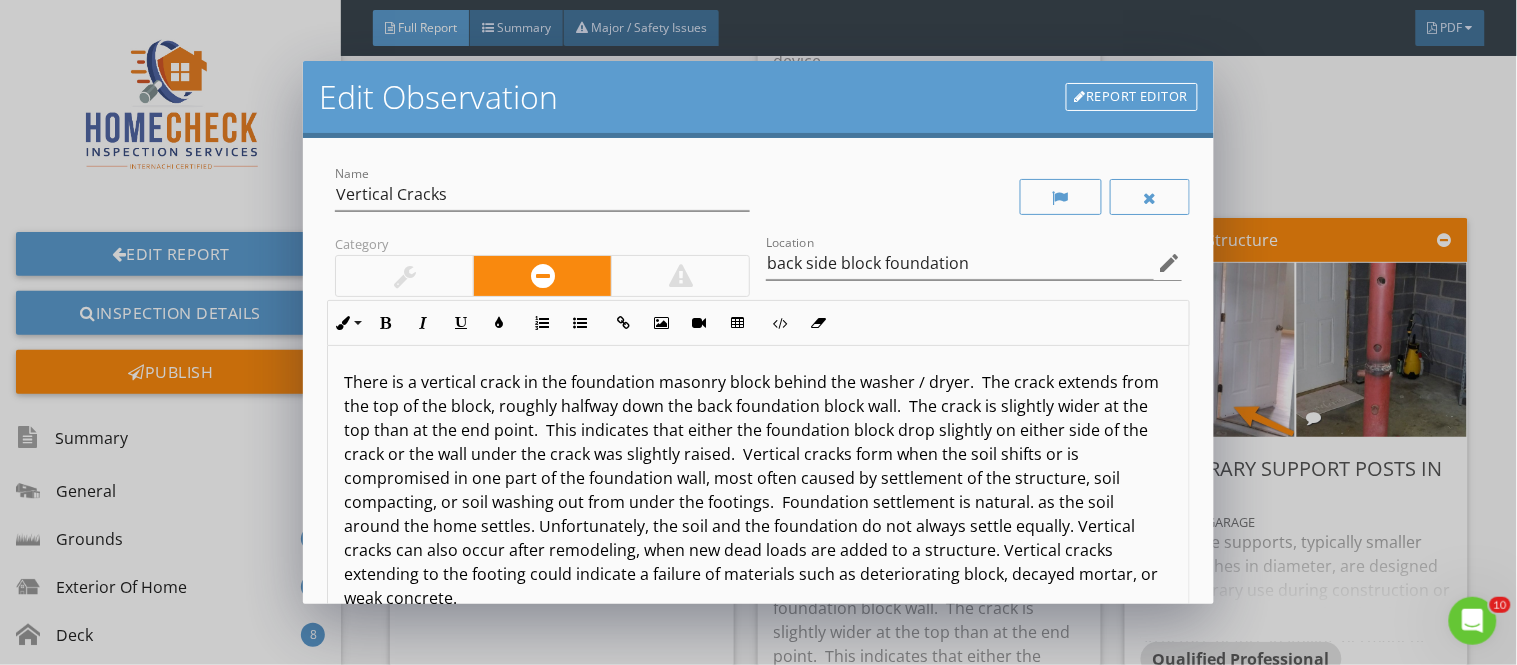 click on "There is a vertical crack in the foundation masonry block behind the washer / dryer.  The crack extends from the top of the block, roughly halfway down the back foundation block wall.  The crack is slightly wider at the top than at the end point.  This indicates that either the foundation block drop slightly on either side of the crack or the wall under the crack was slightly raised.  Vertical cracks form when the soil shifts or is compromised in one part of the foundation wall, most often caused by settlement of the structure, soil compacting, or soil washing out from under the footings.  Foundation settlement is natural. as the soil around the home settles. Unfortunately, the soil and the foundation do not always settle equally. Vertical cracks c an also occur after remodeling, when new dead loads are added to a structure. Vertical cracks extending to the footing could indicate a failure of materials such as deteriorating block, decayed mortar, or weak concrete." at bounding box center (758, 490) 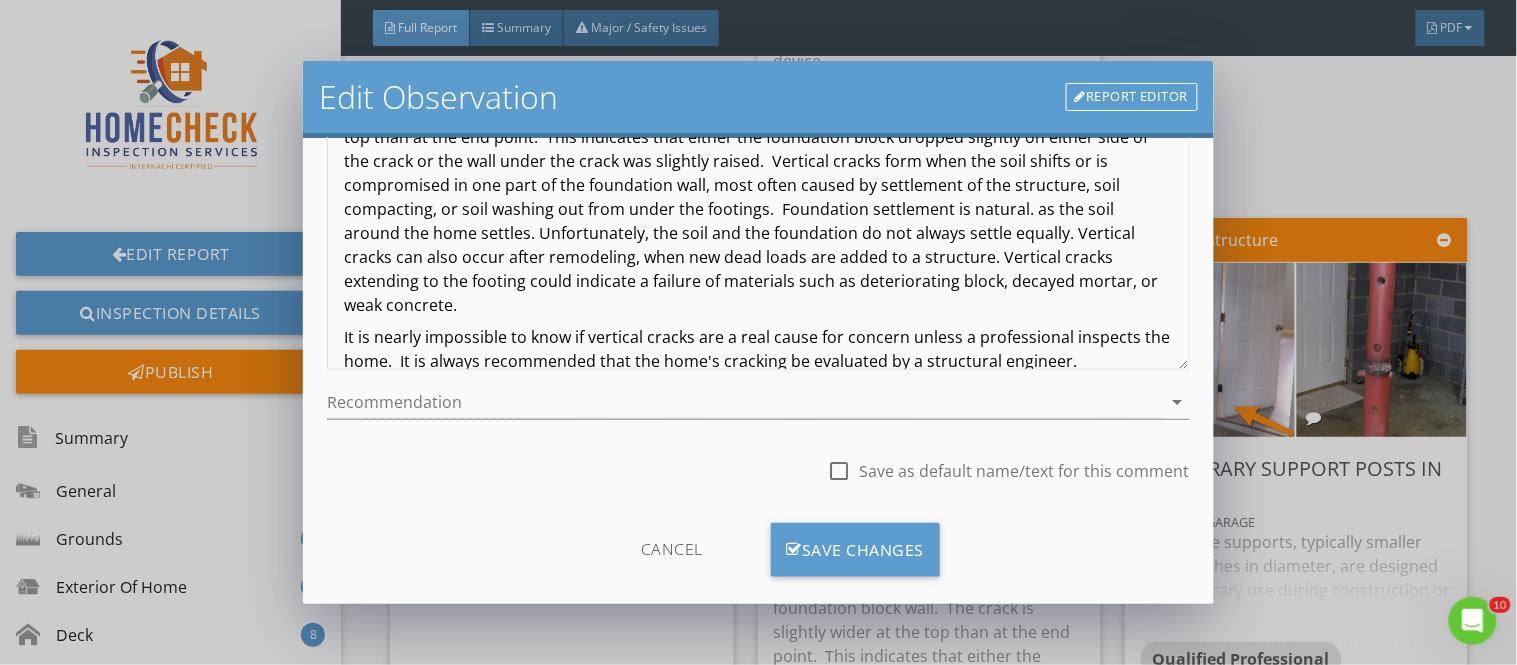 scroll, scrollTop: 297, scrollLeft: 0, axis: vertical 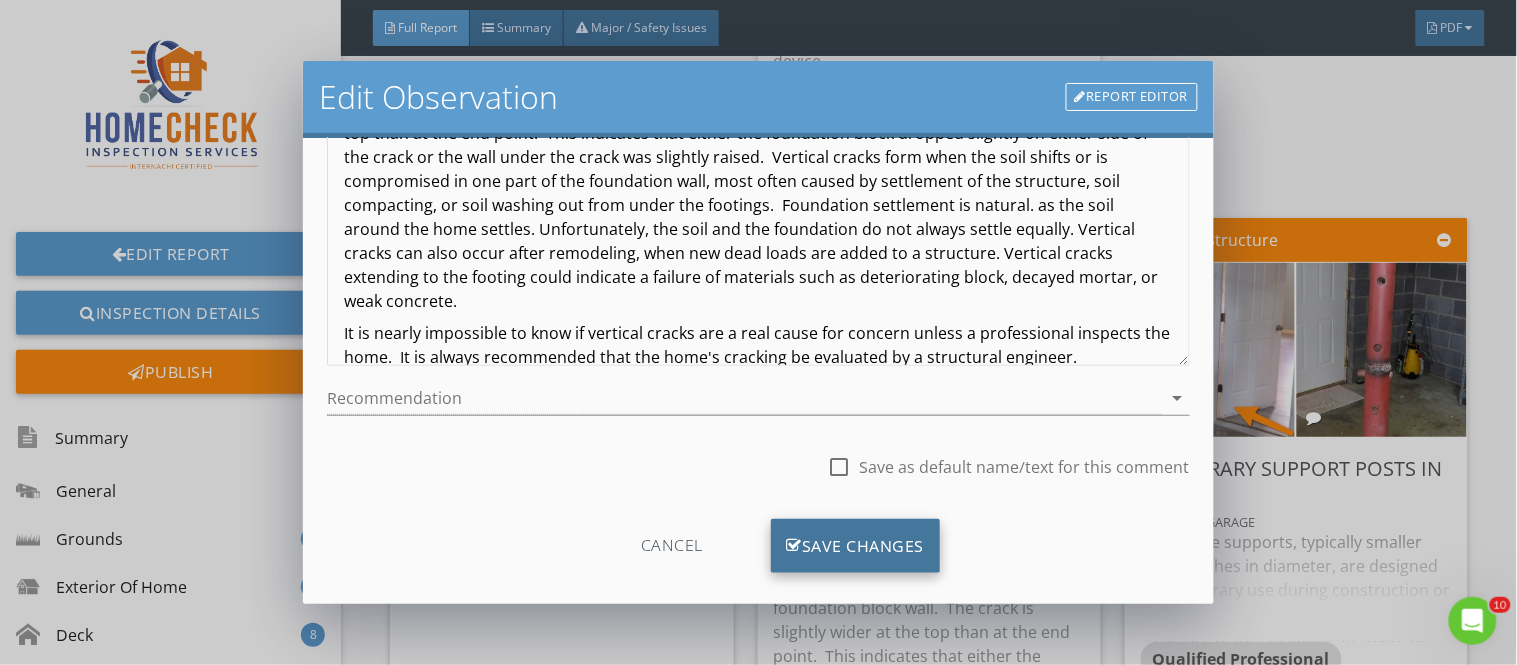 click on "Save Changes" at bounding box center (856, 546) 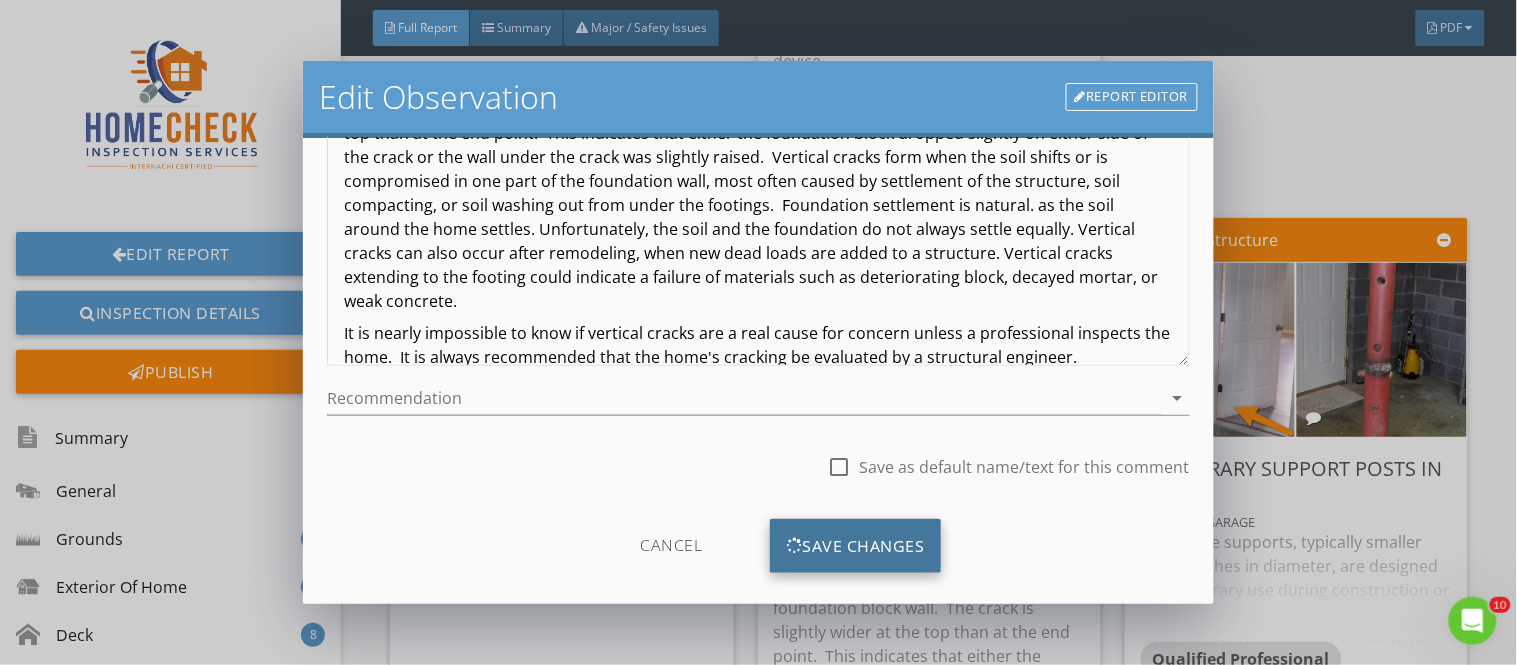 scroll, scrollTop: 84, scrollLeft: 0, axis: vertical 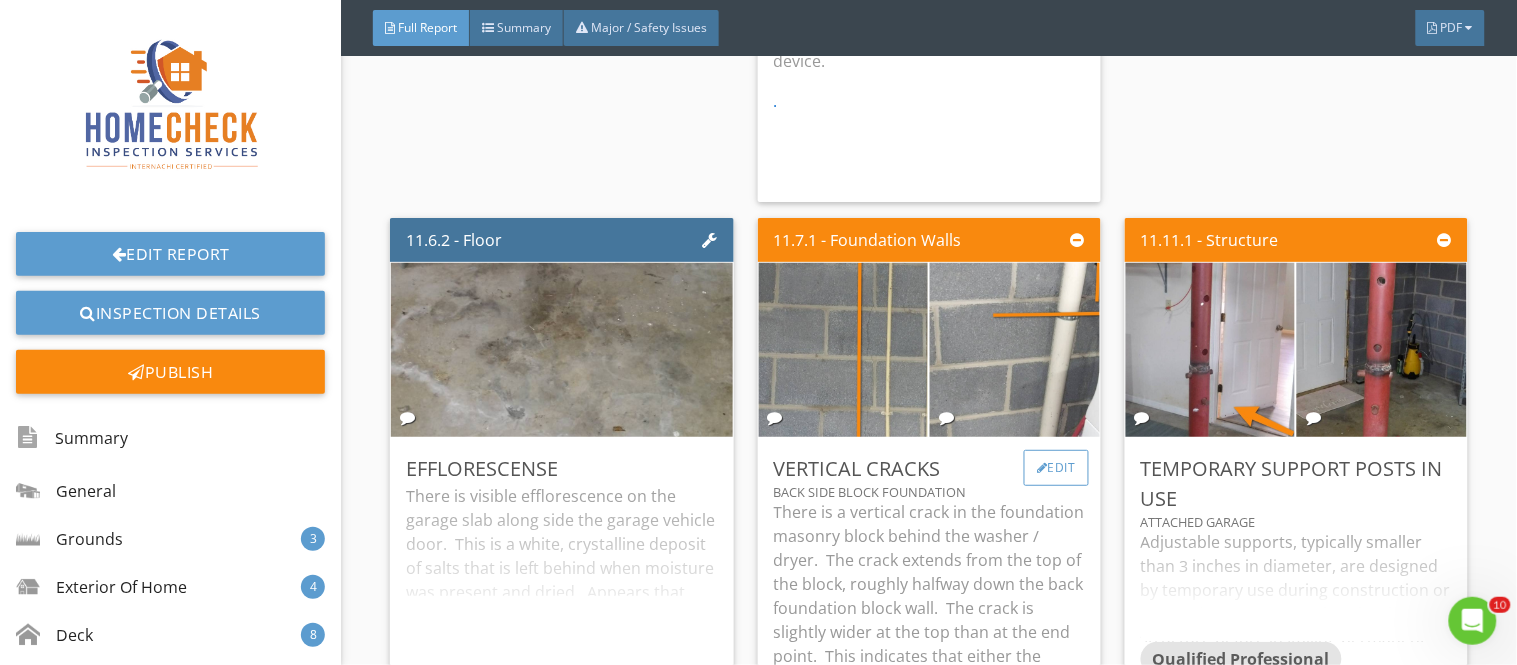 click on "Edit" at bounding box center (1056, 468) 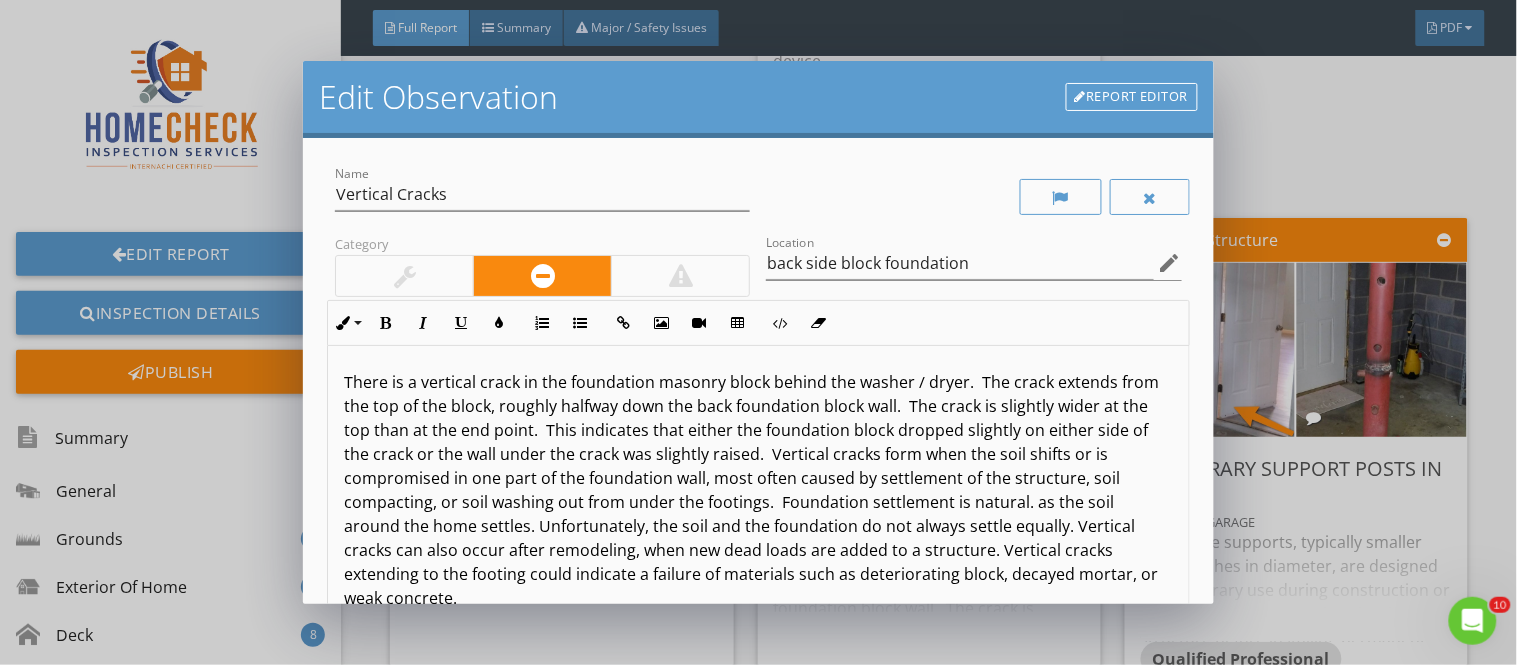click at bounding box center (404, 276) 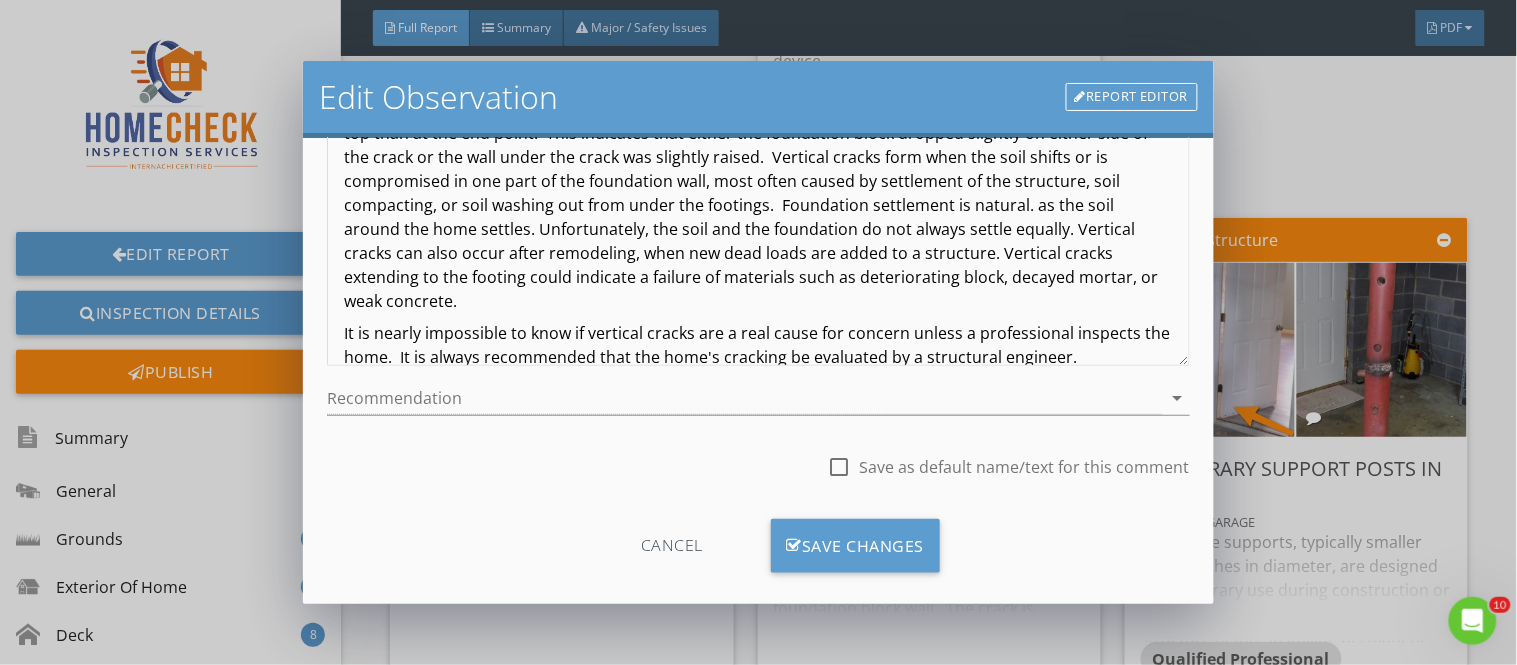 scroll, scrollTop: 322, scrollLeft: 0, axis: vertical 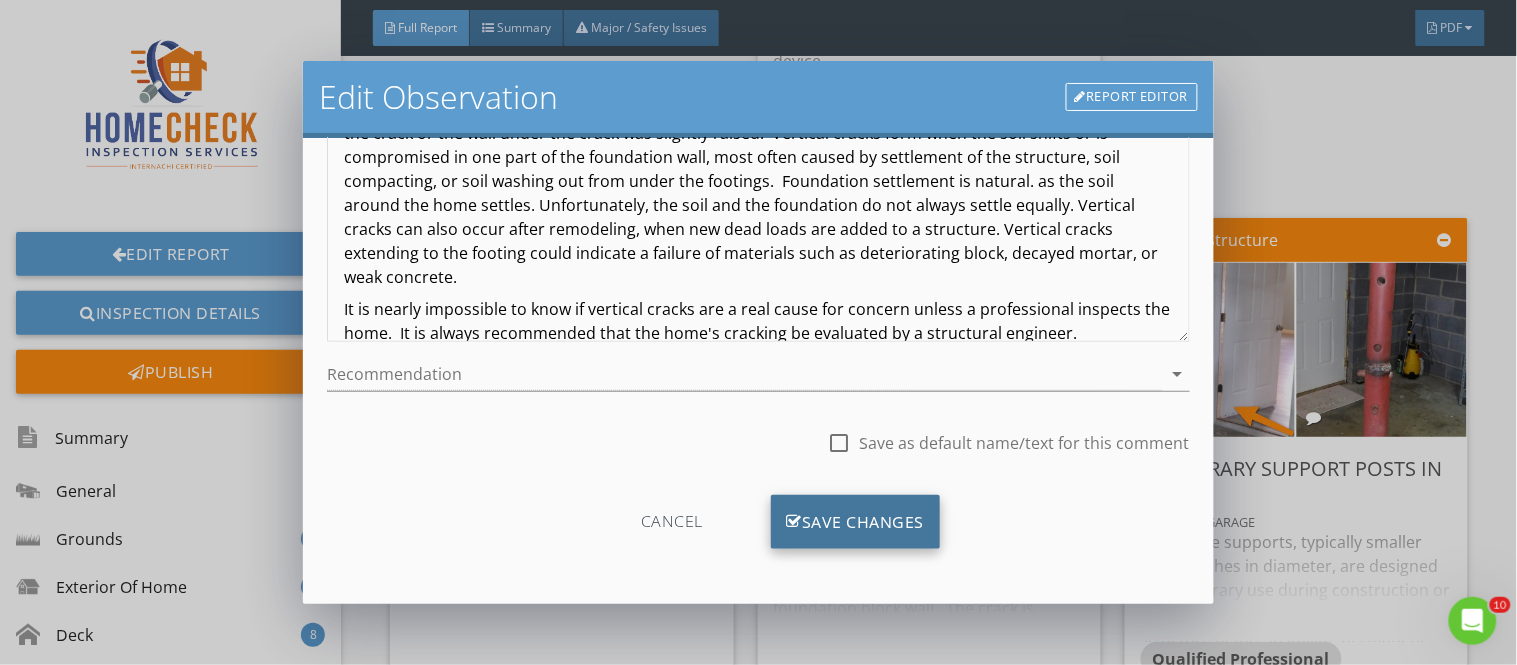 click on "Save Changes" at bounding box center [856, 522] 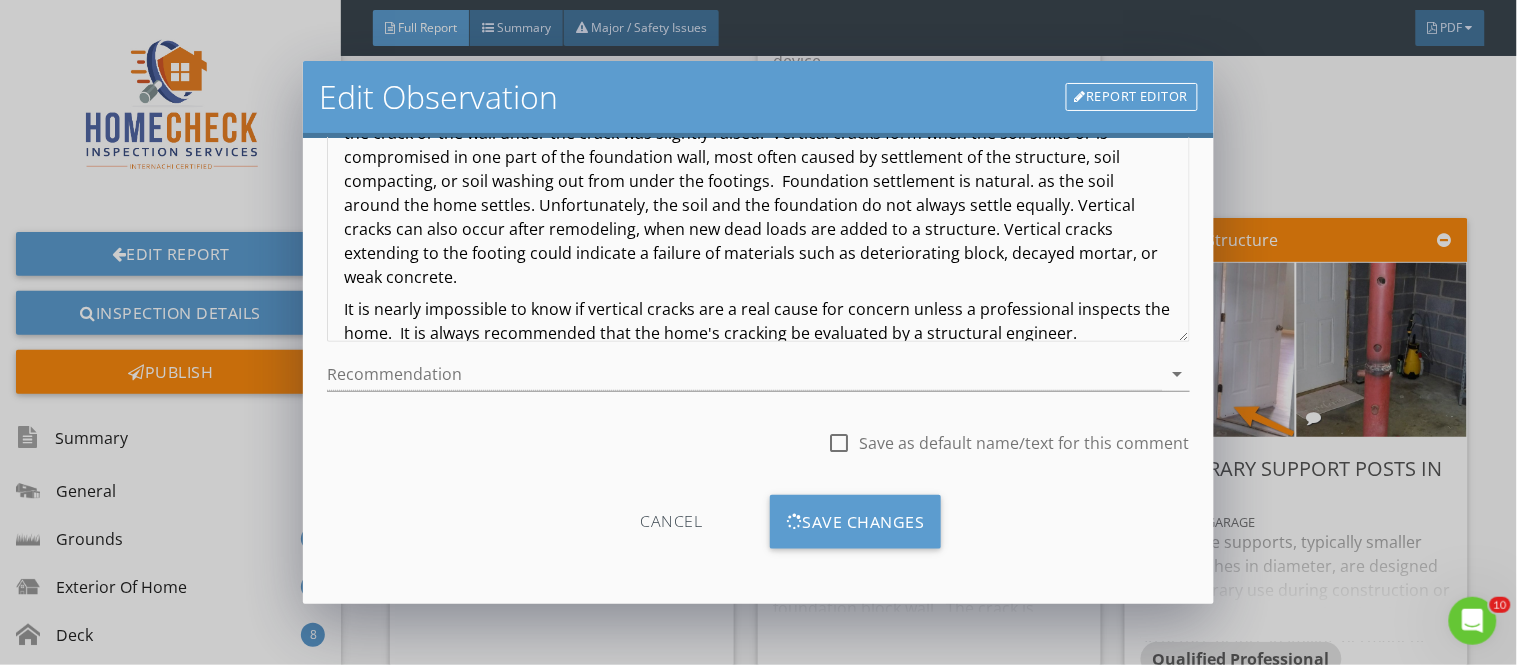 scroll, scrollTop: 84, scrollLeft: 0, axis: vertical 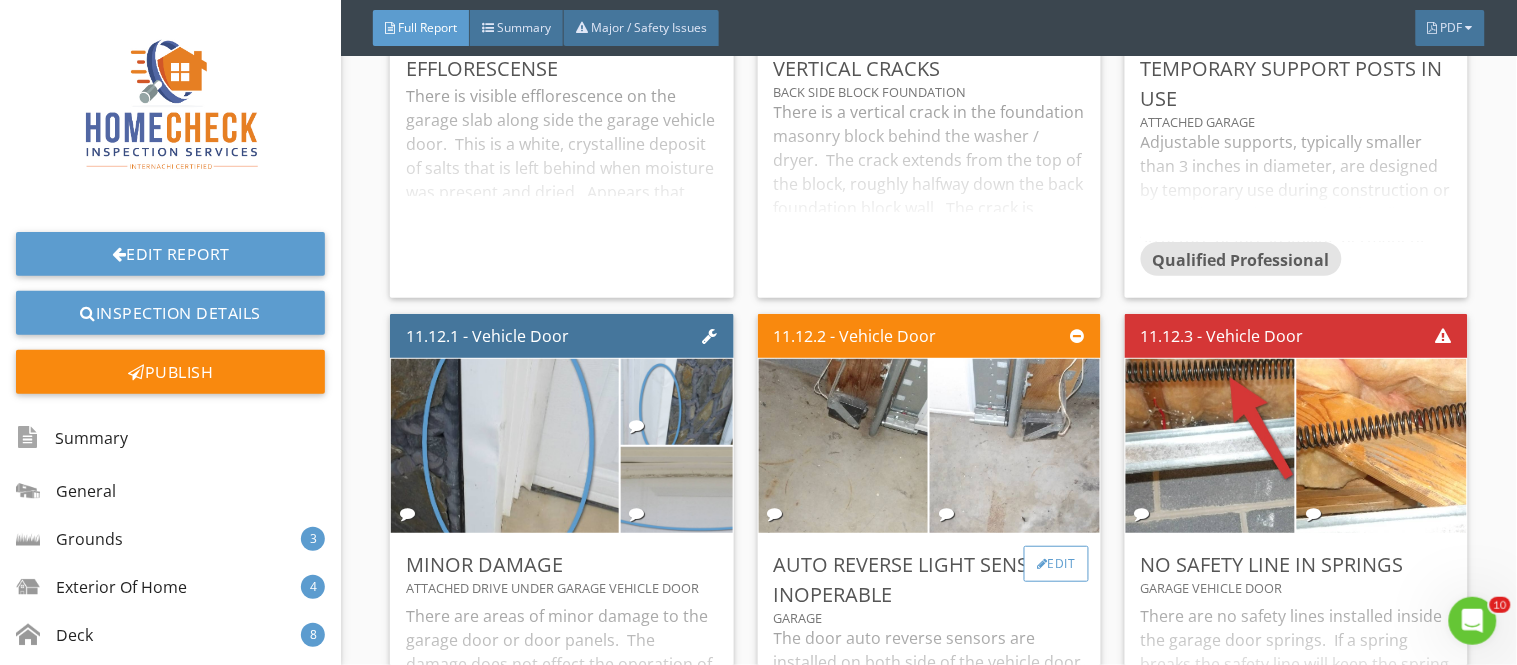 click at bounding box center (1042, 564) 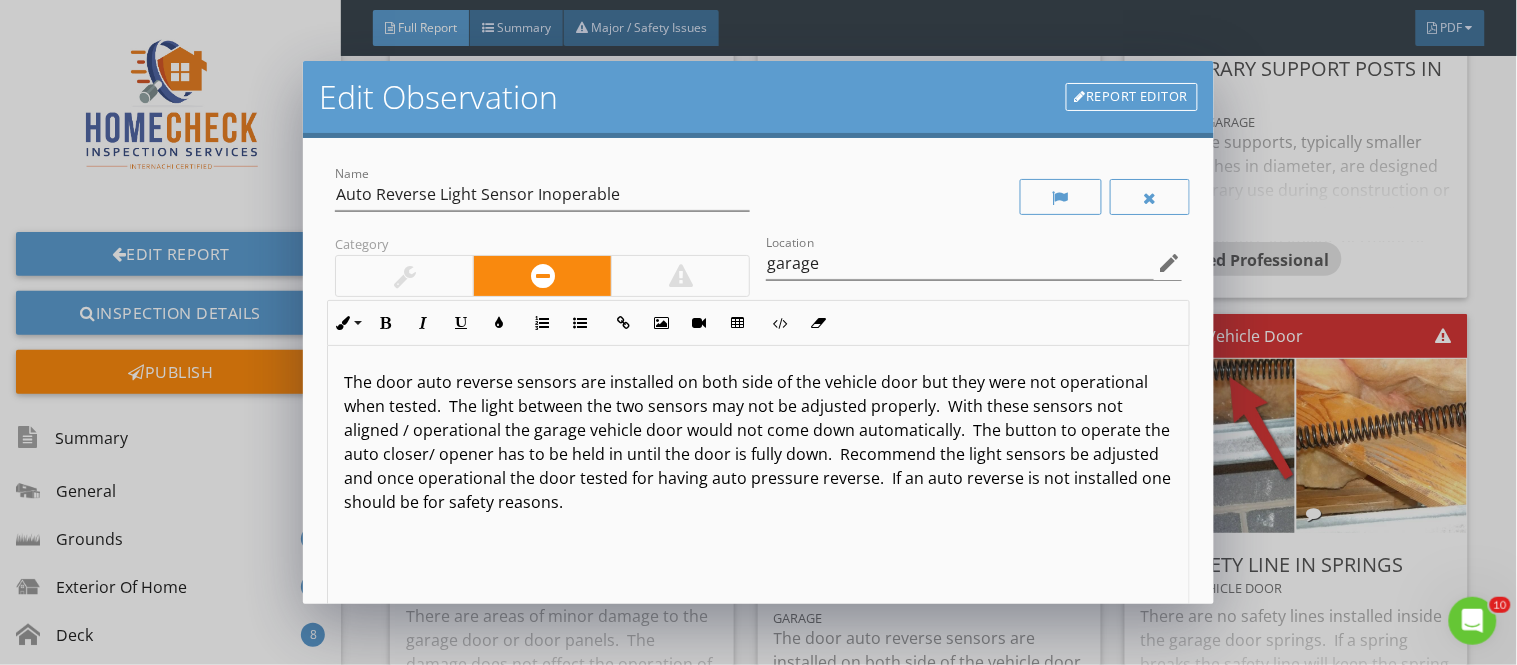 click at bounding box center (680, 276) 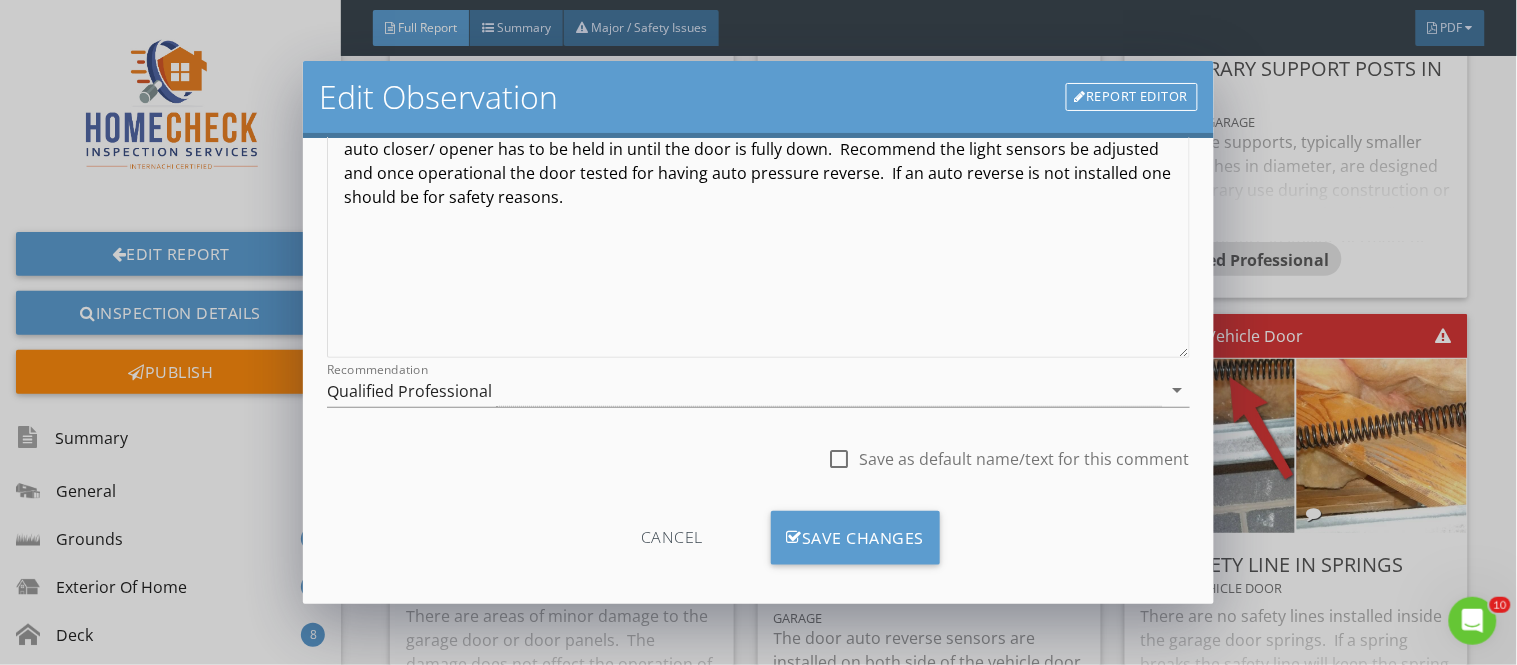 scroll, scrollTop: 322, scrollLeft: 0, axis: vertical 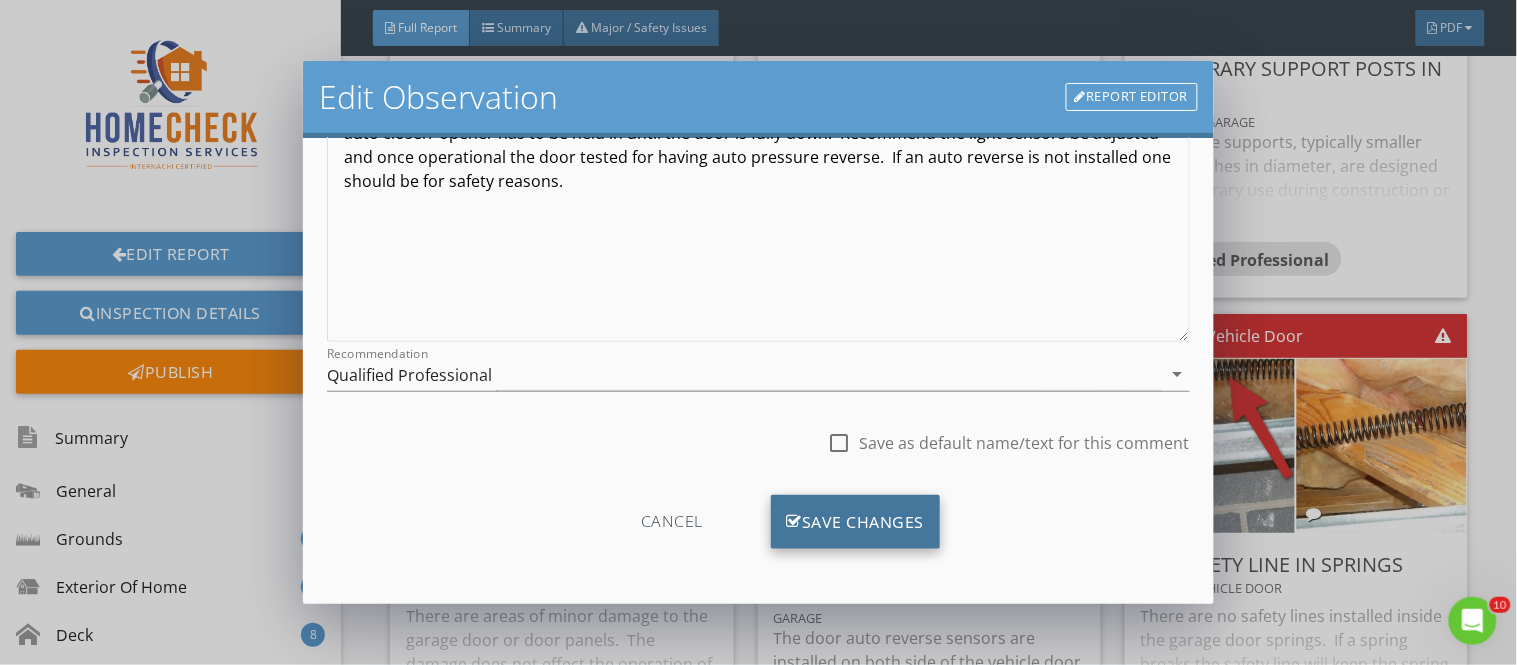 click on "Save Changes" at bounding box center [856, 522] 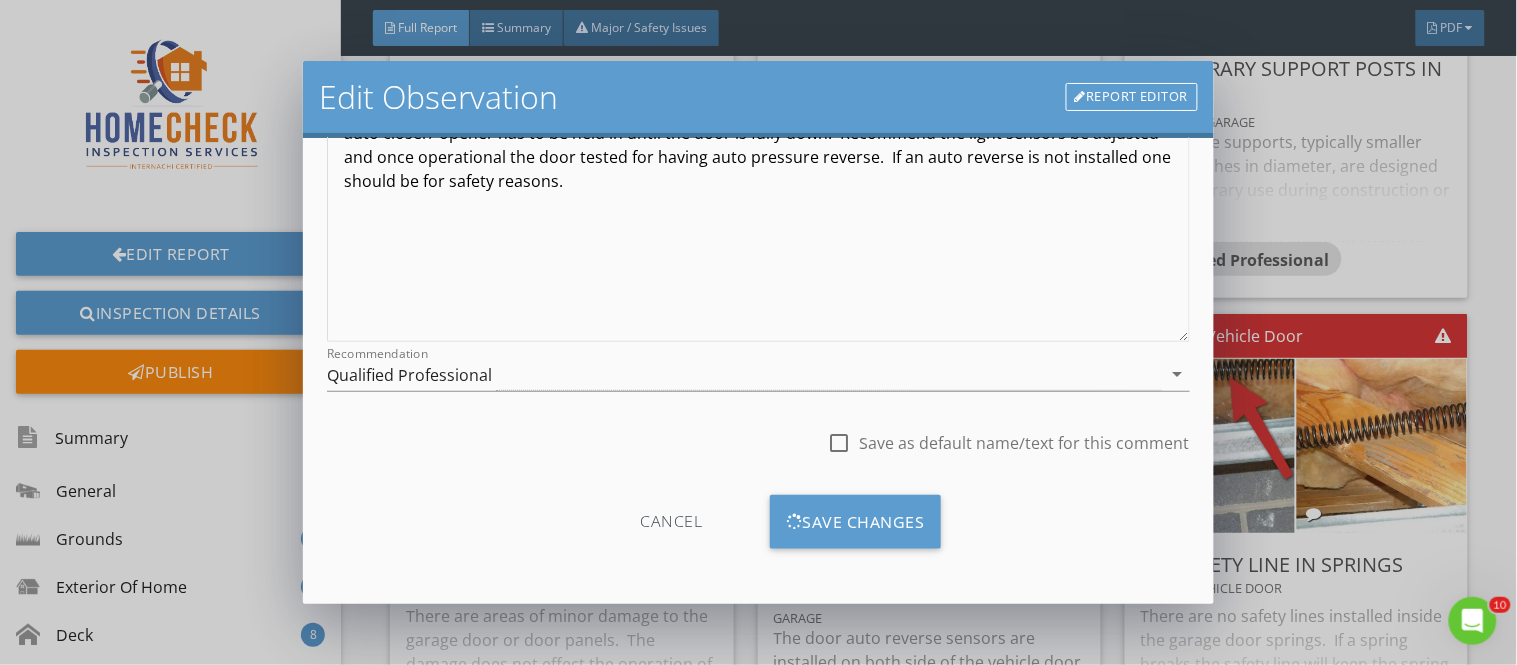 scroll, scrollTop: 84, scrollLeft: 0, axis: vertical 